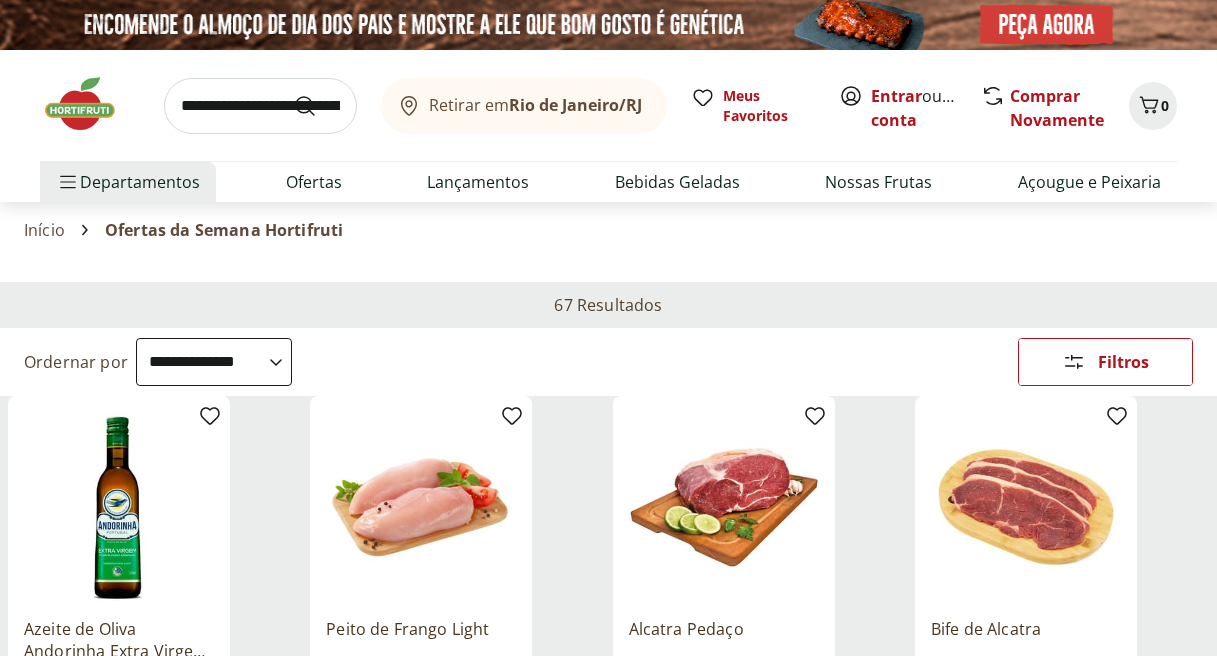 select on "**********" 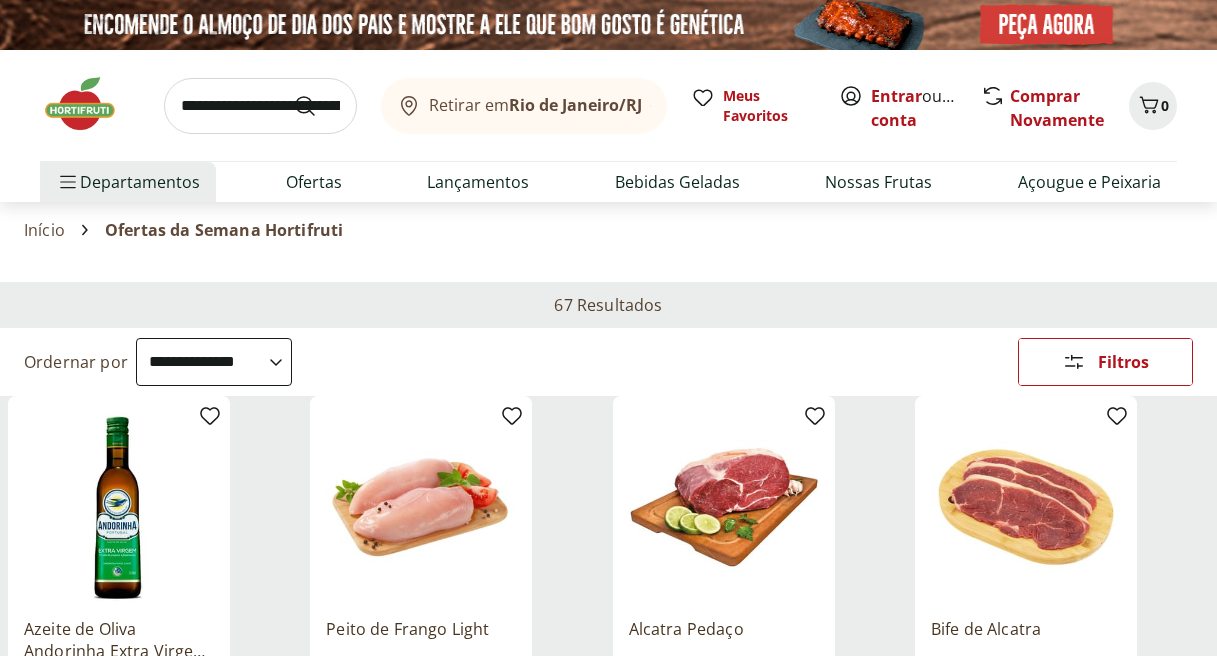scroll, scrollTop: 0, scrollLeft: 0, axis: both 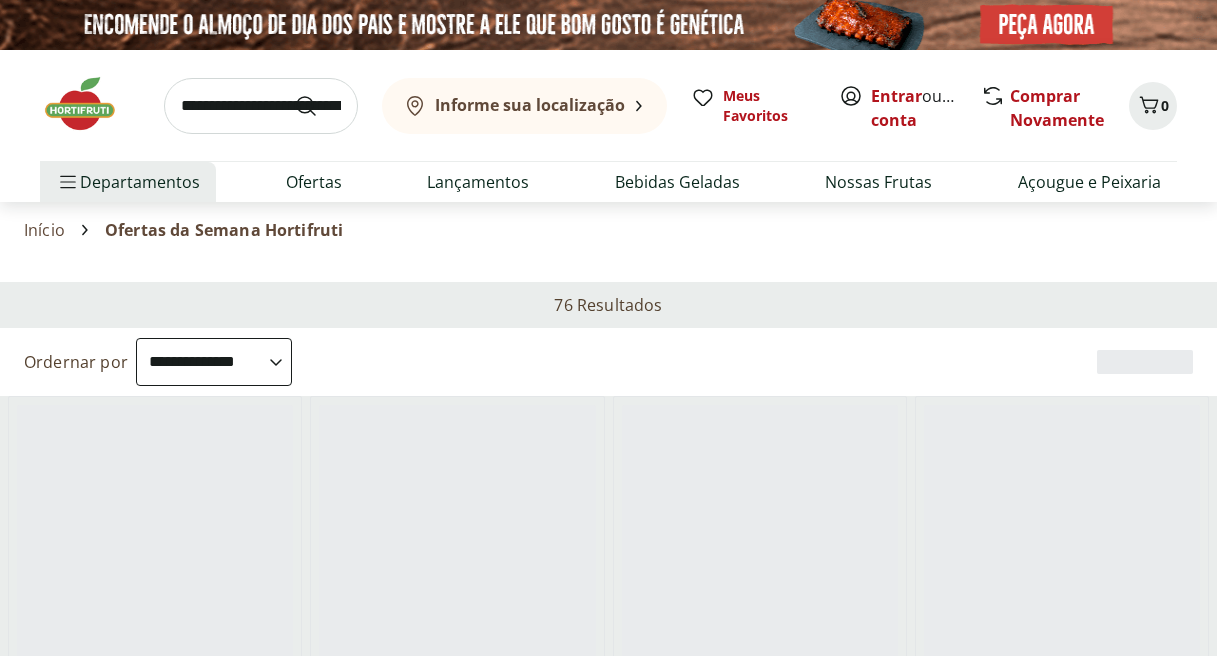 select on "**********" 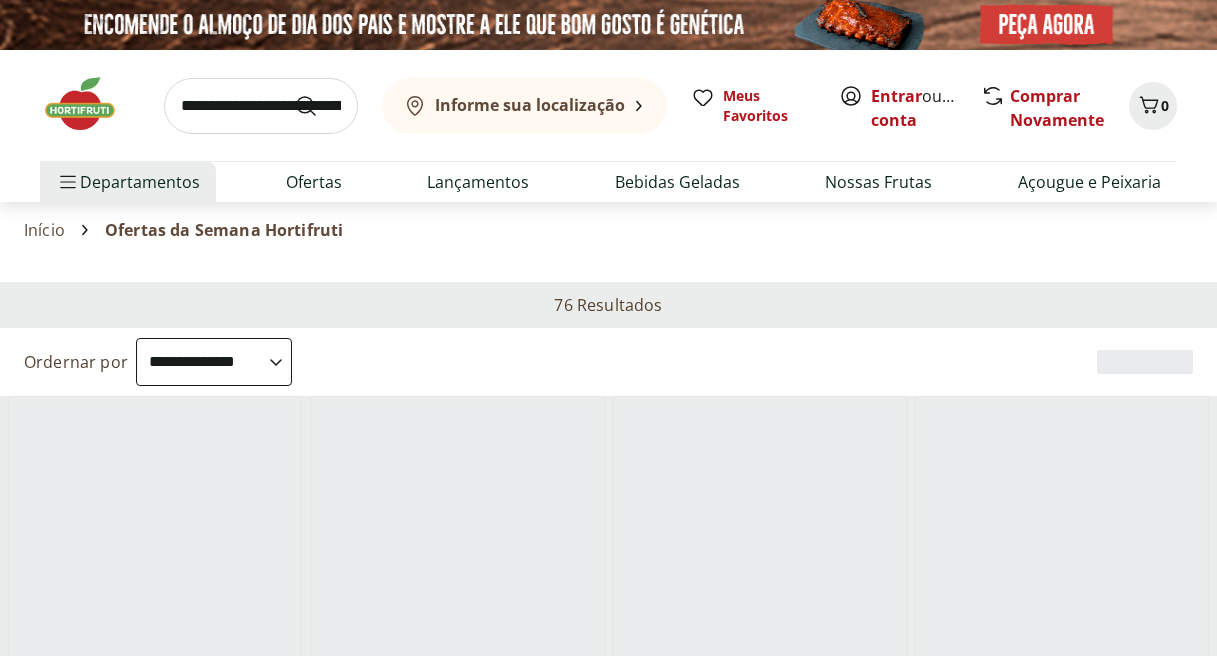scroll, scrollTop: 0, scrollLeft: 0, axis: both 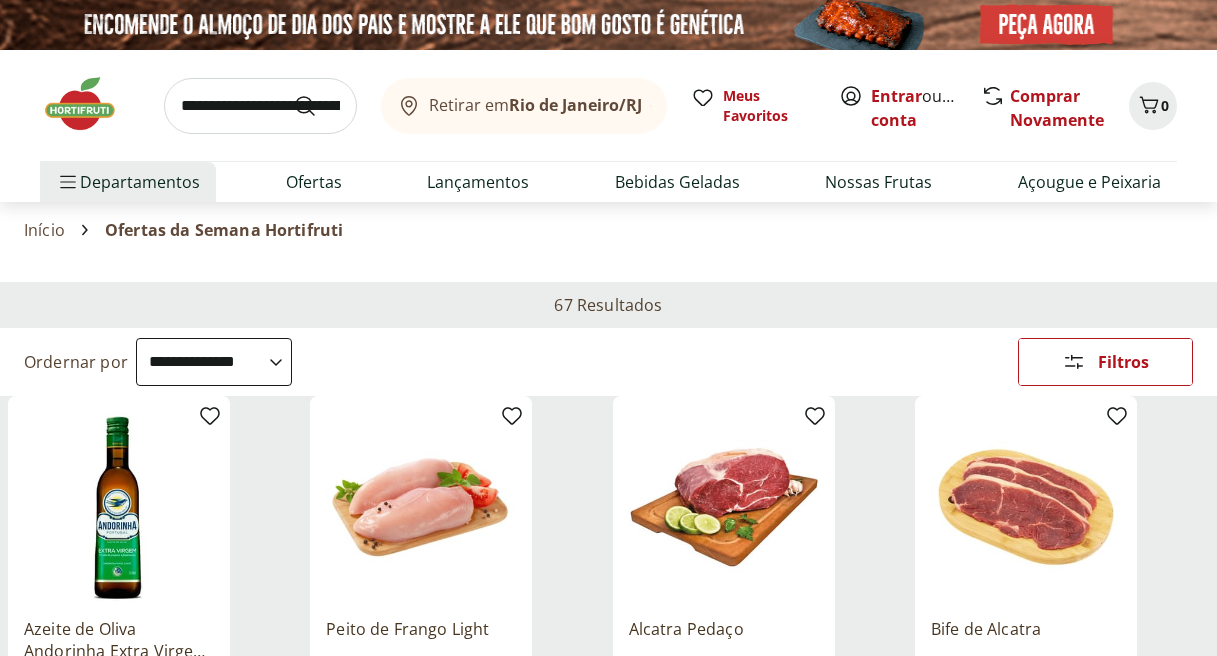 click at bounding box center (90, 104) 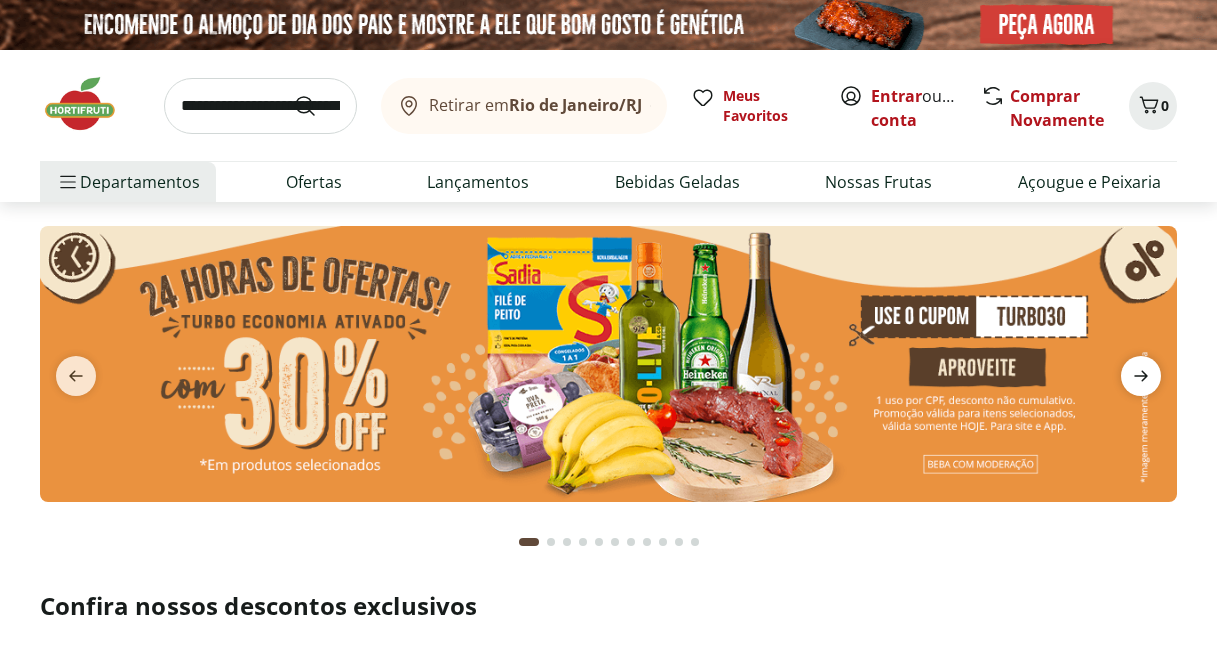 click 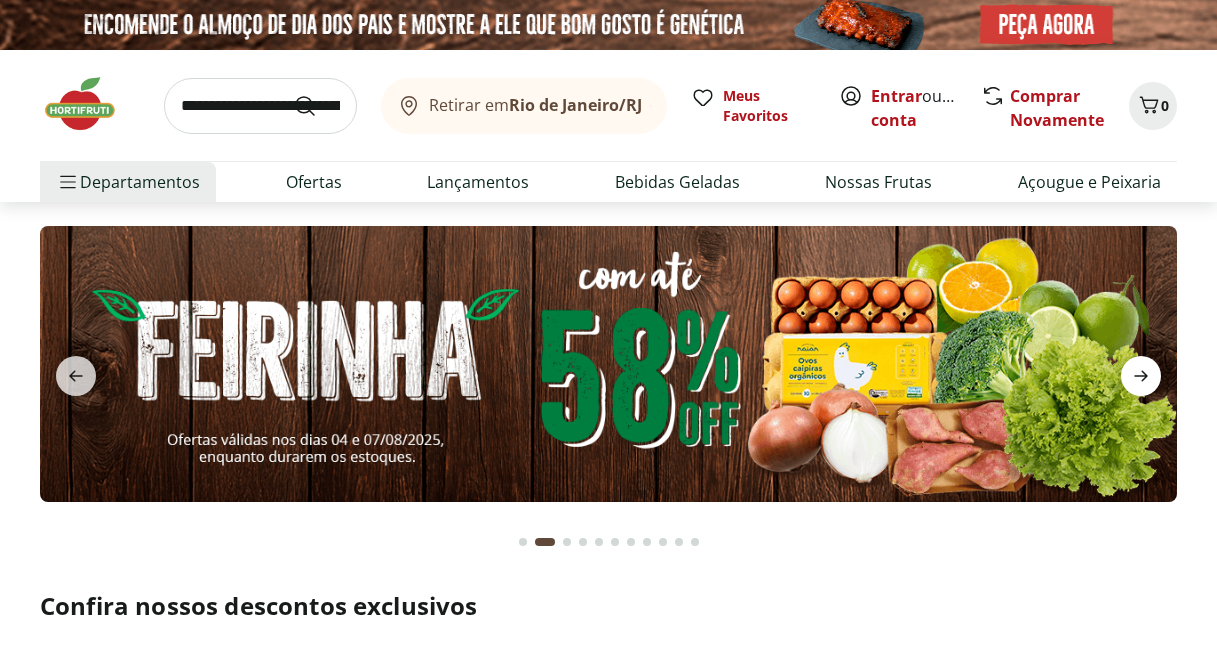 click 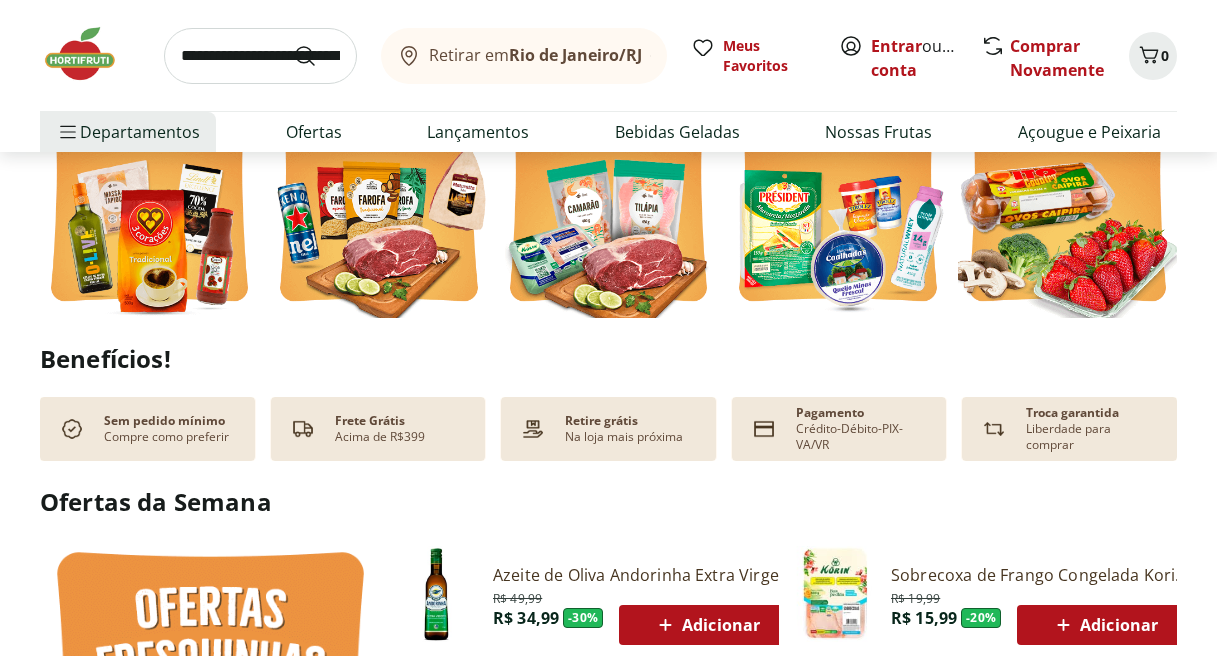 scroll, scrollTop: 620, scrollLeft: 0, axis: vertical 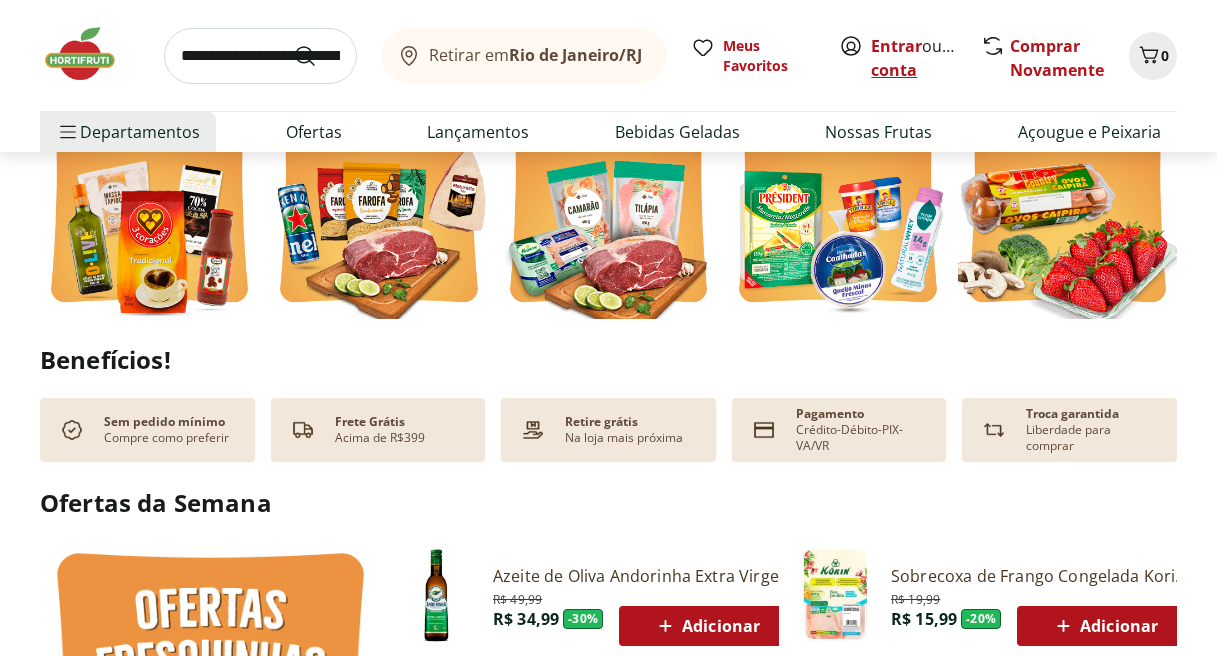 click on "Criar conta" at bounding box center [926, 58] 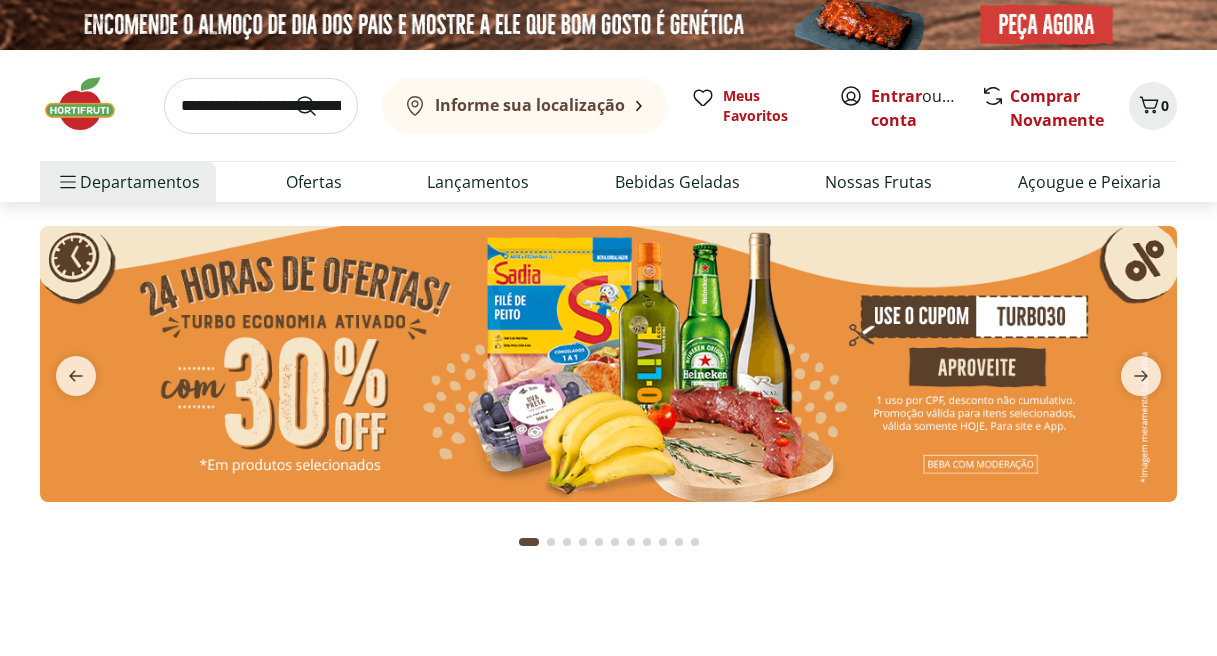 scroll, scrollTop: 0, scrollLeft: 0, axis: both 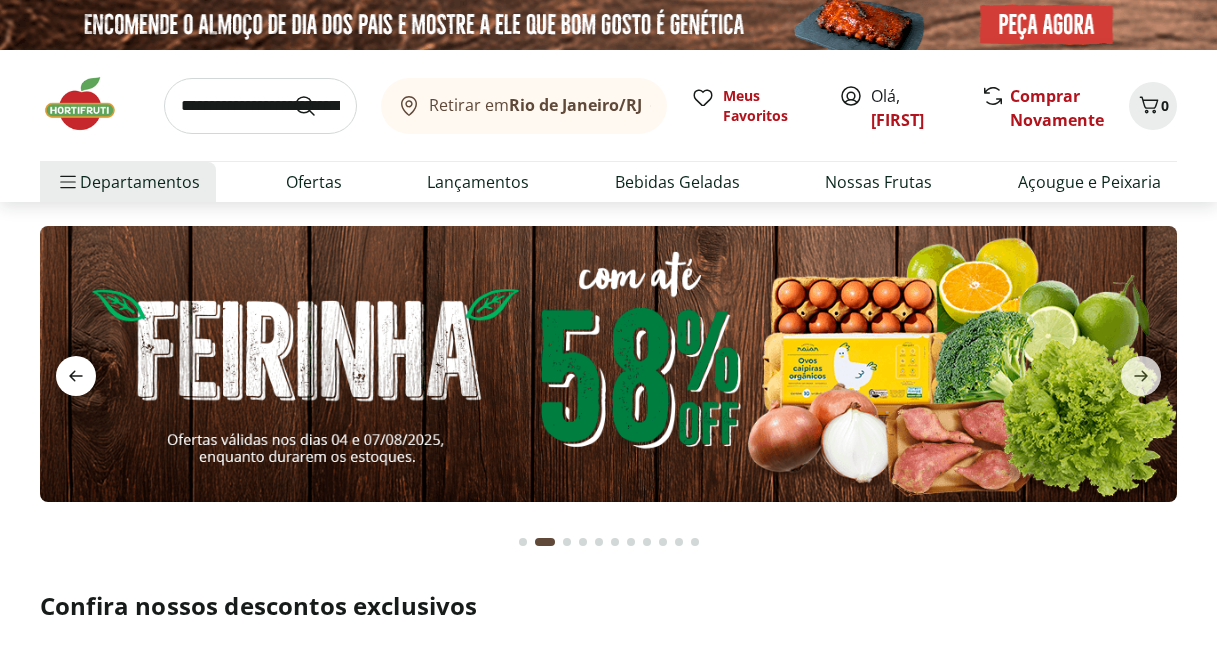 click 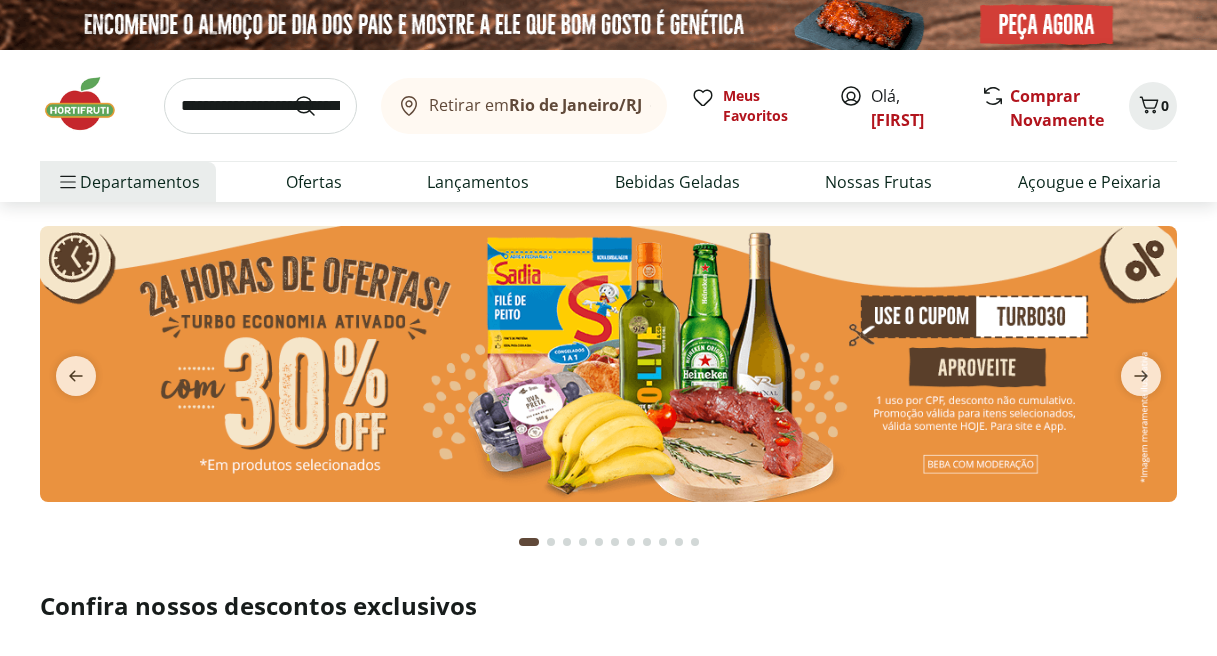 click at bounding box center [260, 106] 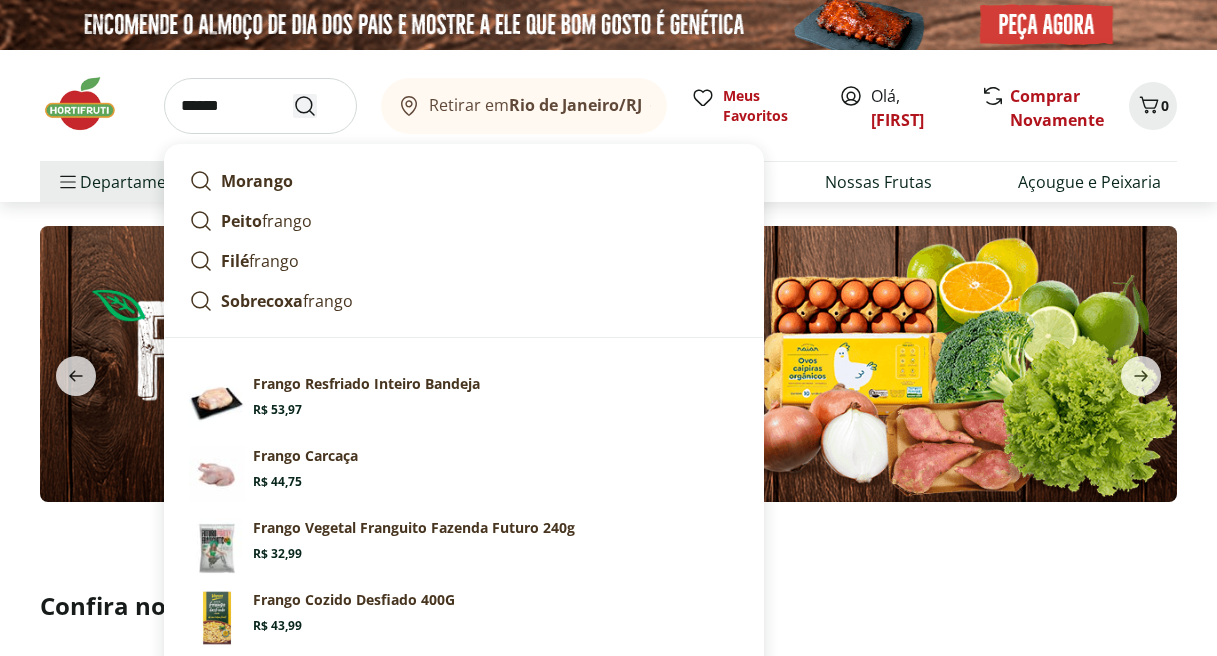 type on "******" 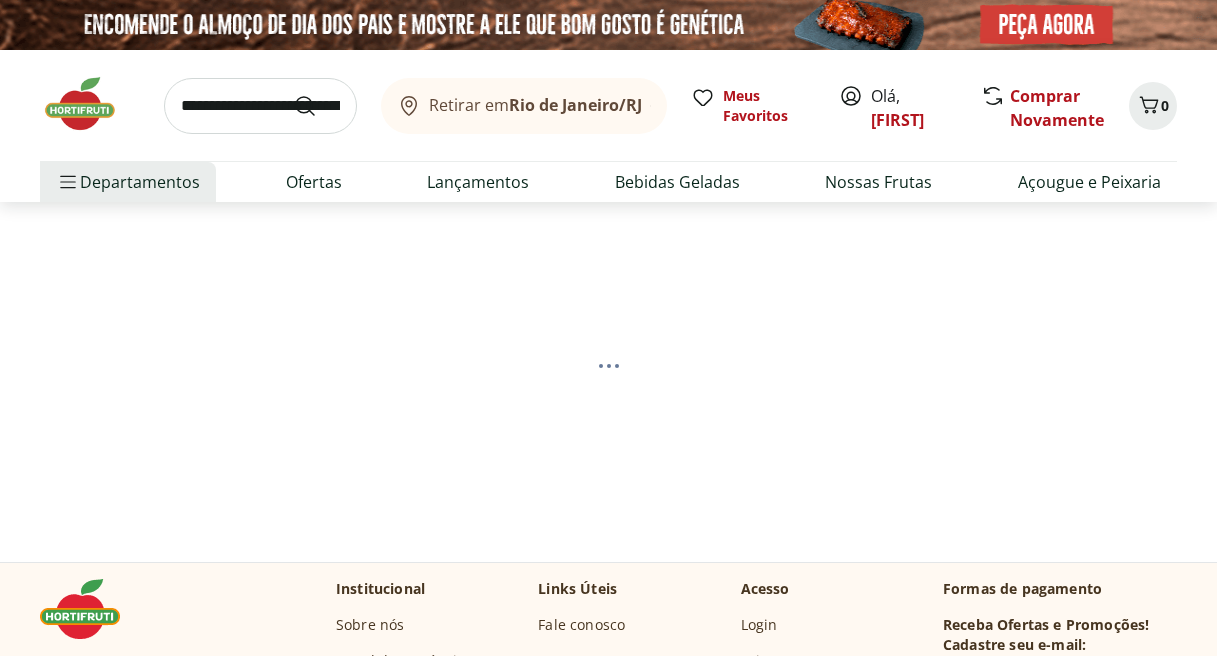 select on "**********" 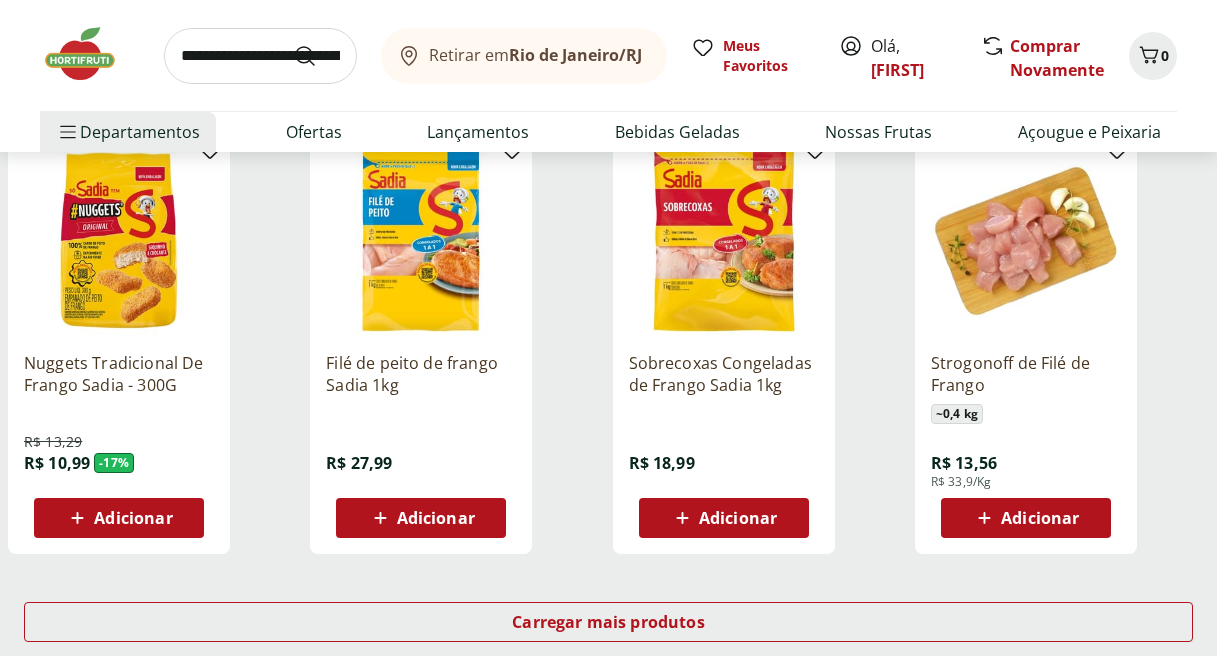 scroll, scrollTop: 1140, scrollLeft: 0, axis: vertical 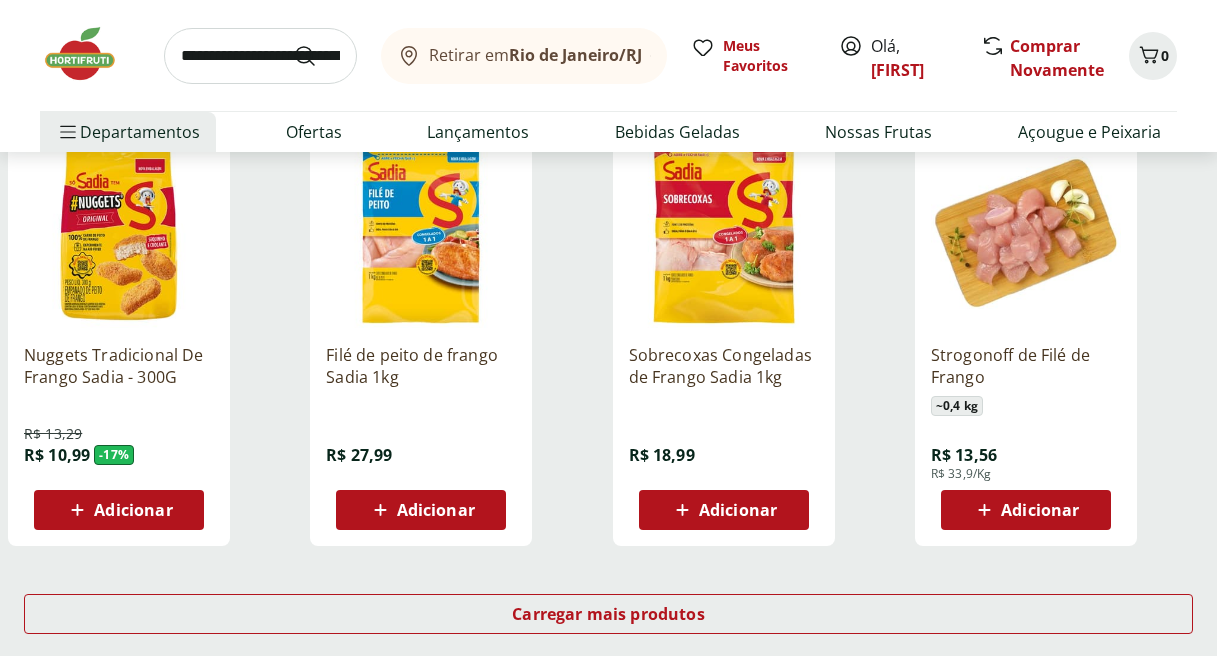 click on "Adicionar" at bounding box center (436, 510) 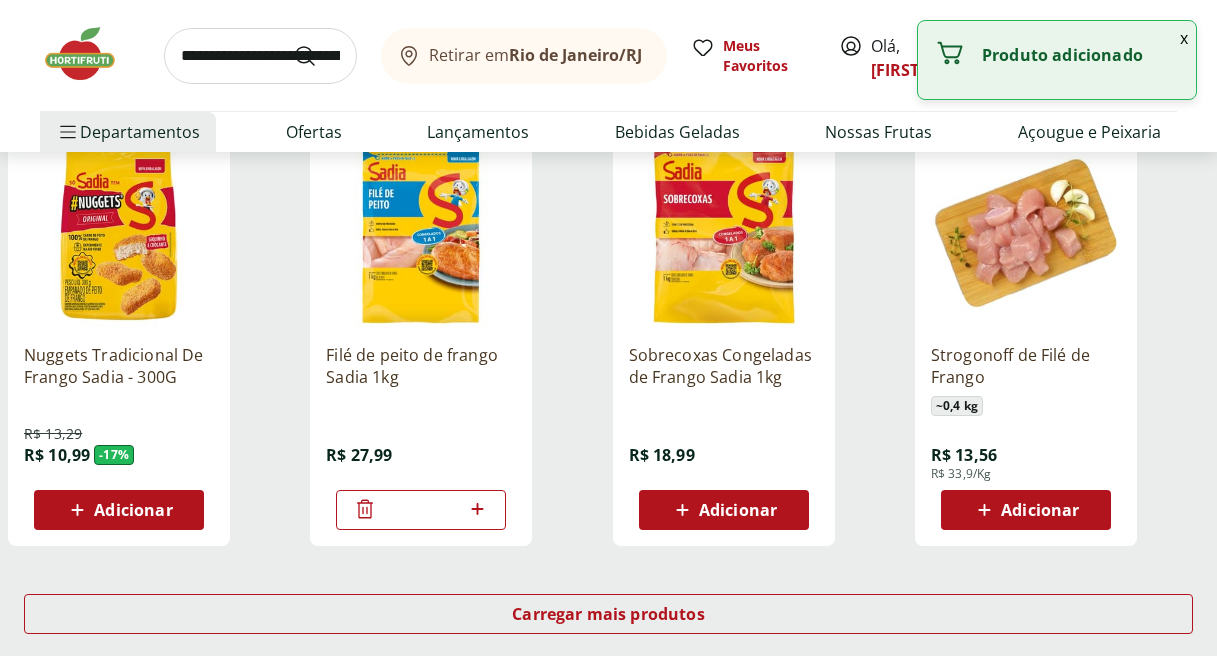 click 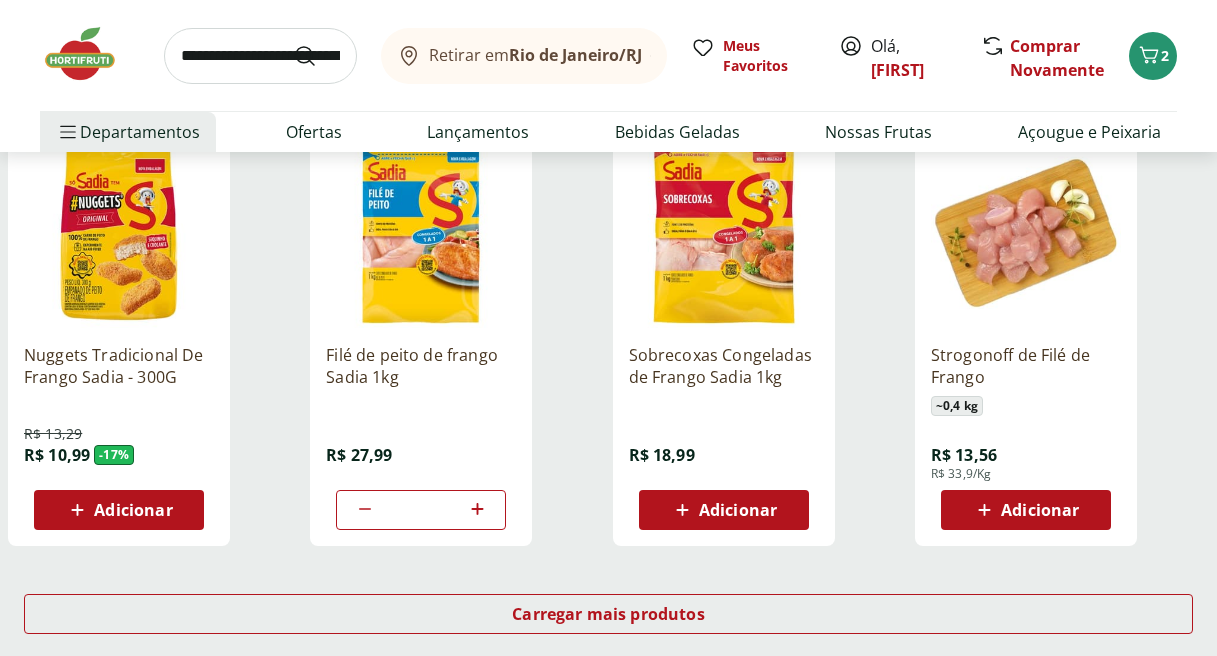 click at bounding box center [260, 56] 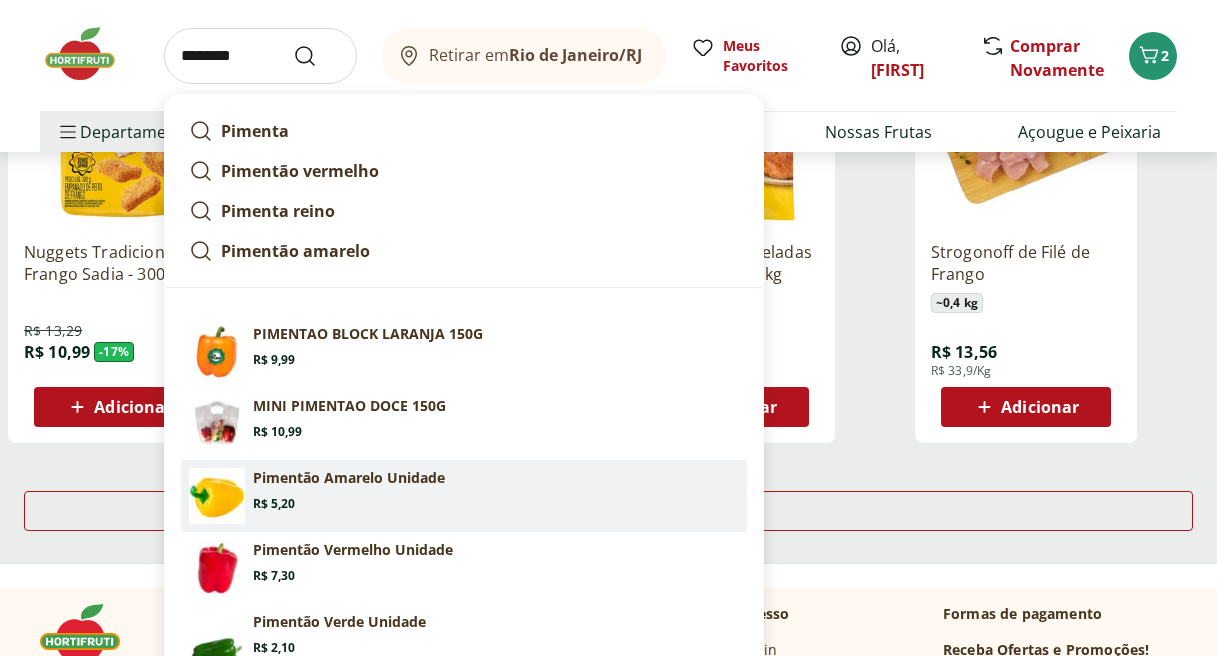 scroll, scrollTop: 1271, scrollLeft: 0, axis: vertical 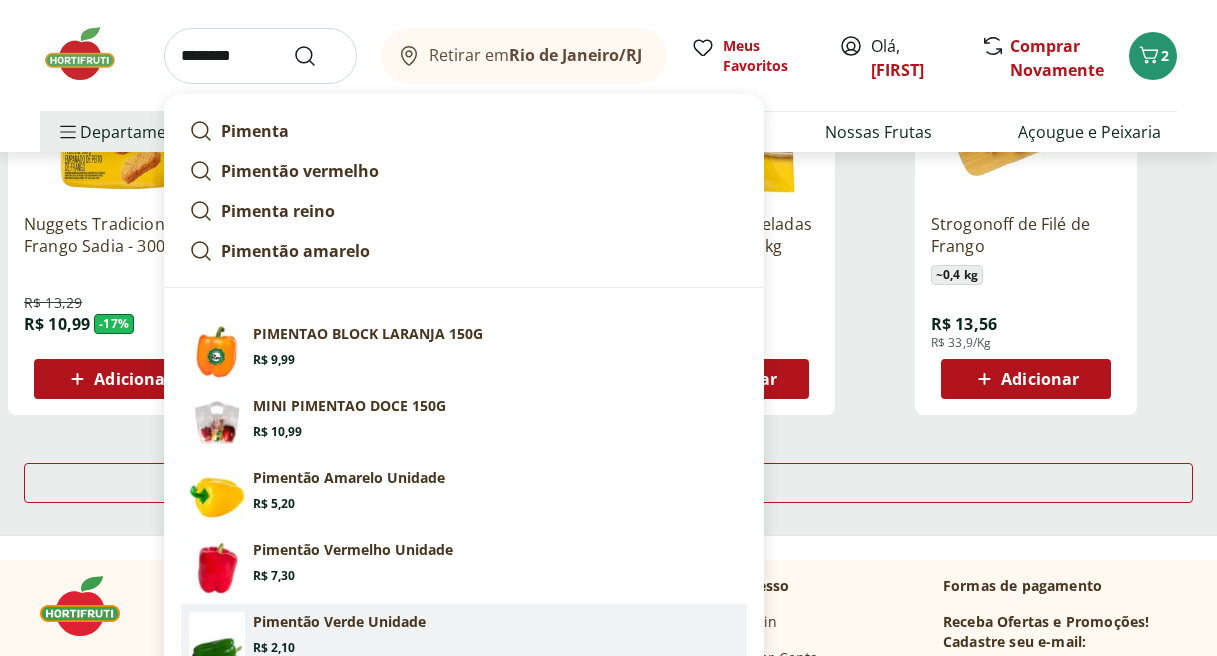 click on "Pimentão Verde Unidade" at bounding box center (339, 622) 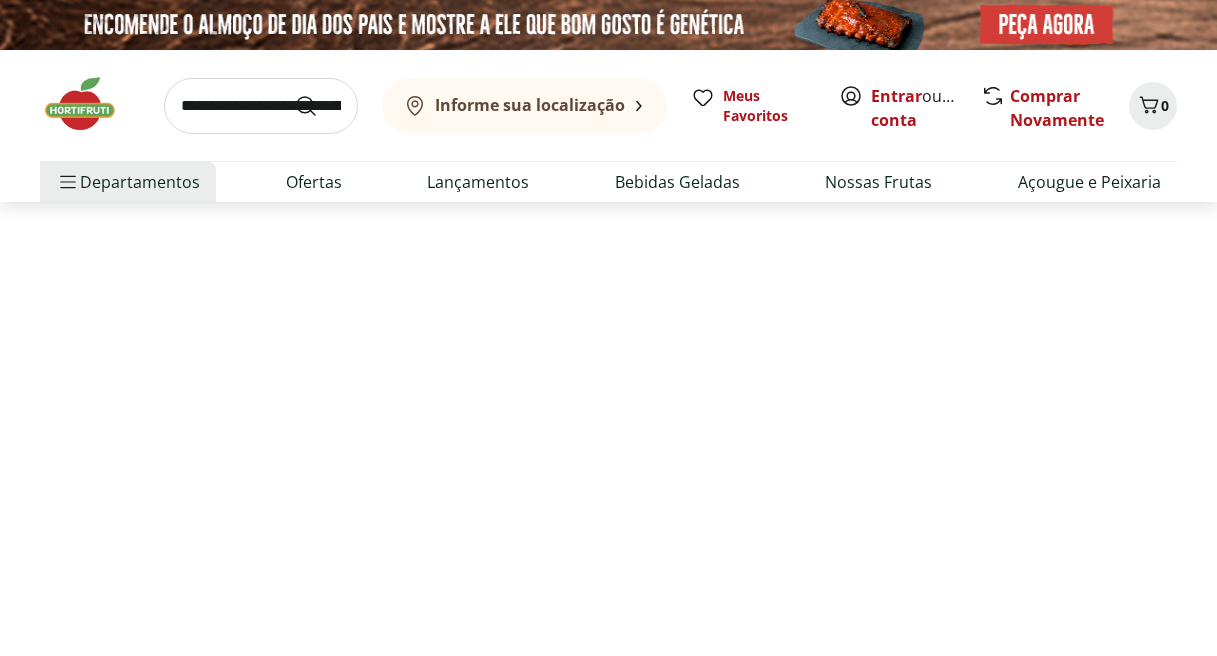 scroll, scrollTop: 0, scrollLeft: 0, axis: both 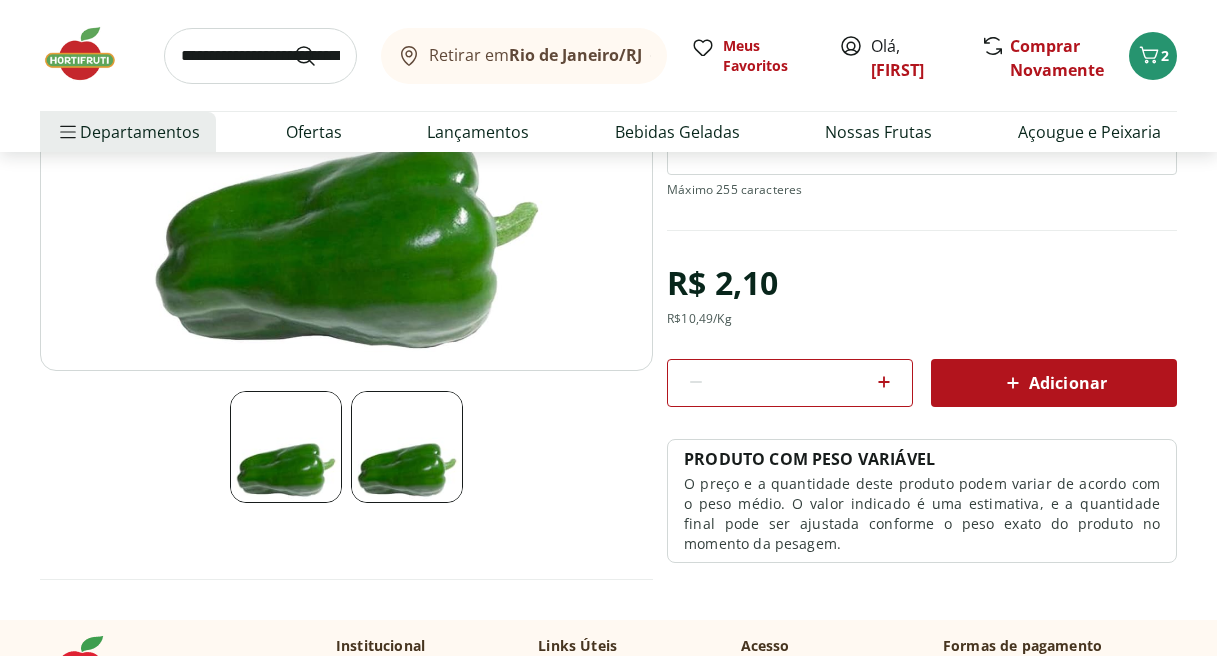 click 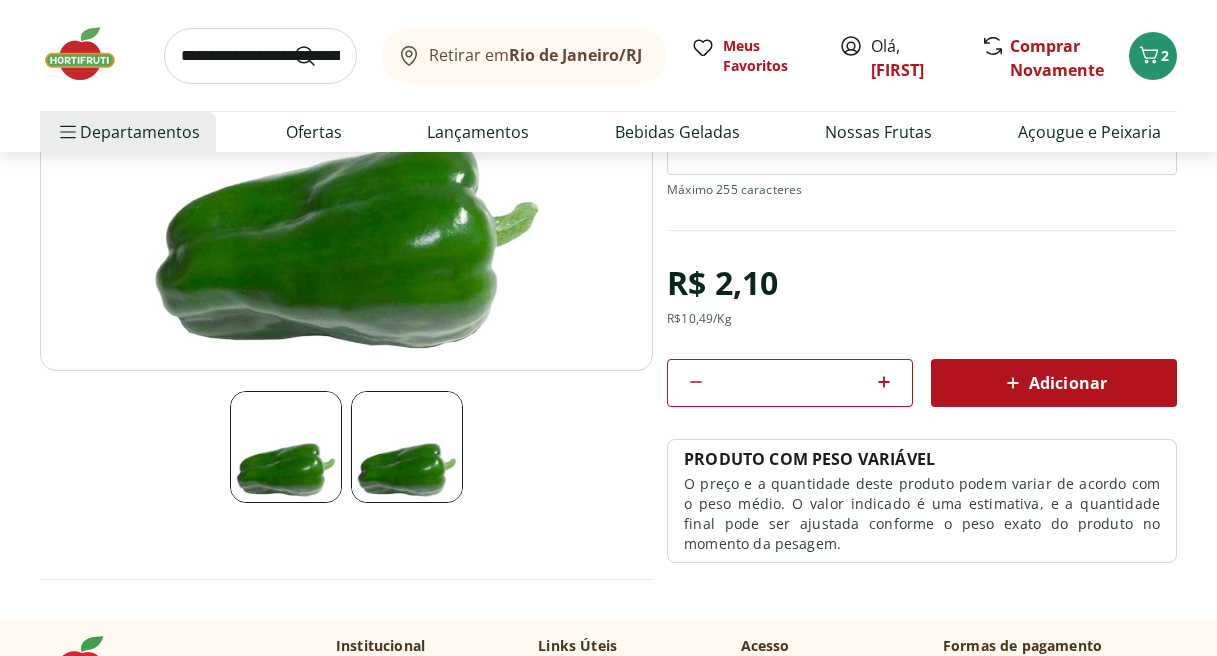 click 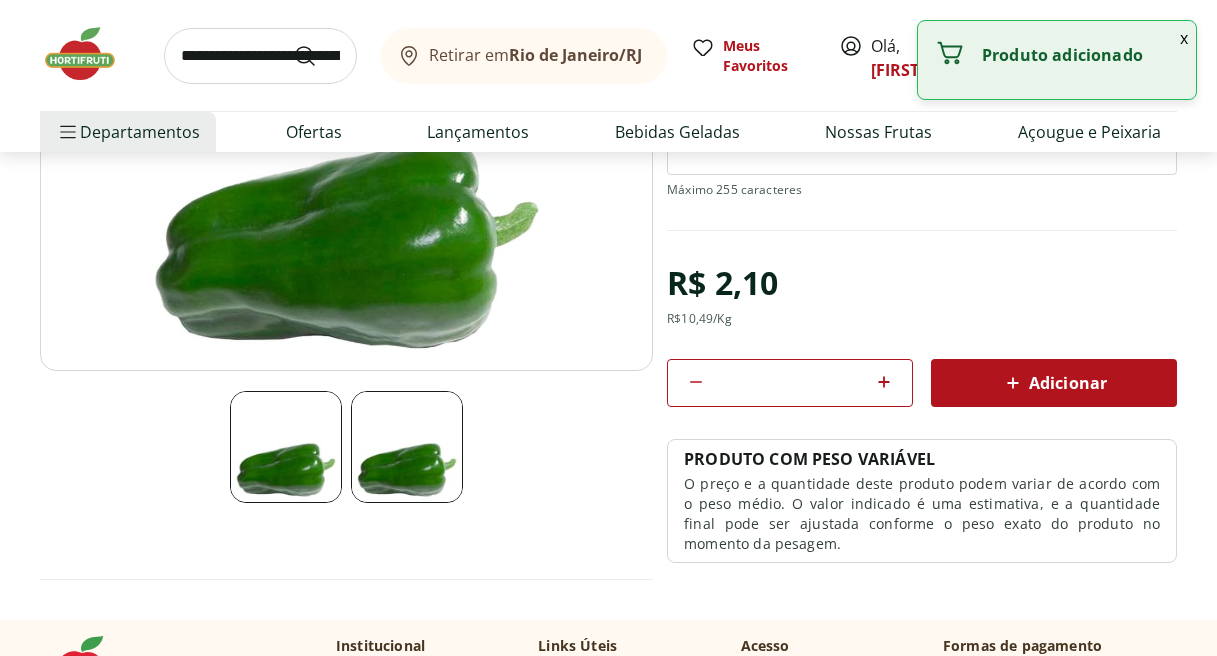 click at bounding box center [260, 56] 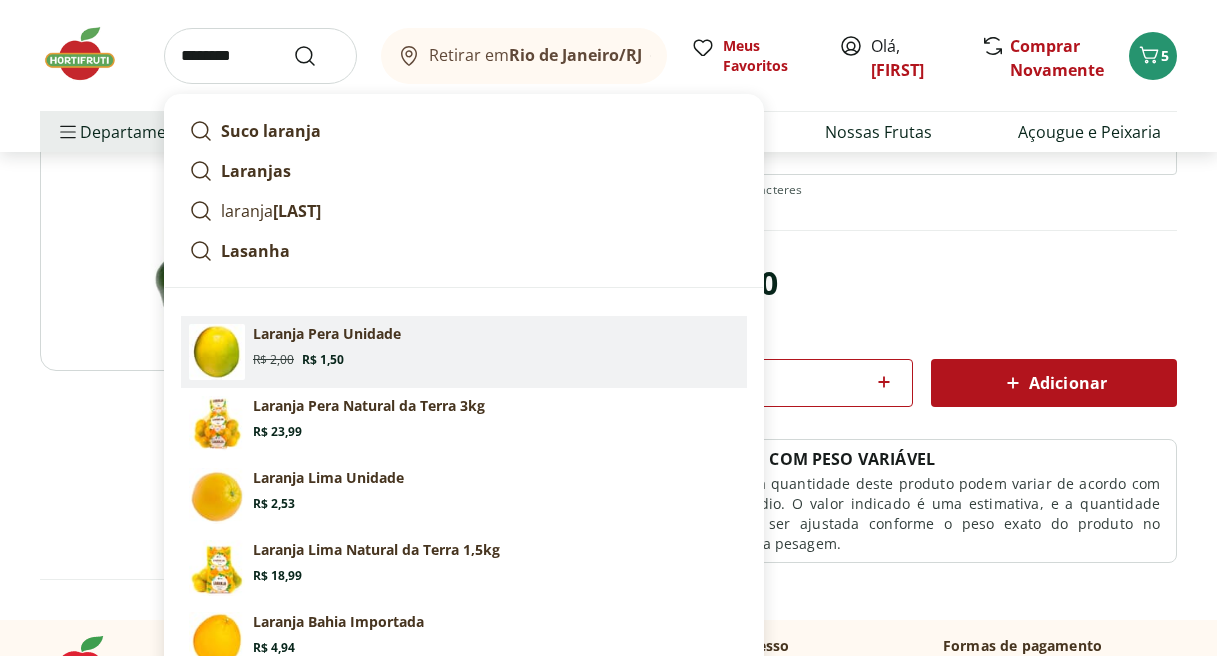 click on "Laranja Pera Unidade" at bounding box center (327, 334) 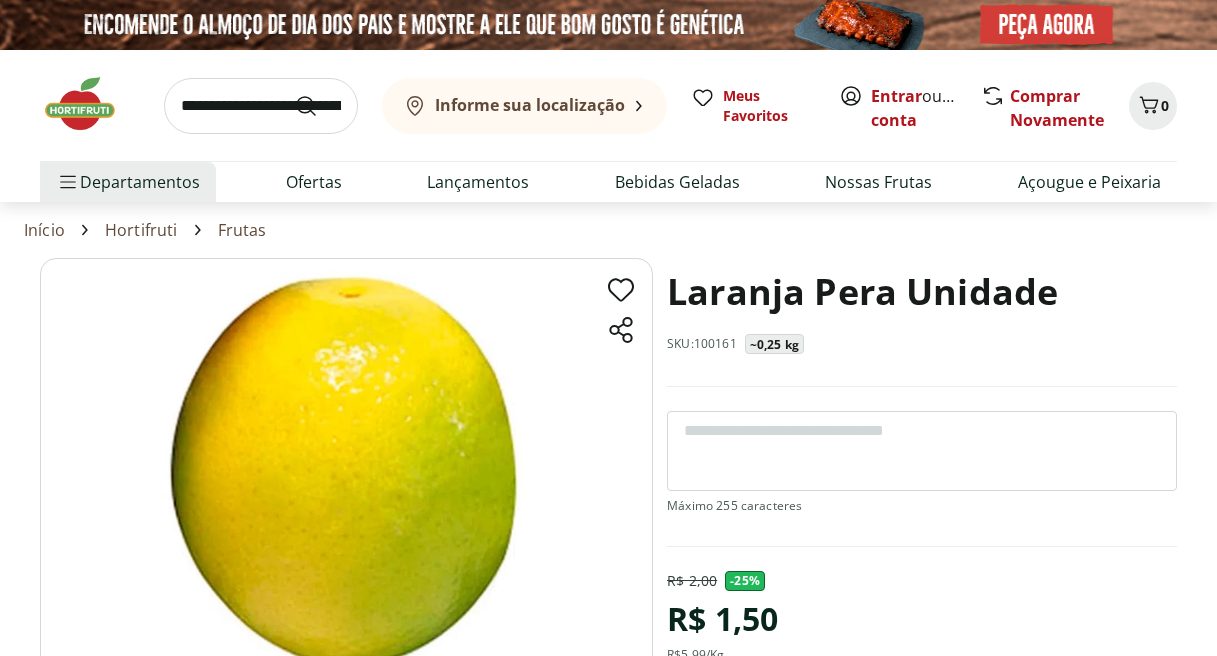 scroll, scrollTop: 0, scrollLeft: 0, axis: both 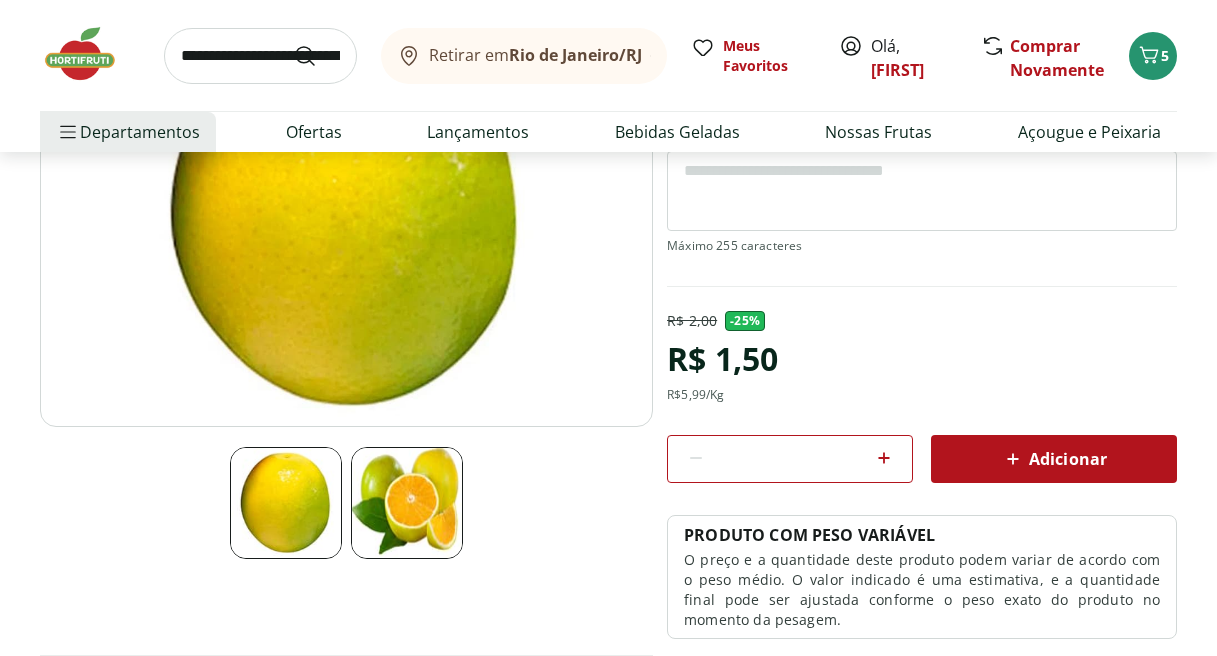 click 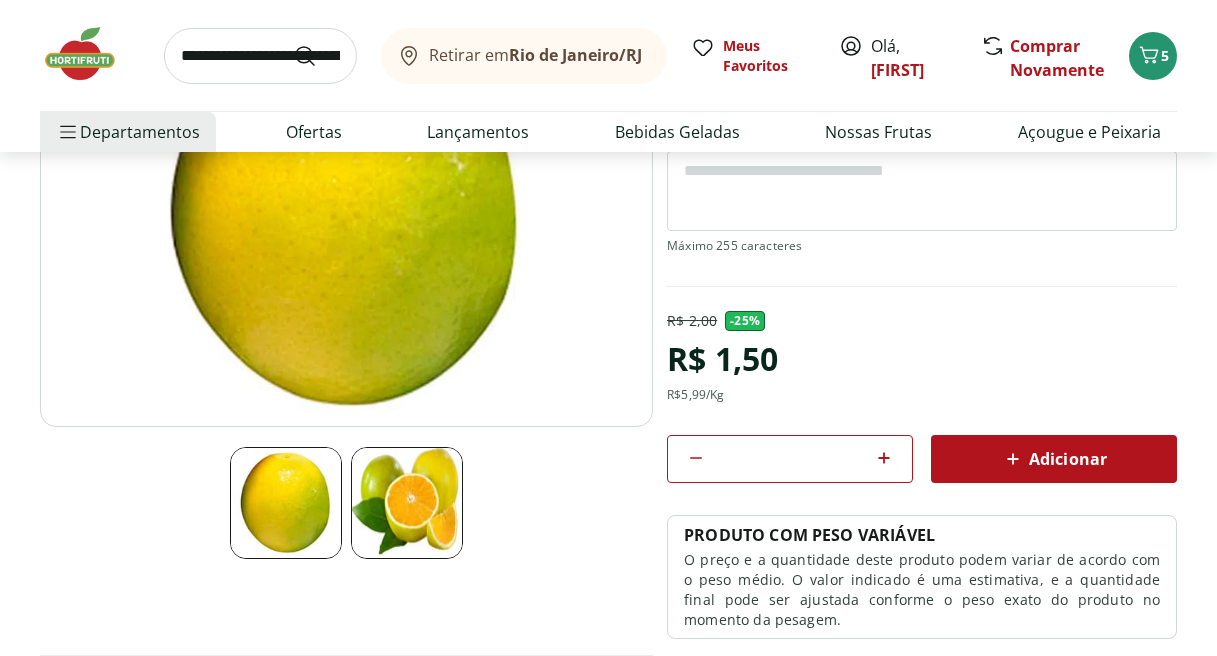 click 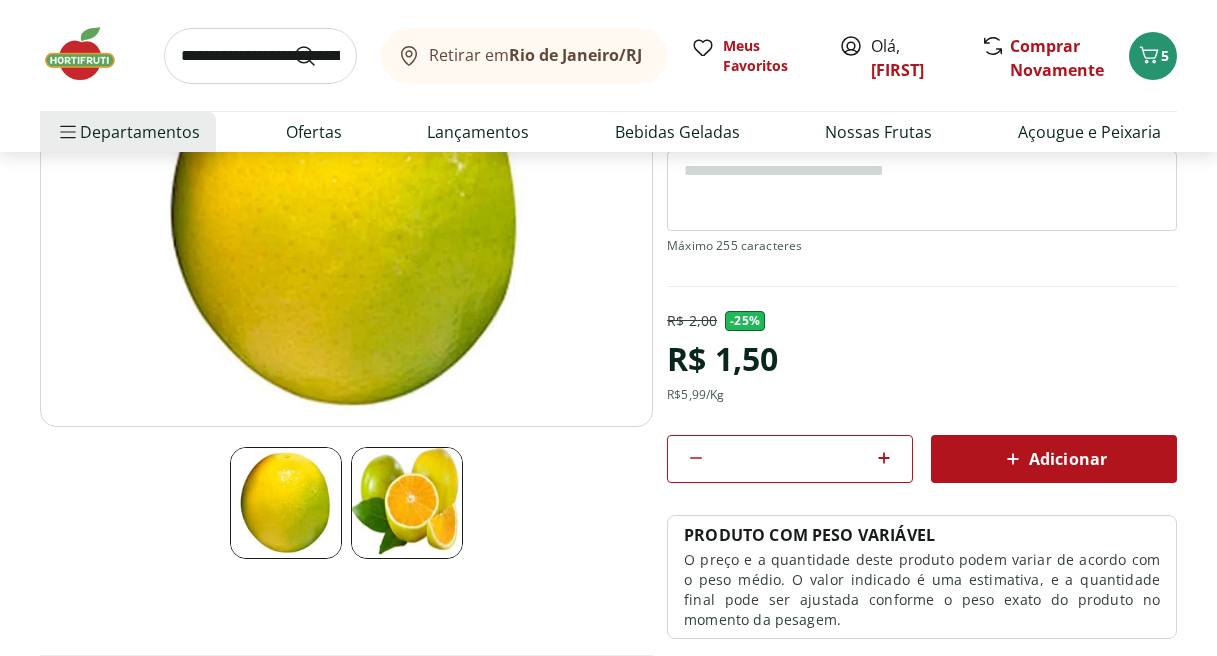 scroll, scrollTop: 0, scrollLeft: 0, axis: both 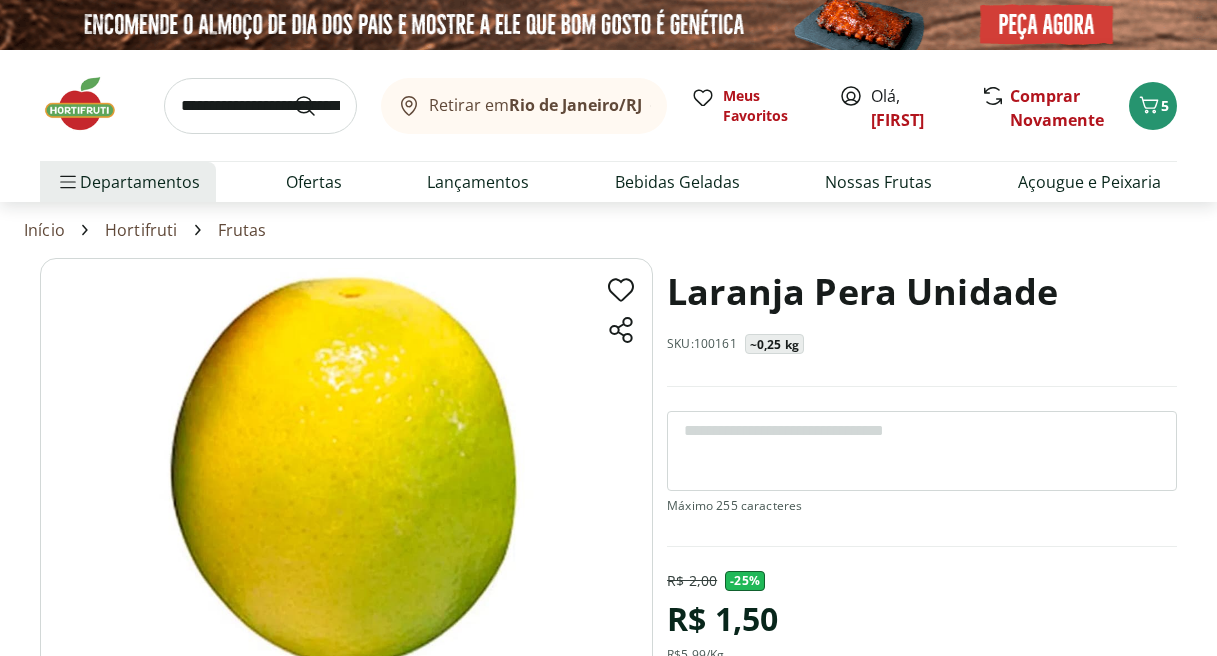 click at bounding box center [260, 106] 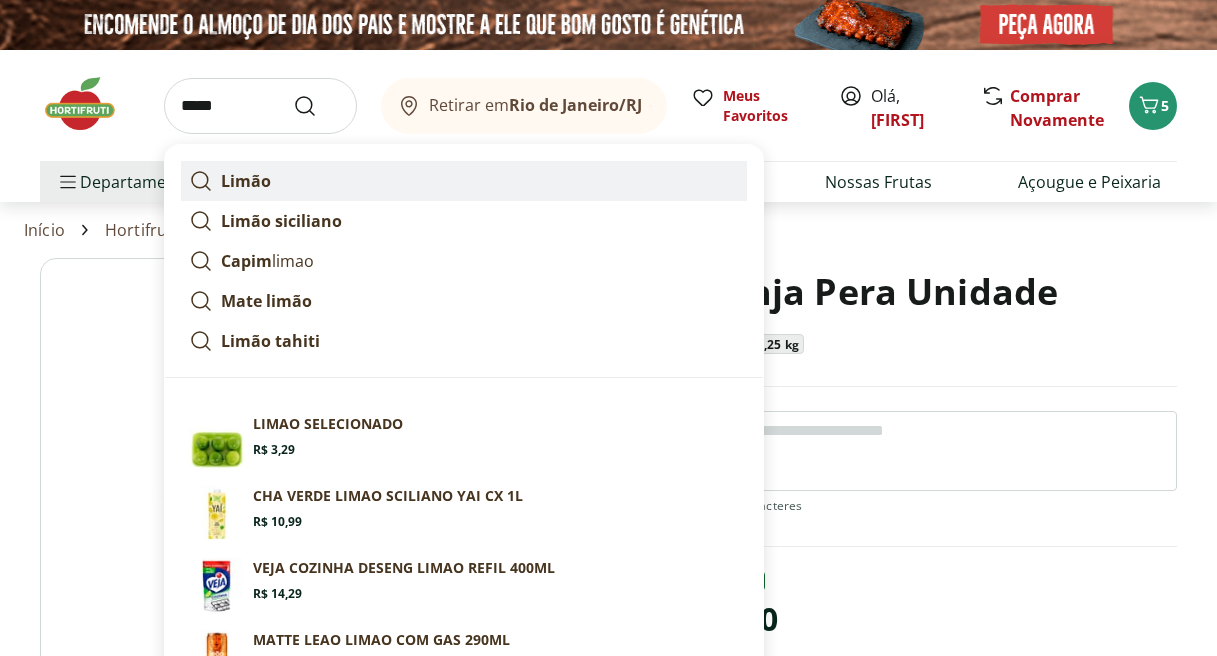 click on "Limão" at bounding box center (246, 181) 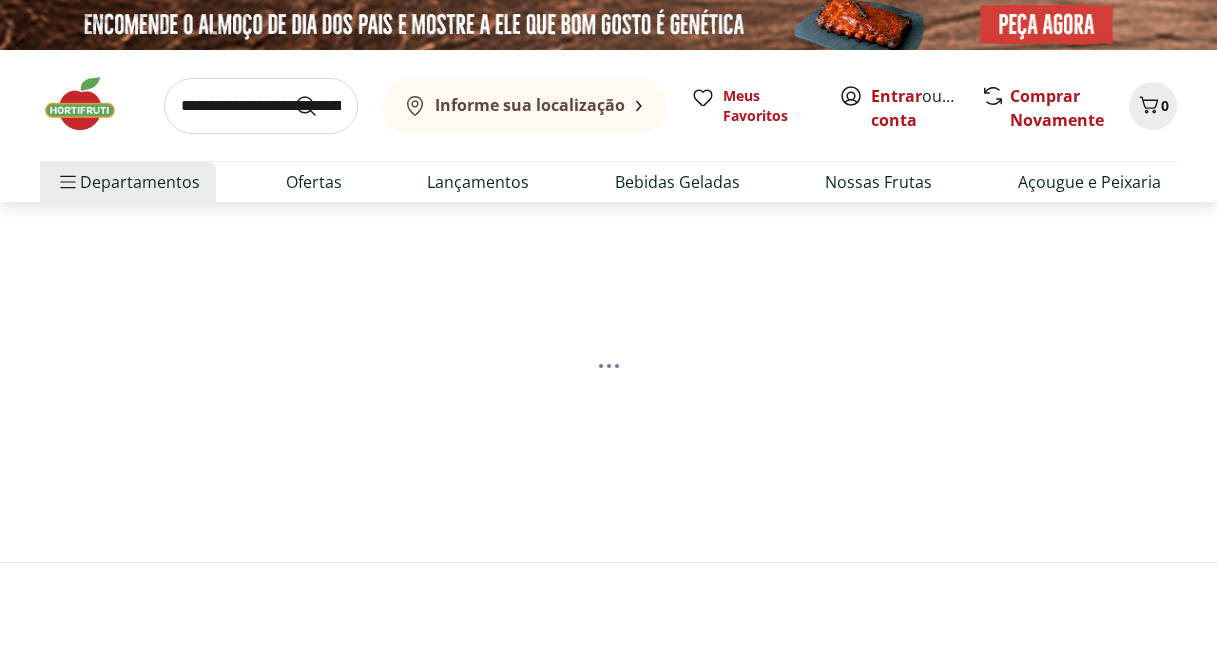 scroll, scrollTop: 0, scrollLeft: 0, axis: both 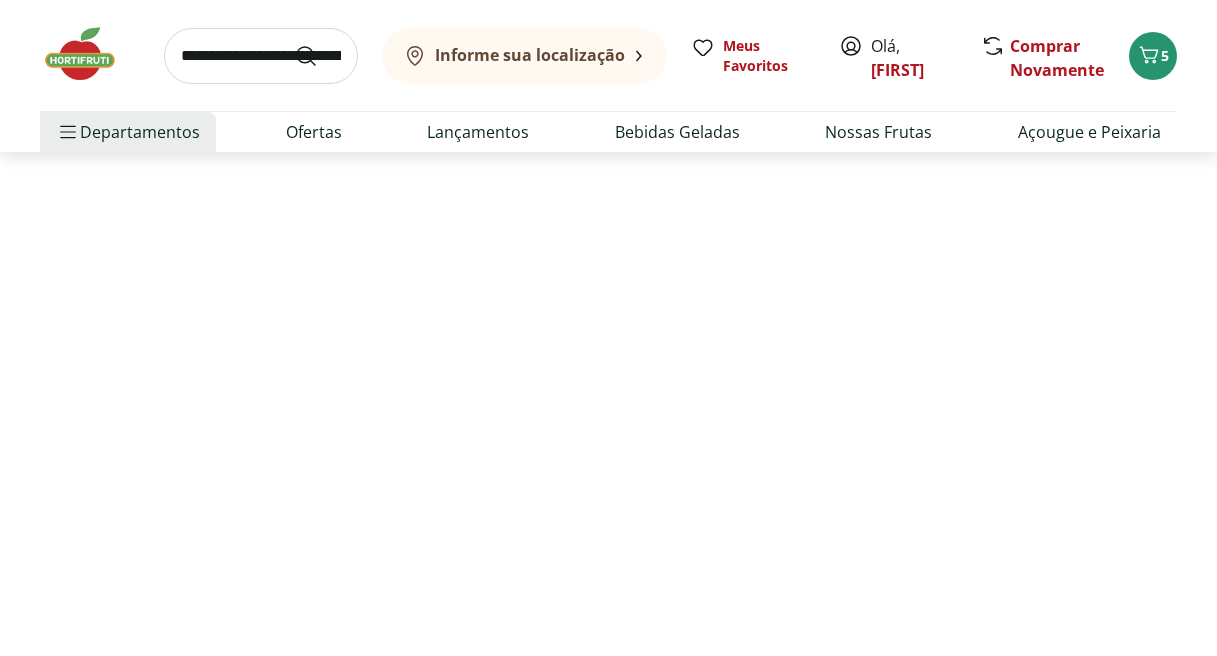 select on "**********" 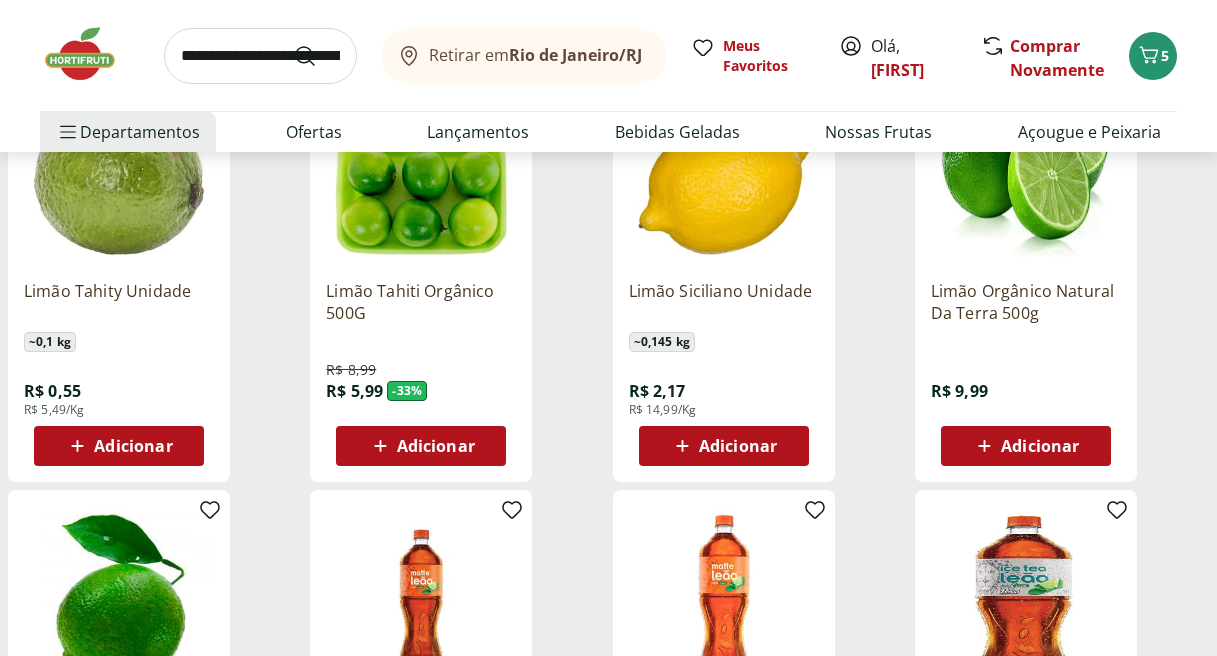 scroll, scrollTop: 341, scrollLeft: 0, axis: vertical 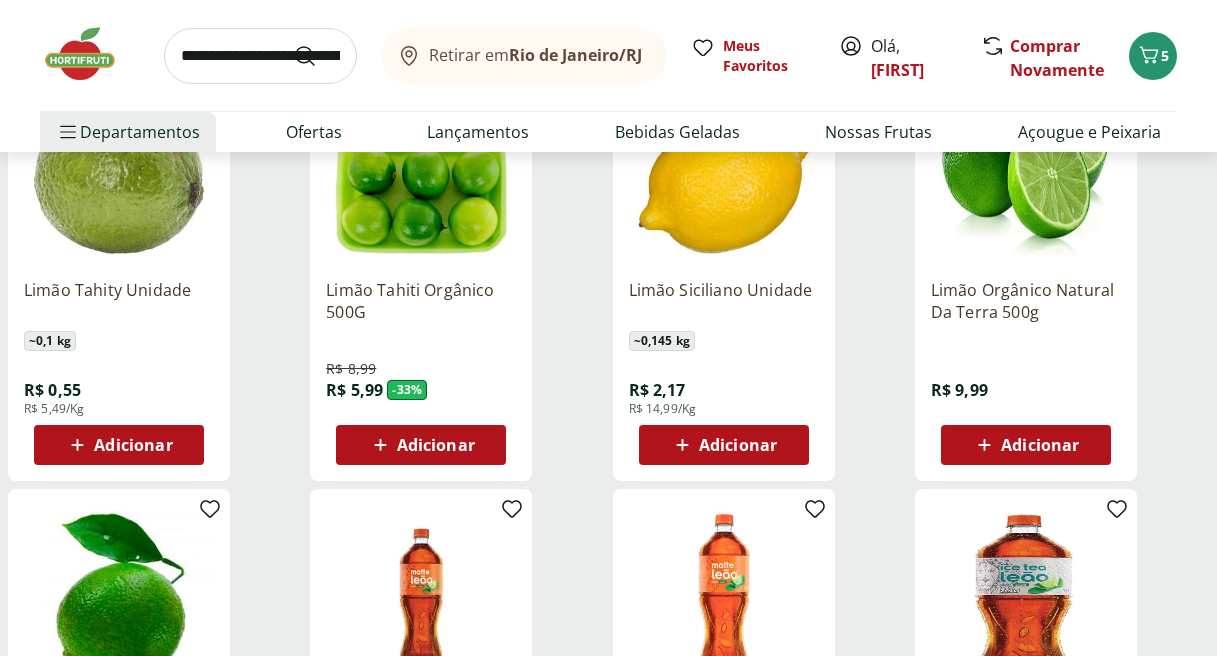 click on "Adicionar" at bounding box center [133, 445] 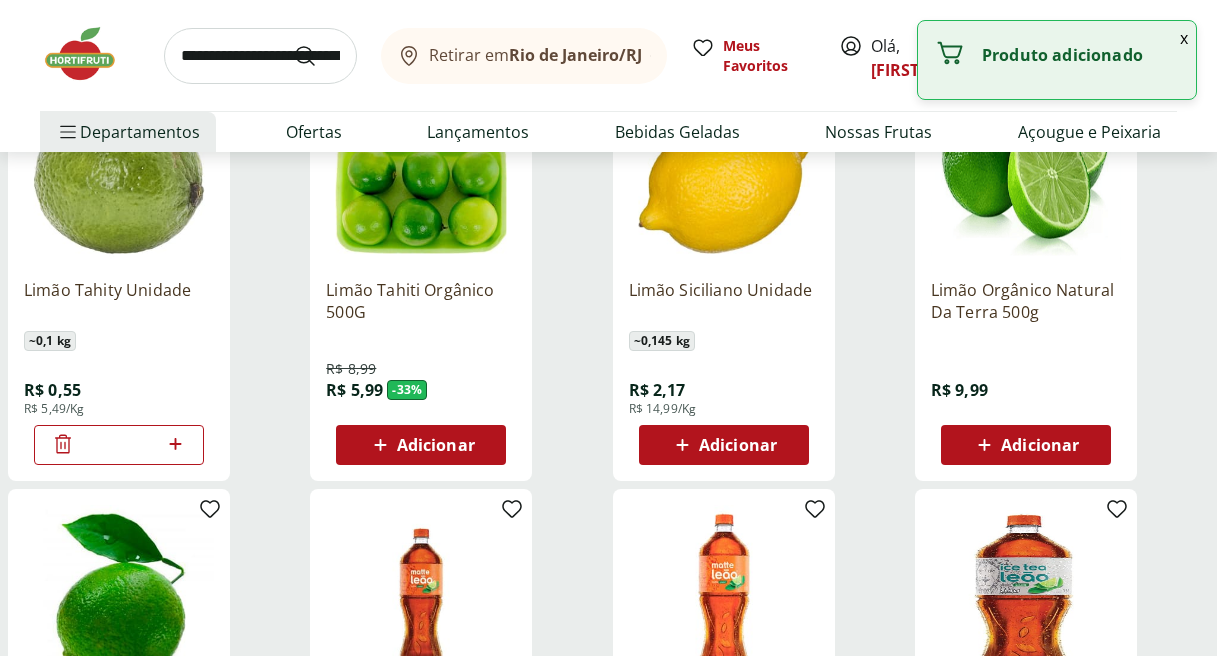 click 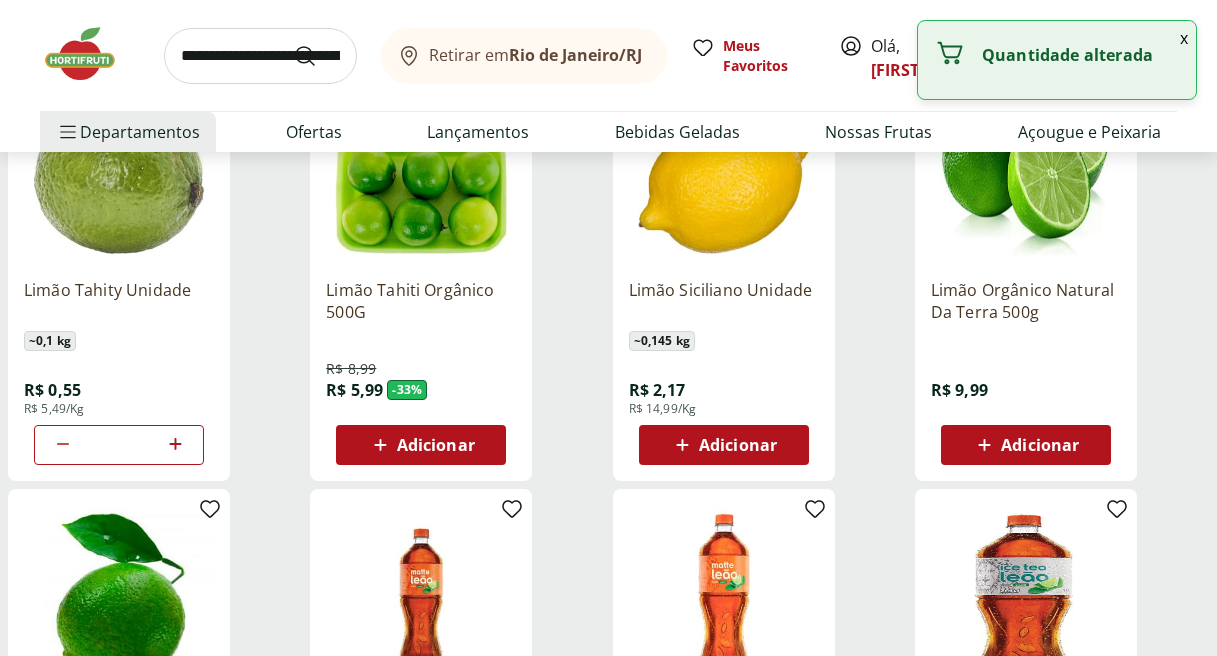 click 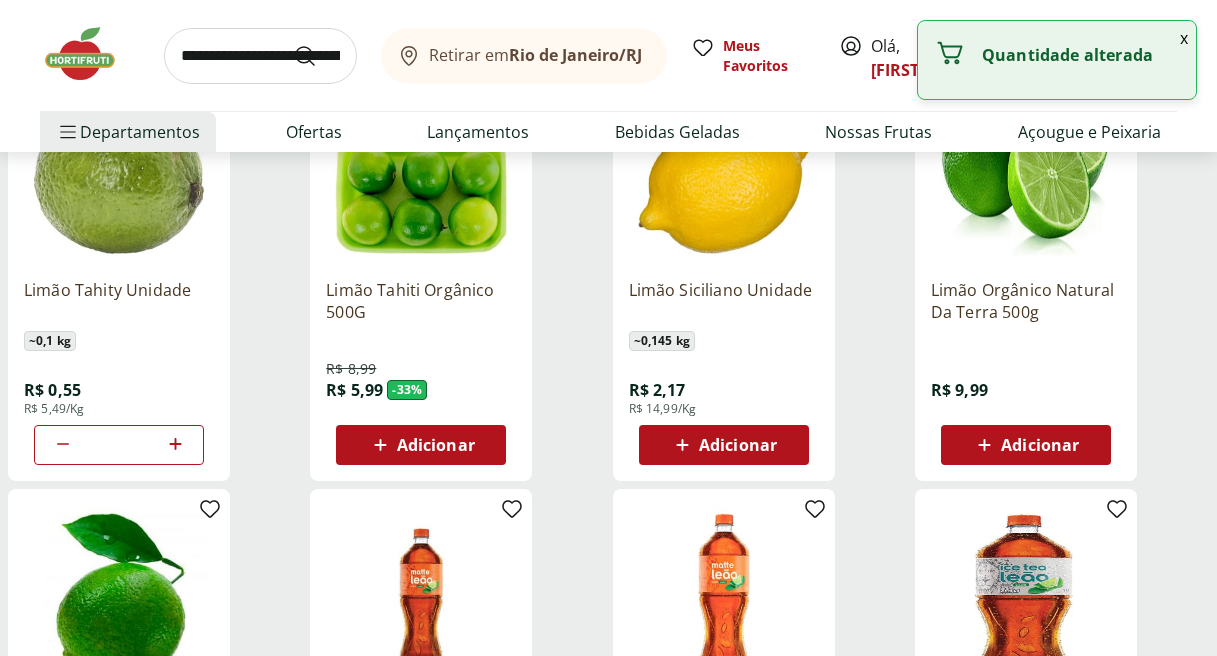 click 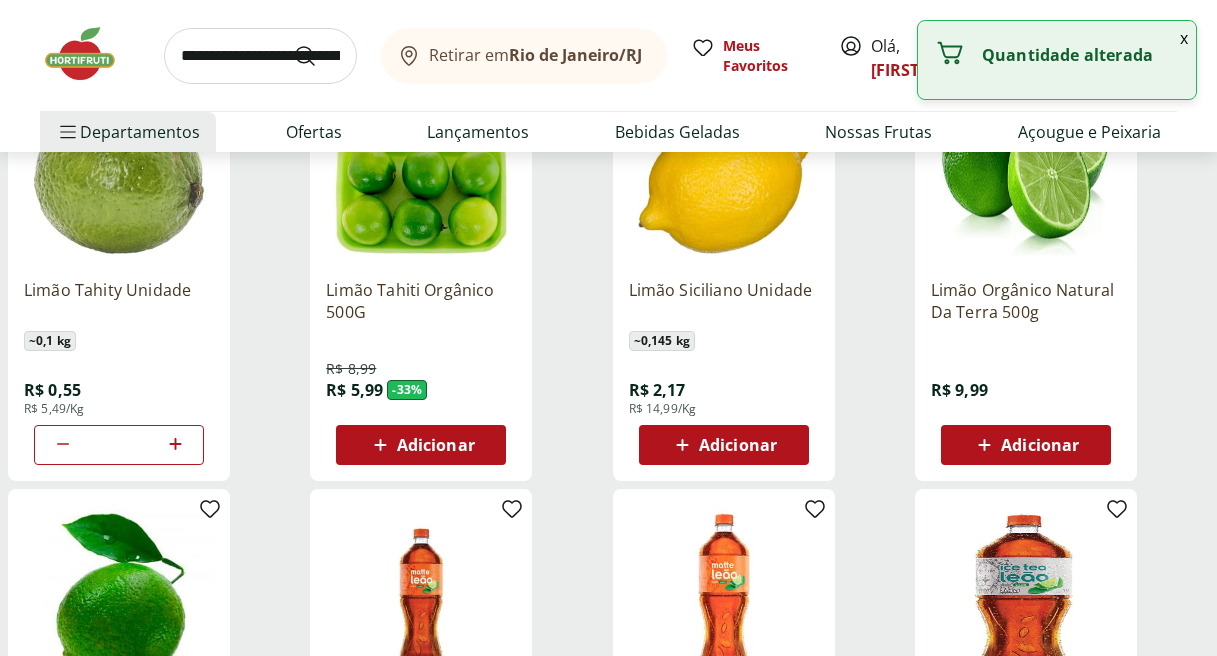 type on "*" 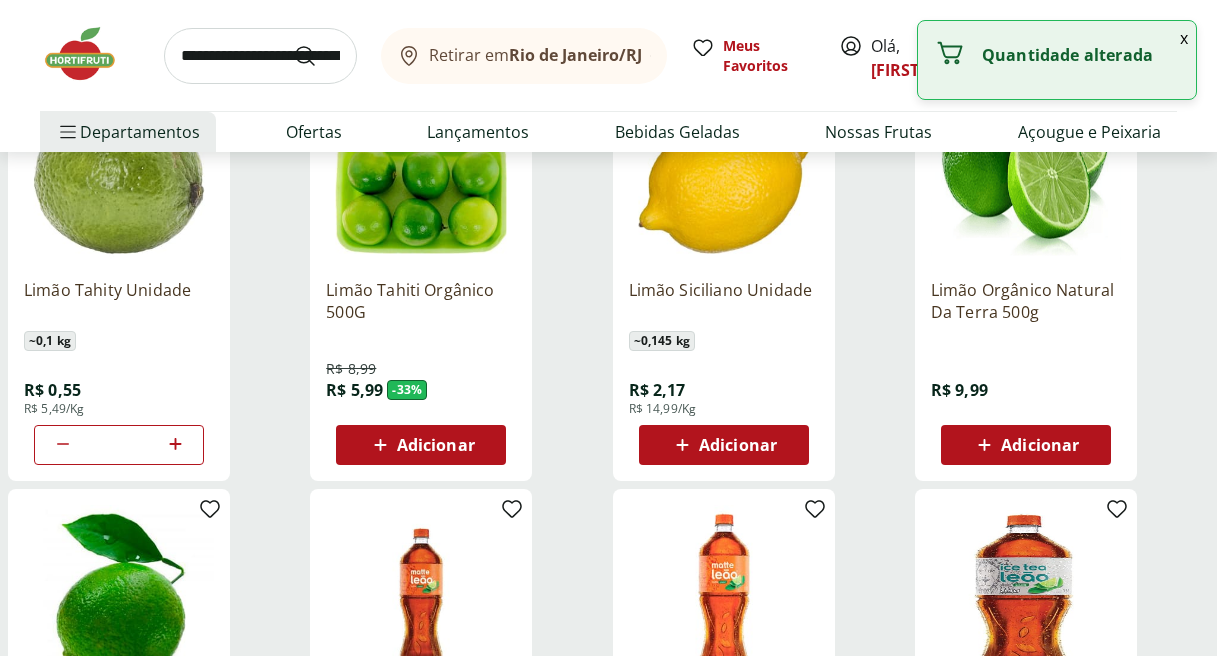 click at bounding box center [260, 56] 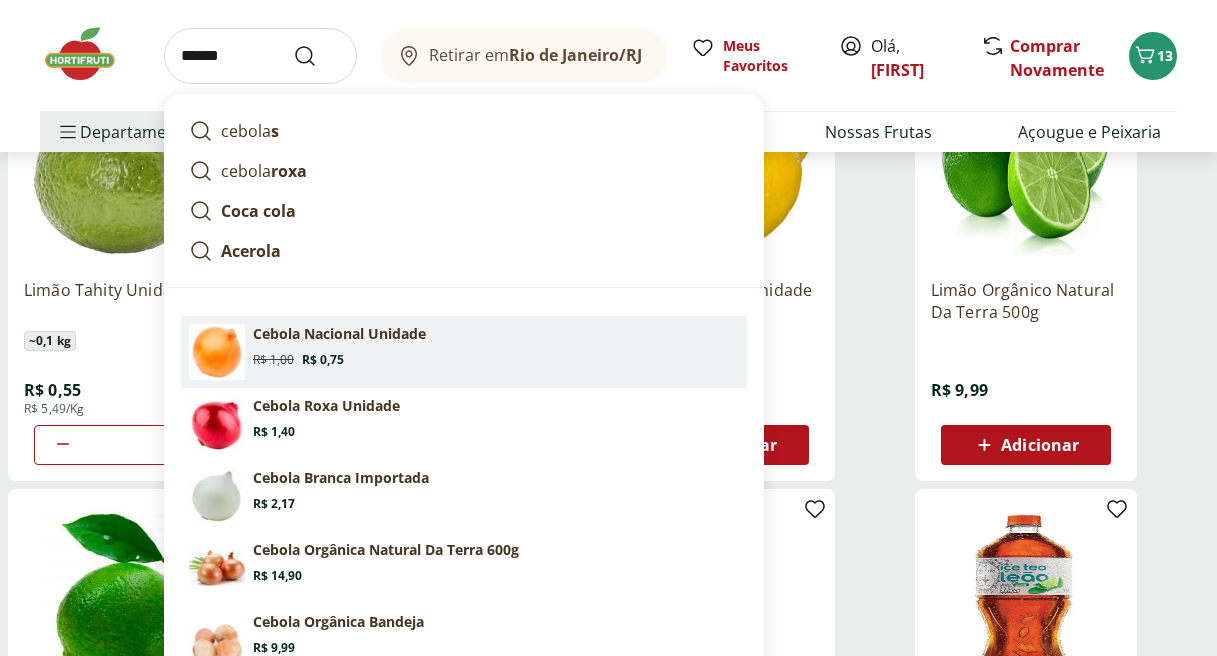 click on "Cebola Nacional Unidade" at bounding box center [339, 334] 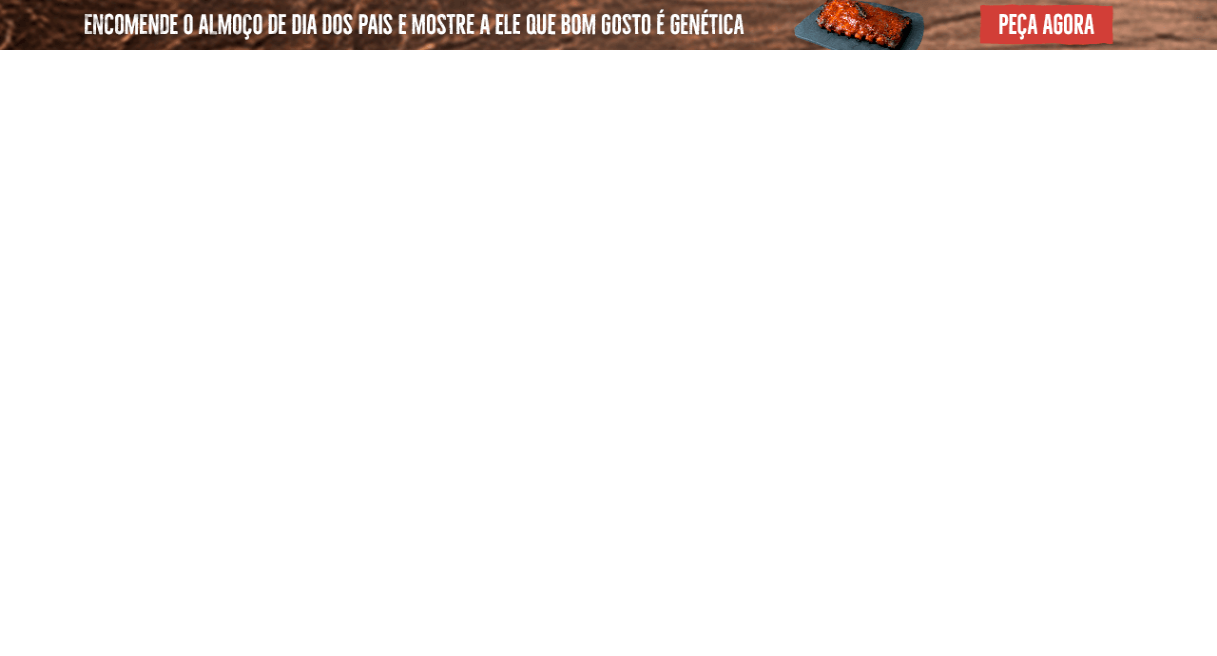 scroll, scrollTop: 0, scrollLeft: 0, axis: both 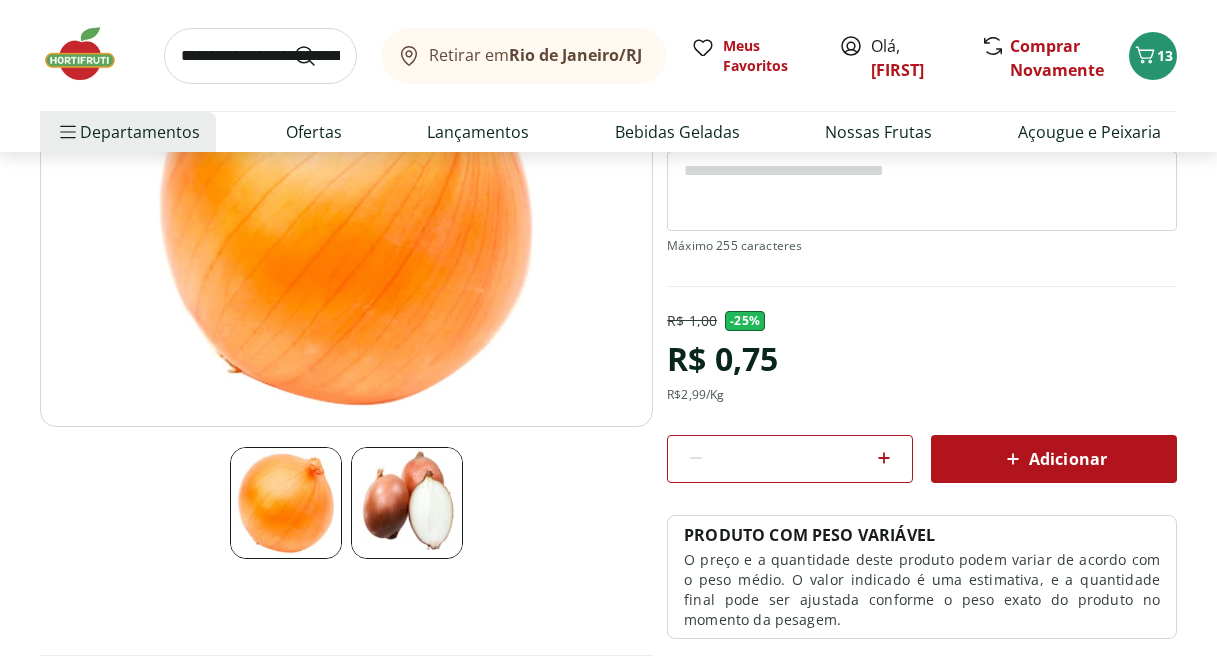 click 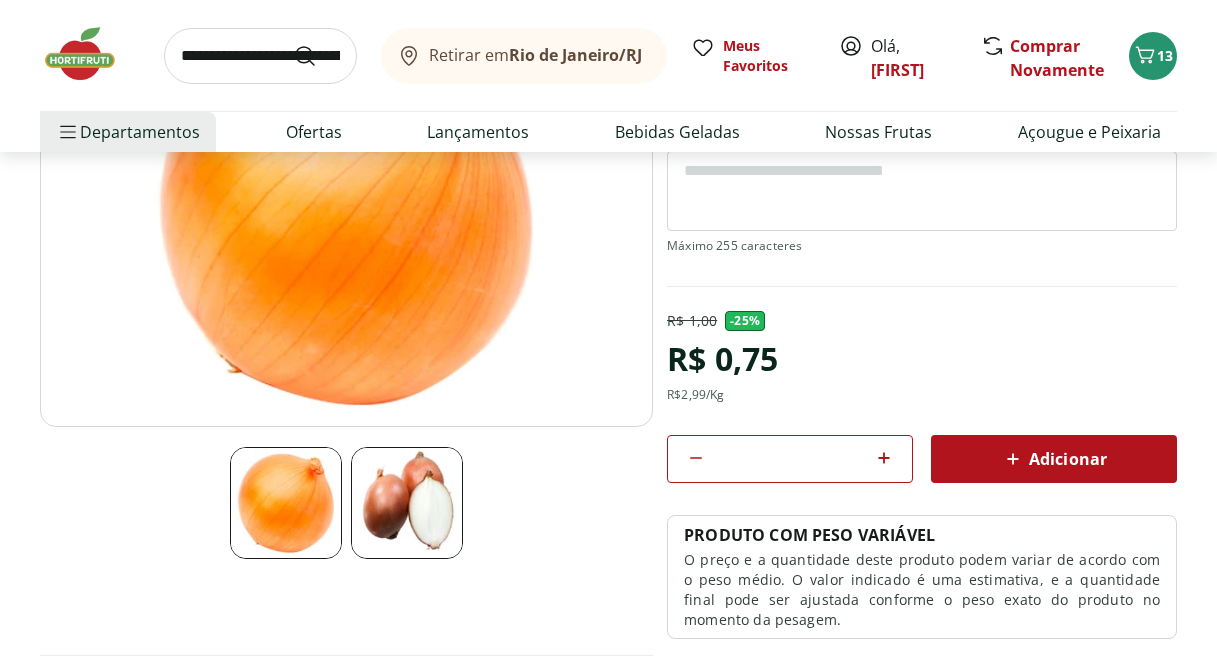 click 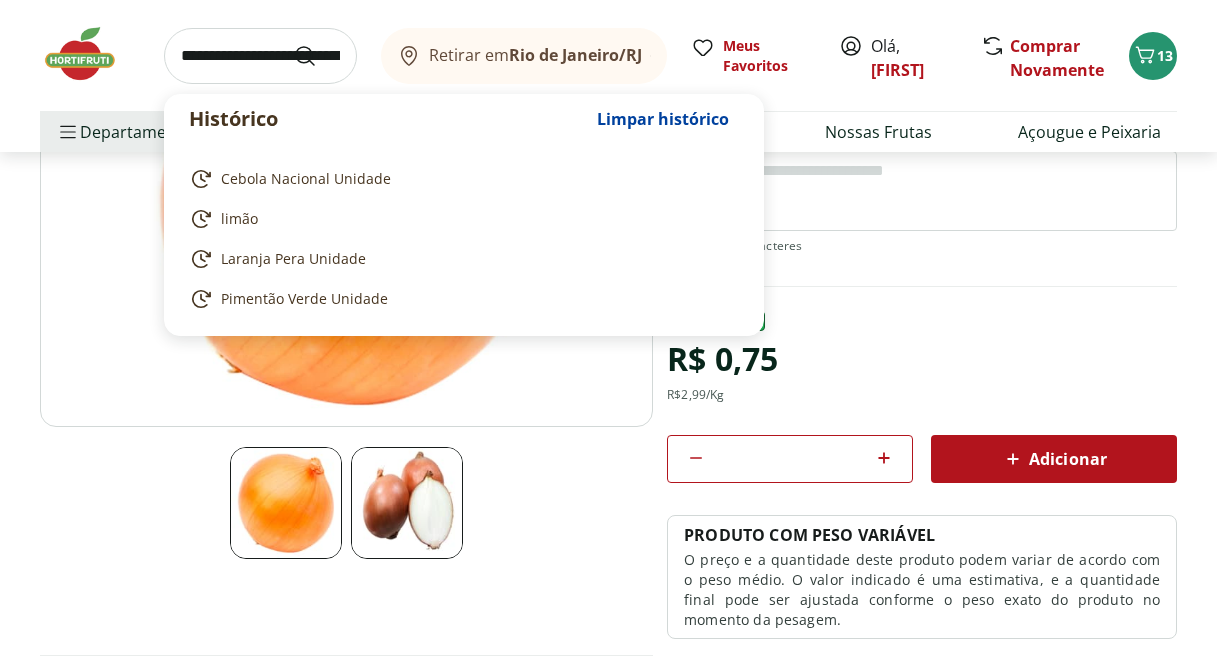 click at bounding box center [260, 56] 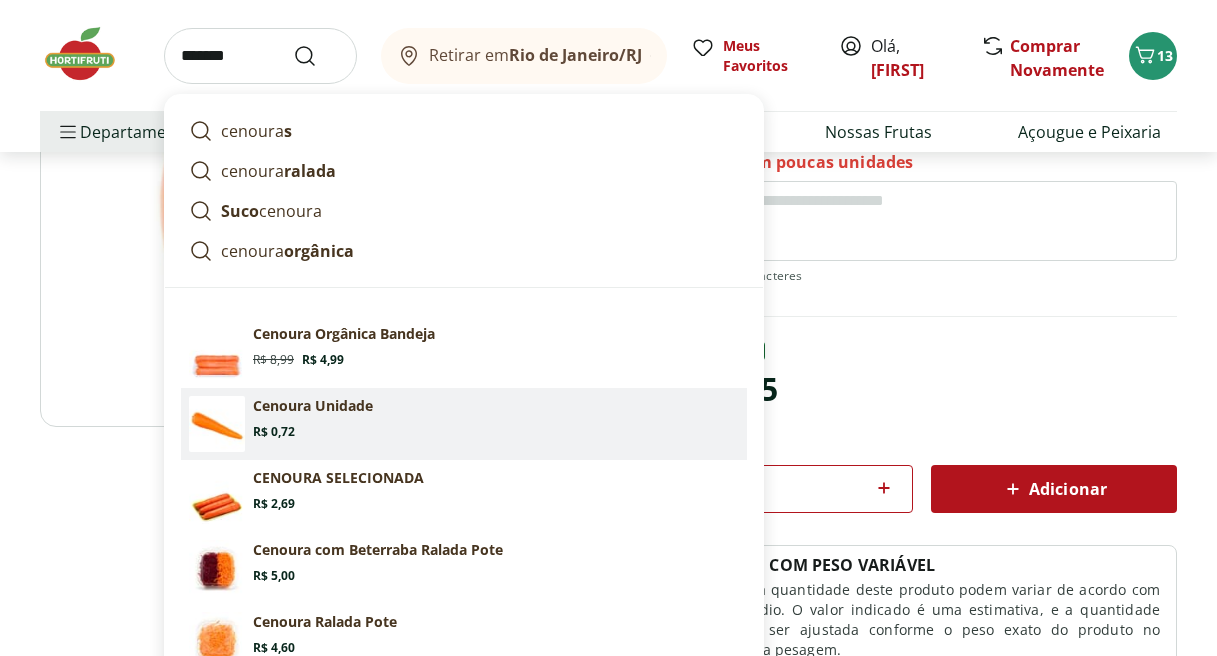 click on "Cenoura Unidade" at bounding box center [313, 406] 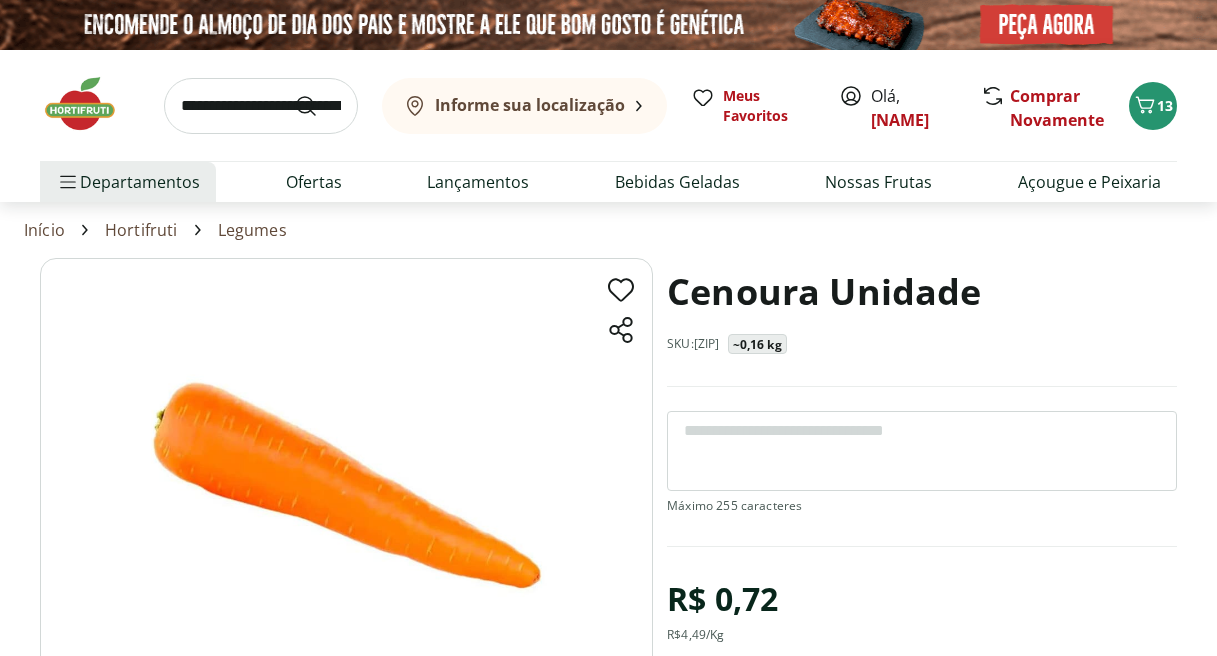 scroll, scrollTop: 0, scrollLeft: 0, axis: both 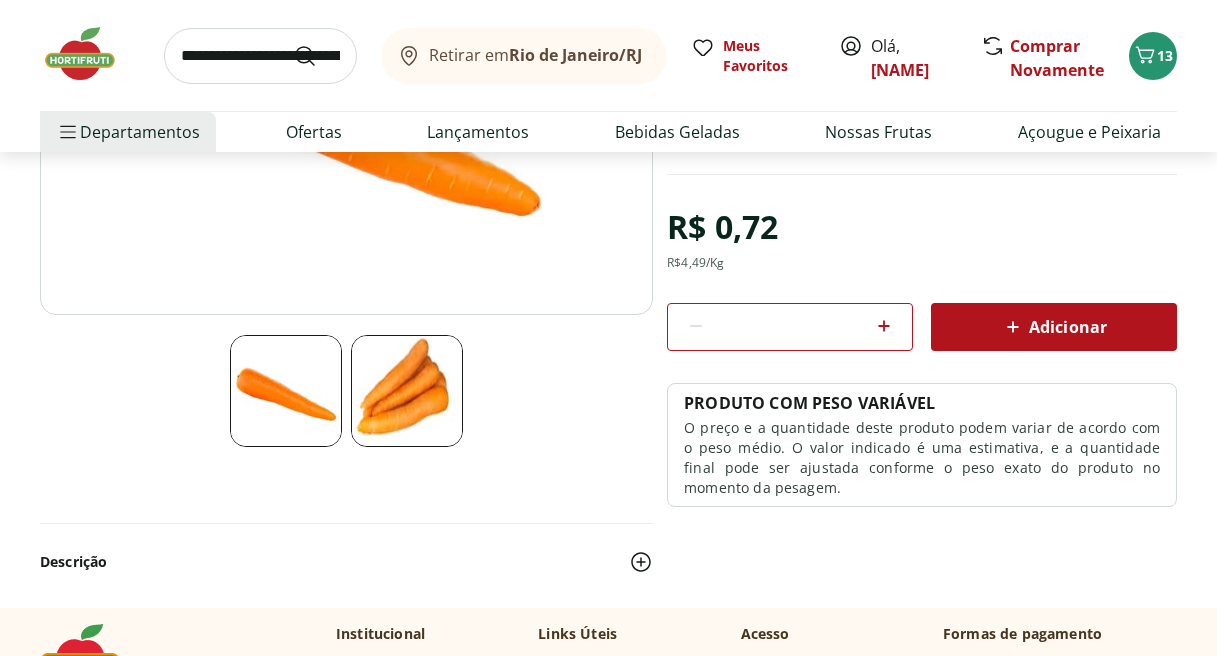 click 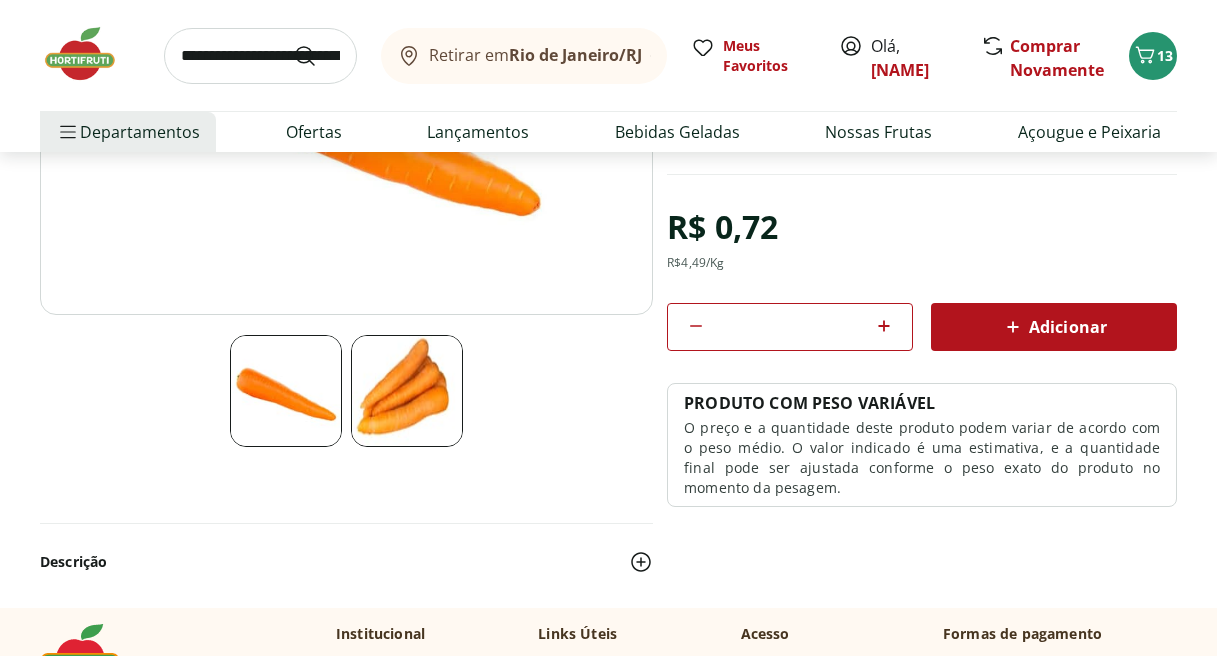 click 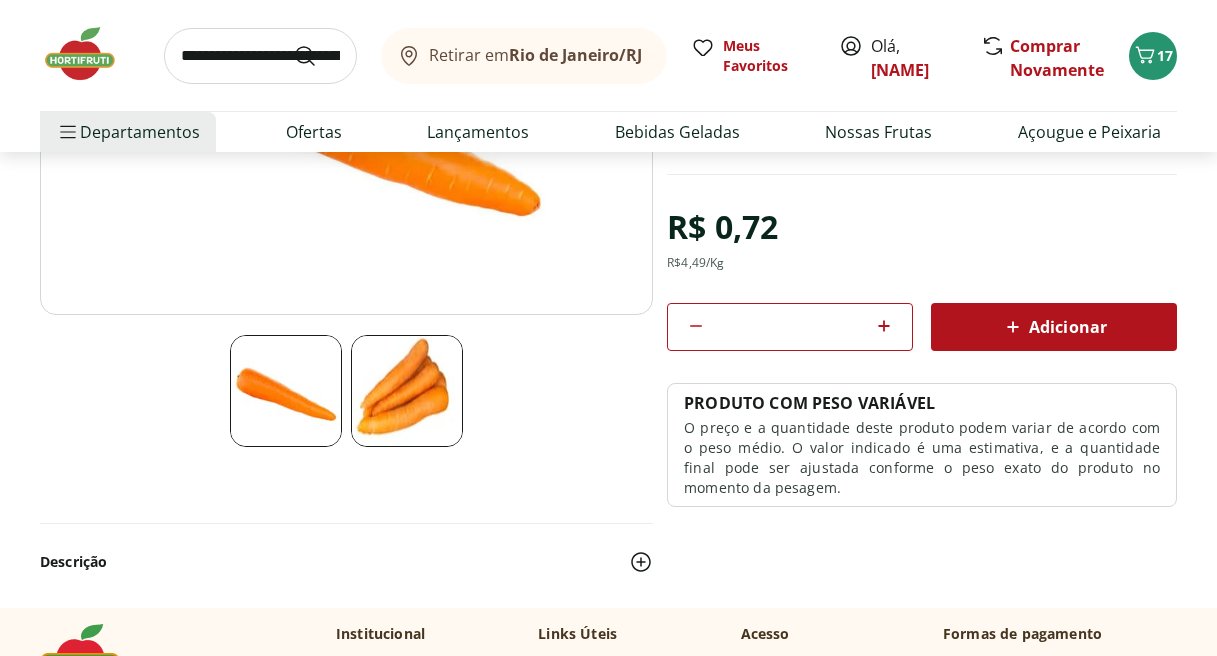 click at bounding box center [260, 56] 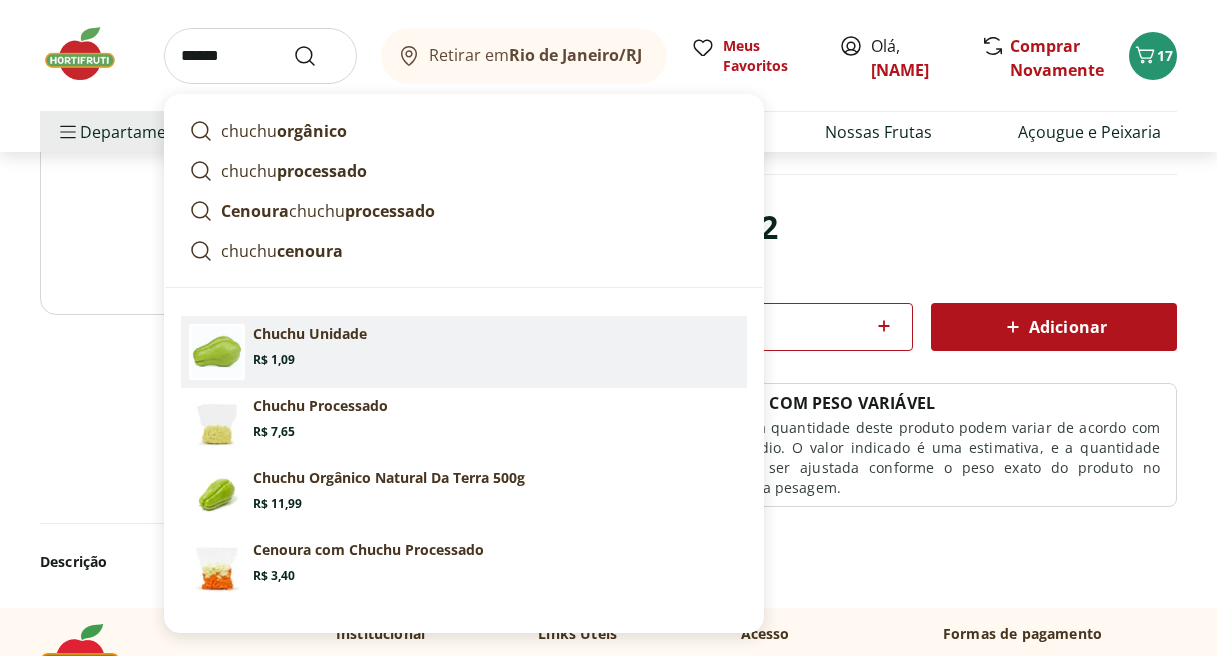 click on "Chuchu Unidade Price: R$ 1,09" at bounding box center [496, 346] 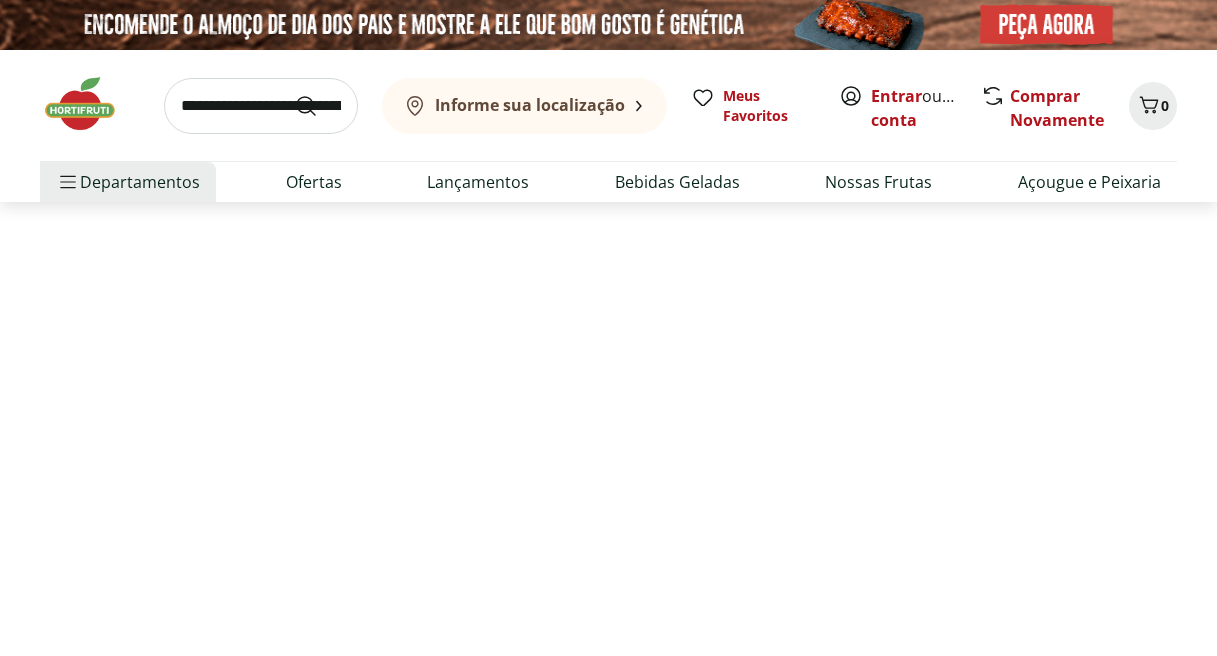 scroll, scrollTop: 0, scrollLeft: 0, axis: both 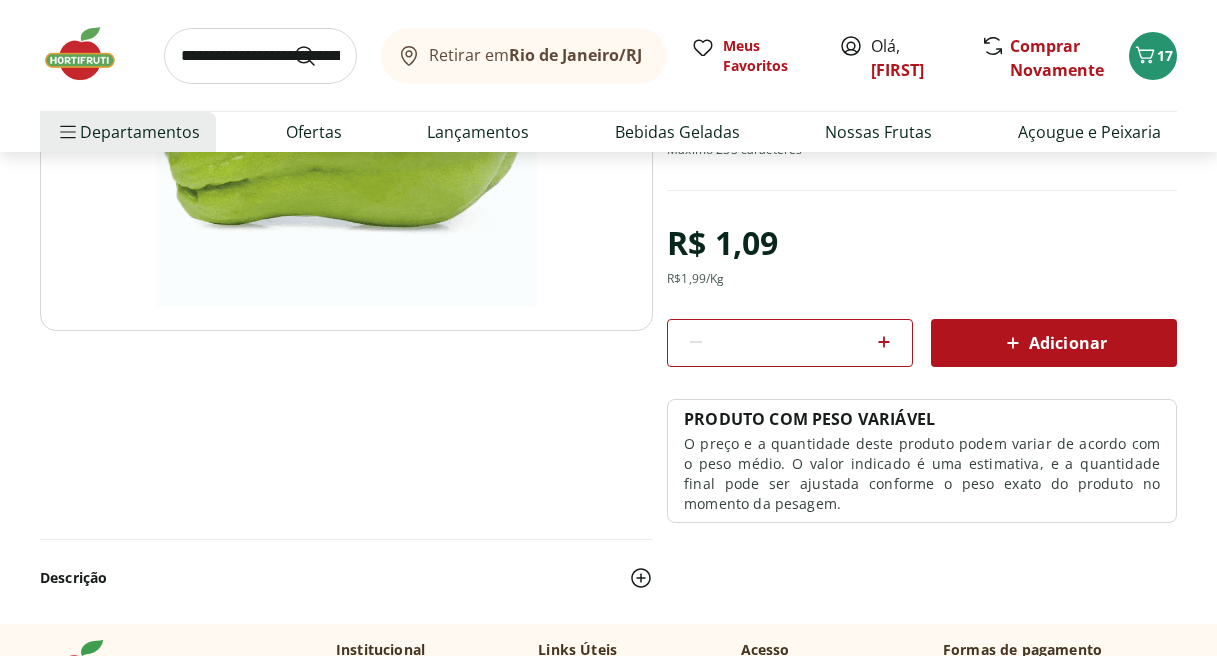 click on "Adicionar" at bounding box center (1054, 343) 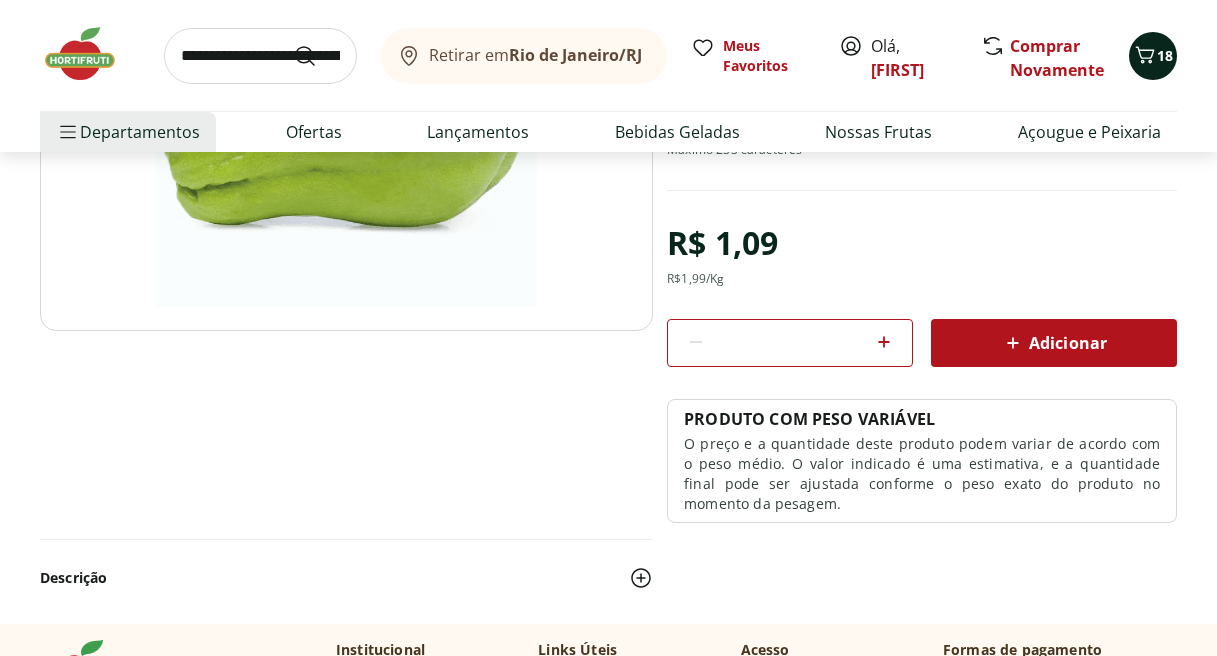 click on "18" at bounding box center [1165, 55] 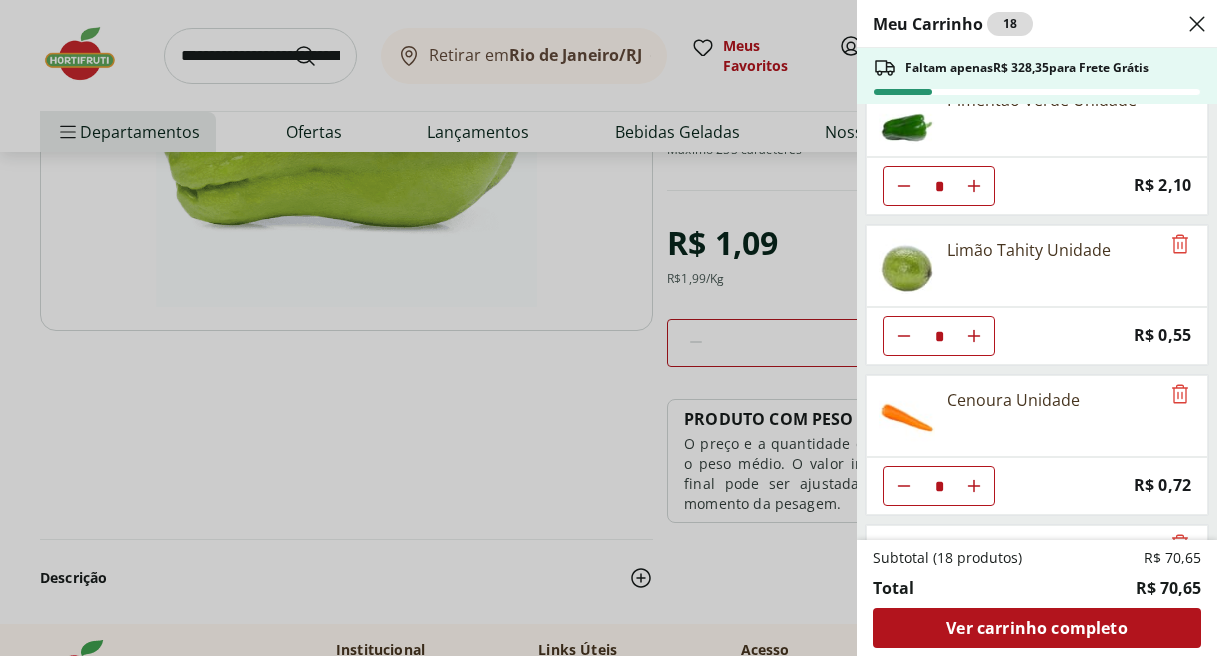 scroll, scrollTop: 322, scrollLeft: 0, axis: vertical 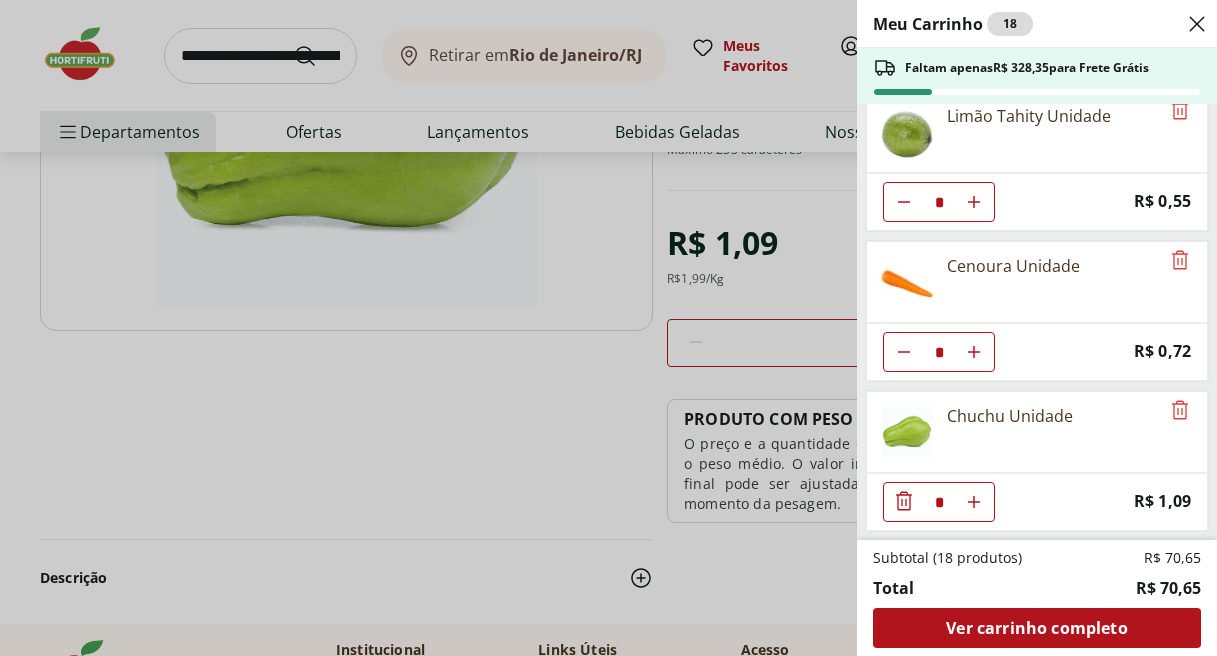 click on "Meu Carrinho 18 Faltam apenas R$ 328,35 para Frete Grátis Filé de peito de frango Sadia 1kg * Price: R$ 27,99 Pimentão Verde Unidade * Price: R$ 2,10 Limão Tahity Unidade * Price: R$ 0,55 Cenoura Unidade * Price: R$ 0,72 Chuchu Unidade * Price: R$ 1,09 Subtotal (18 produtos) R$ 70,65 Total R$ 70,65 Ver carrinho completo" at bounding box center (608, 328) 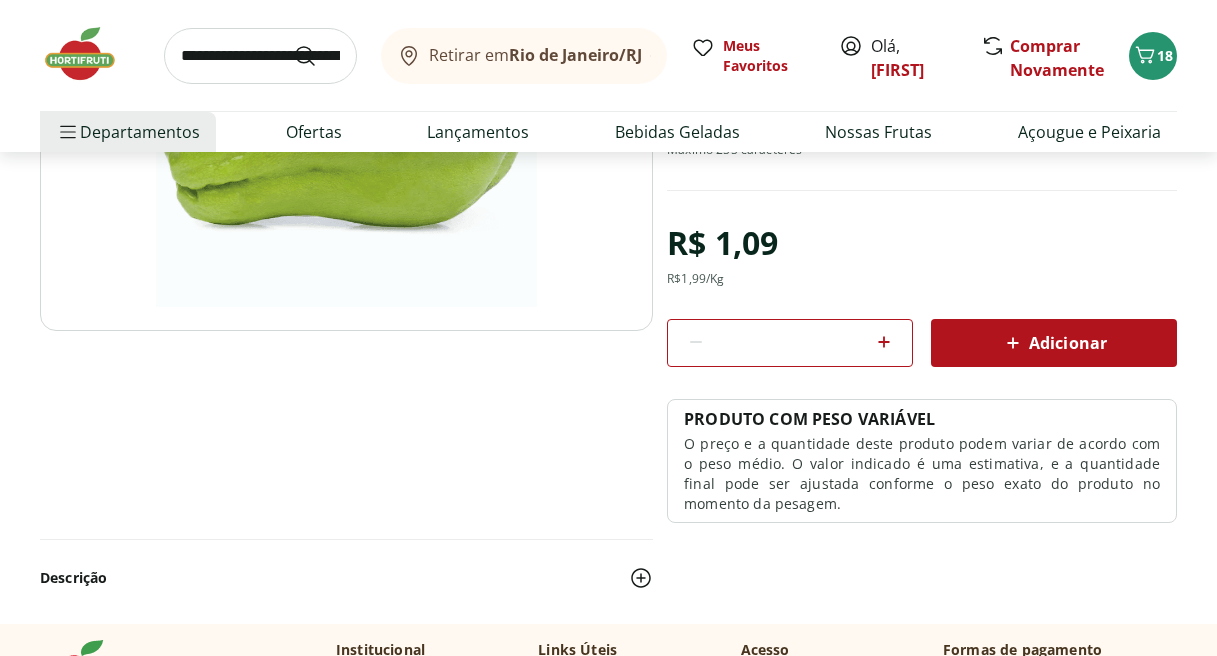 click at bounding box center [260, 56] 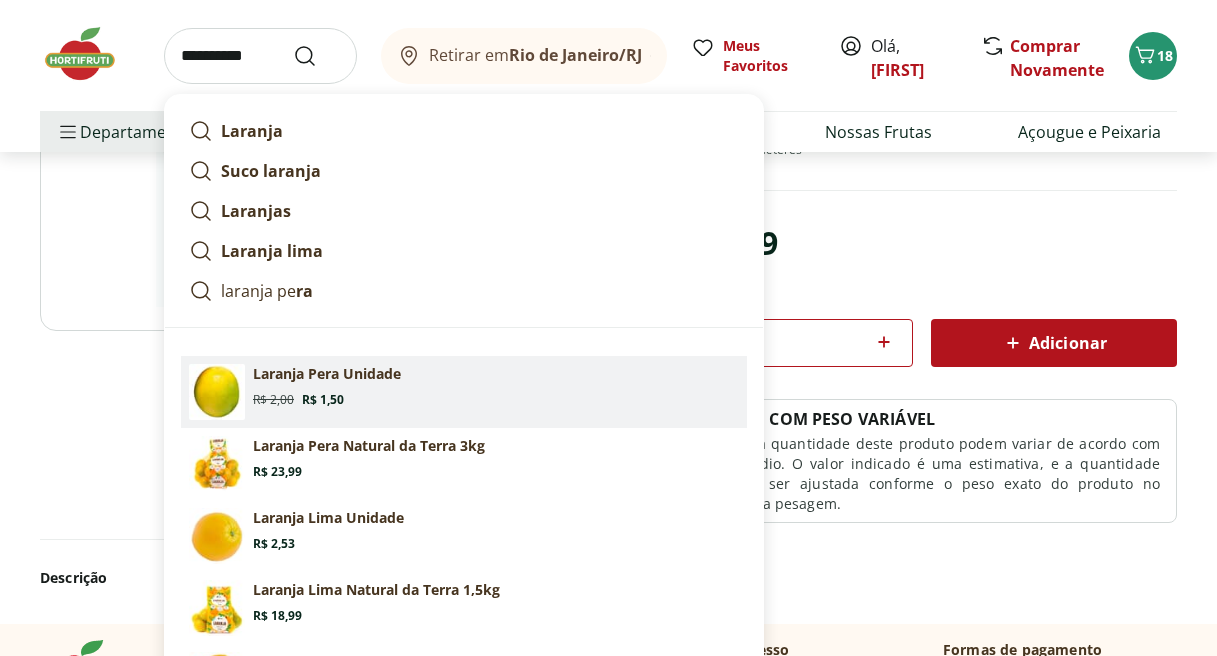 click on "Laranja Pera Unidade" at bounding box center [327, 374] 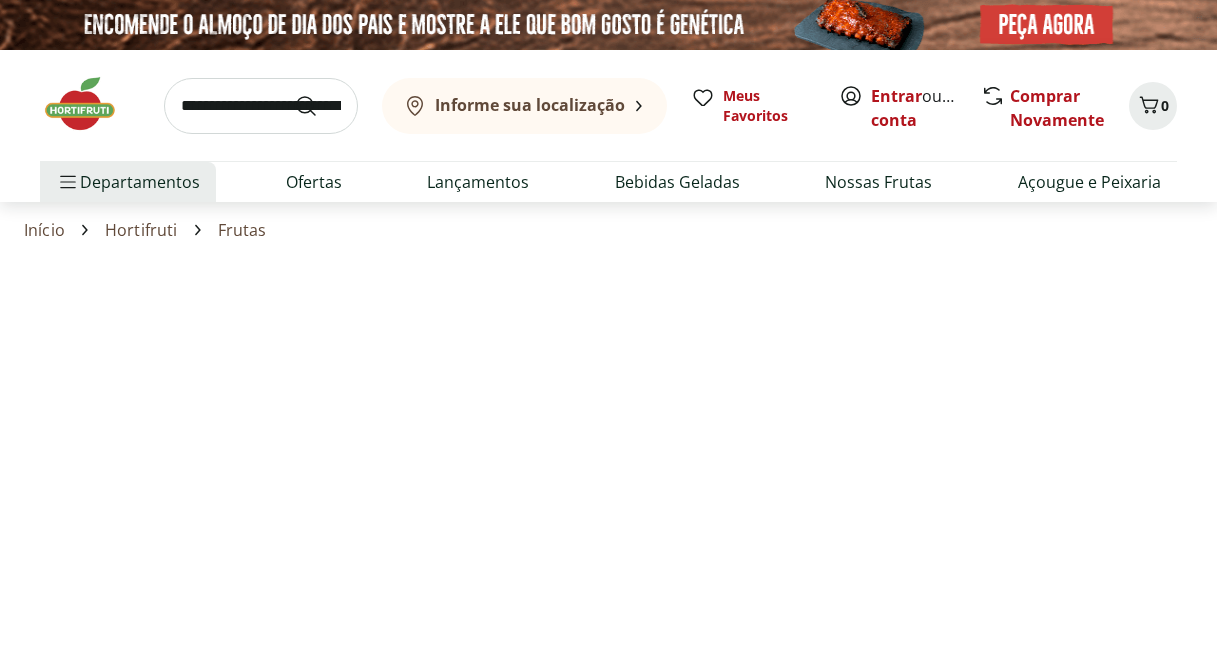 scroll, scrollTop: 0, scrollLeft: 0, axis: both 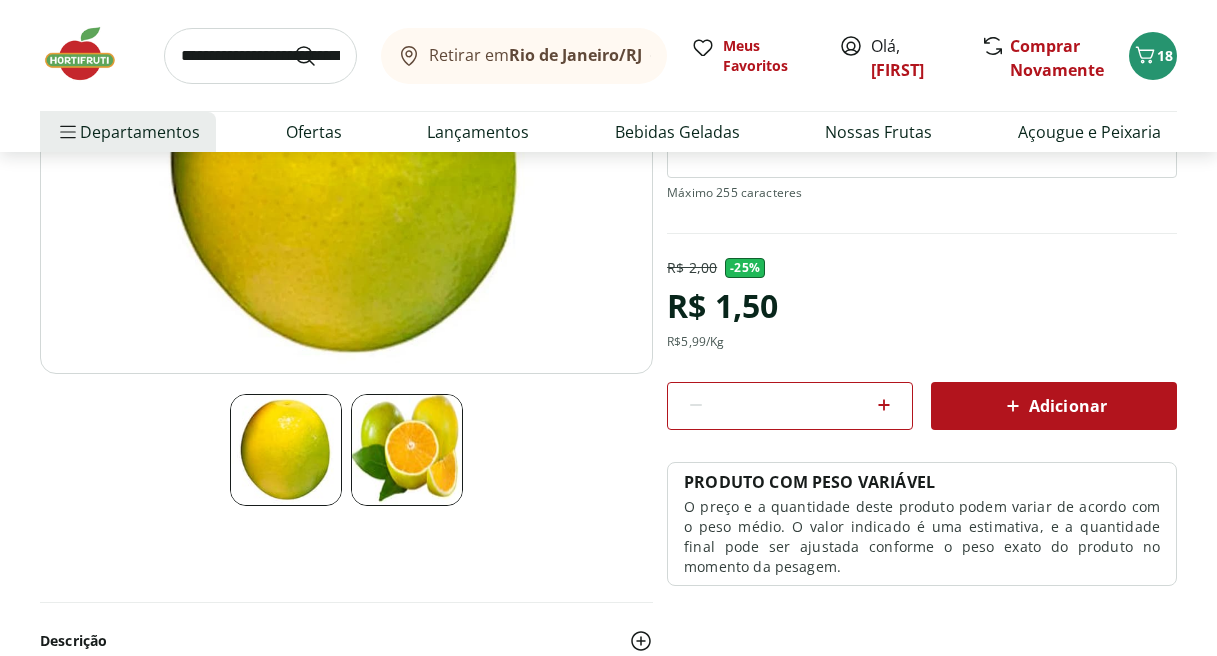 click 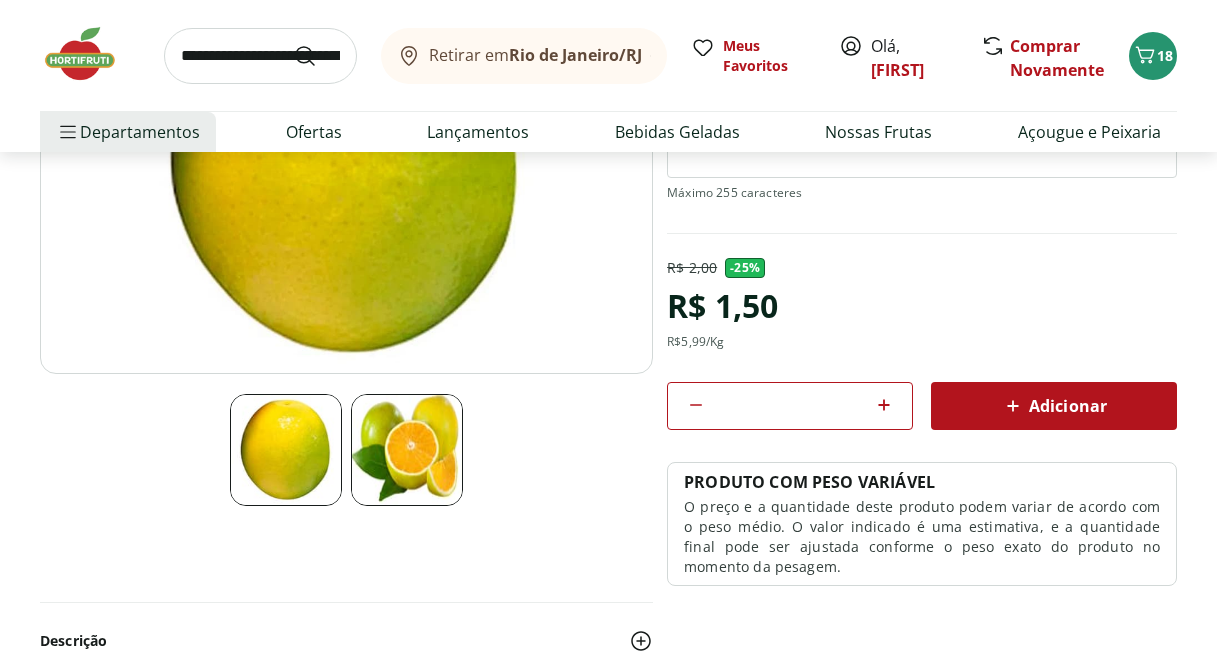 click 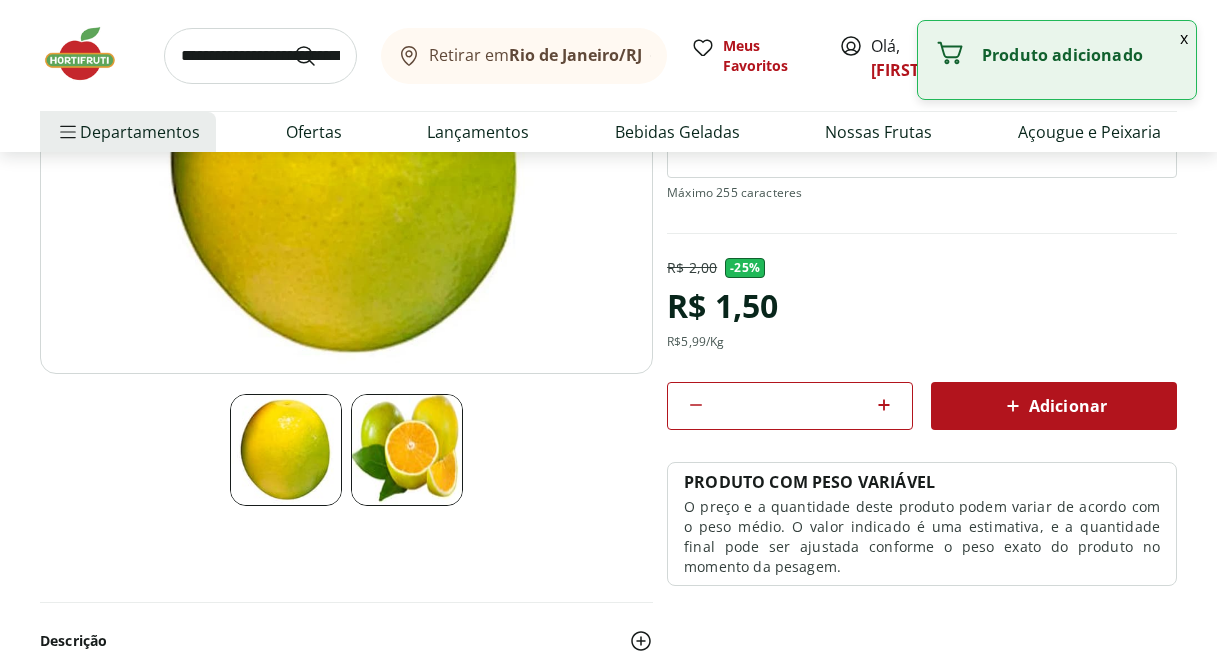 click at bounding box center (260, 56) 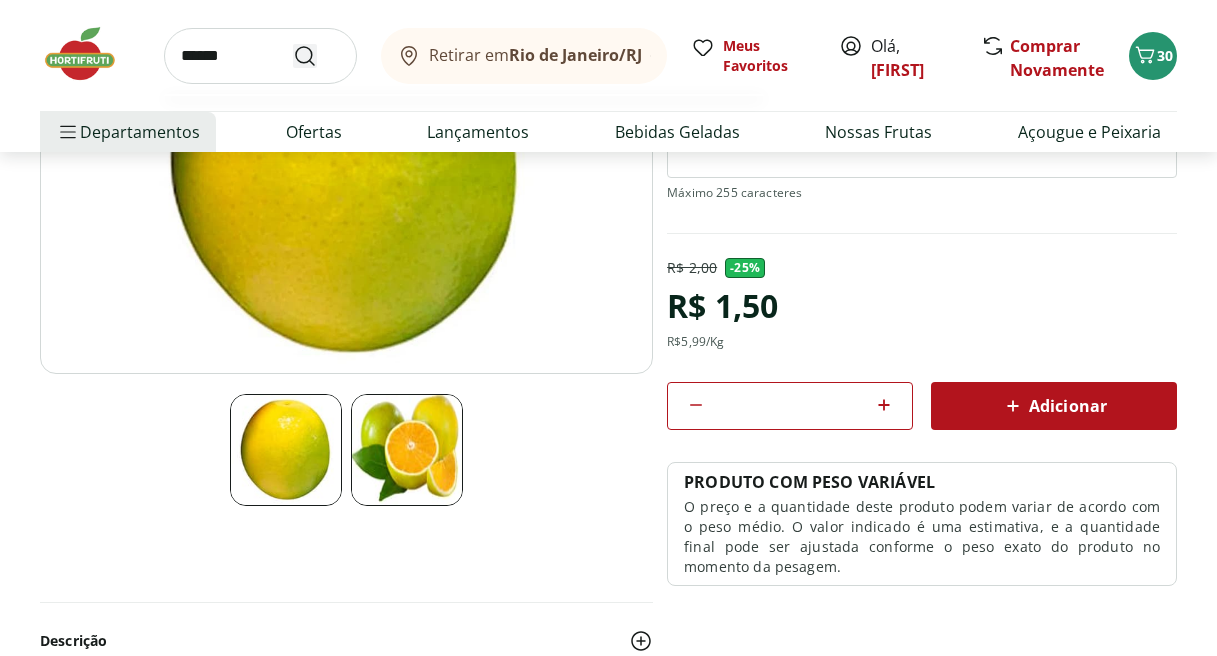 type on "******" 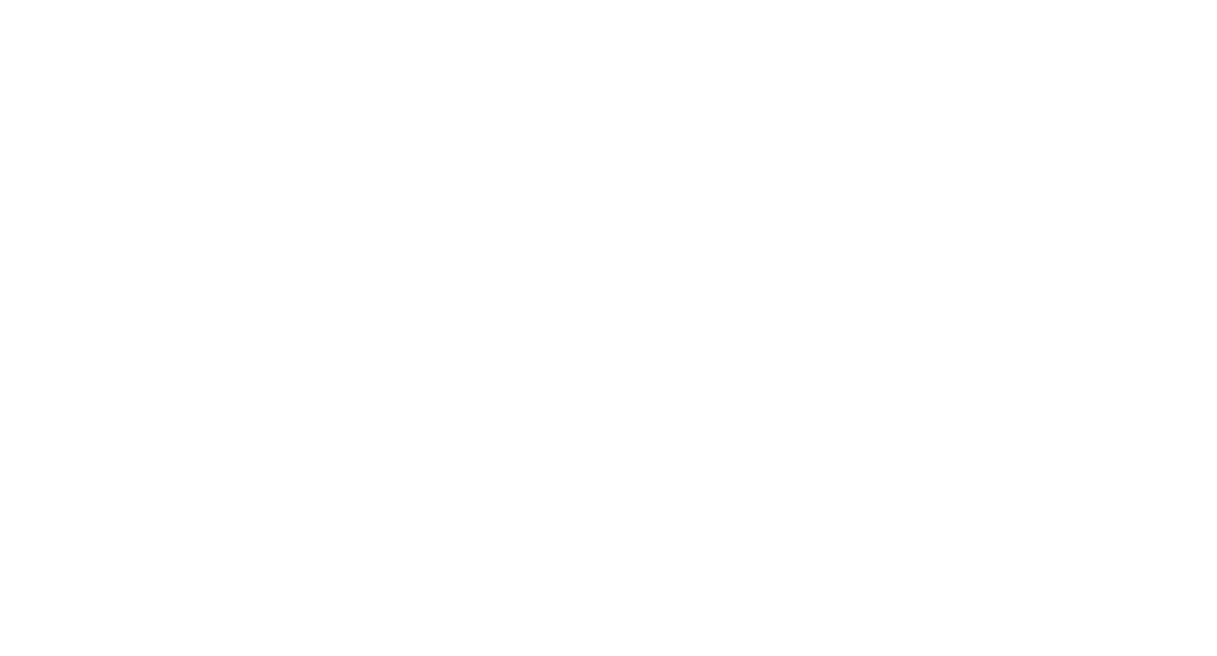 scroll, scrollTop: 0, scrollLeft: 0, axis: both 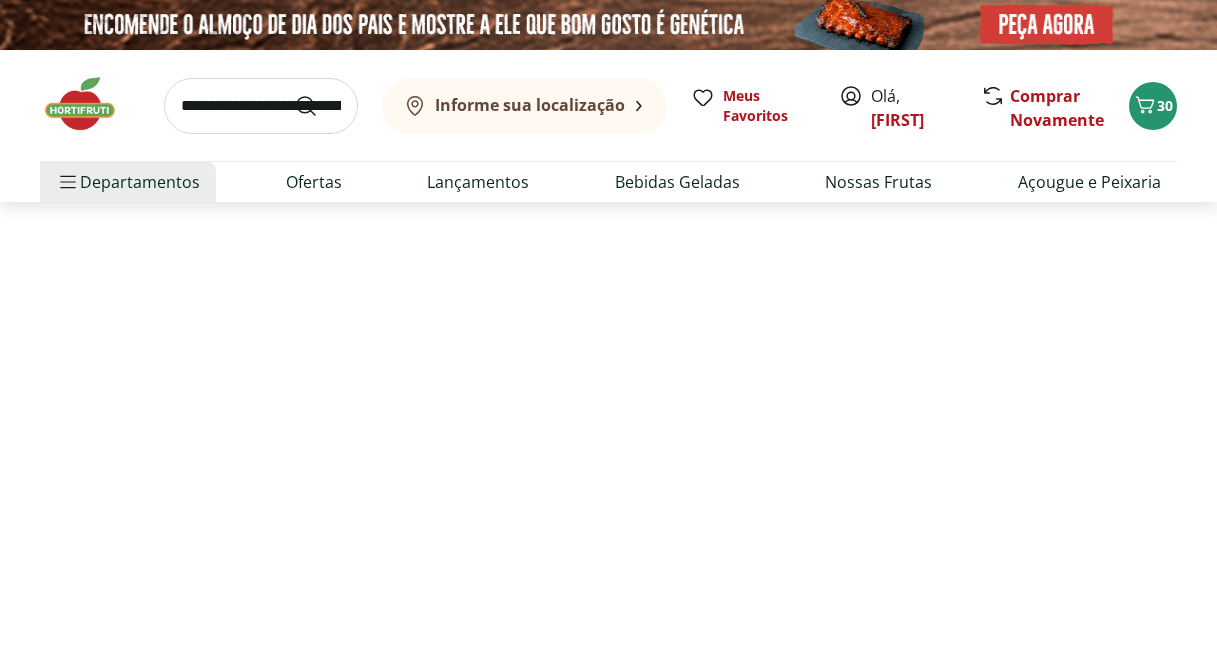 select on "**********" 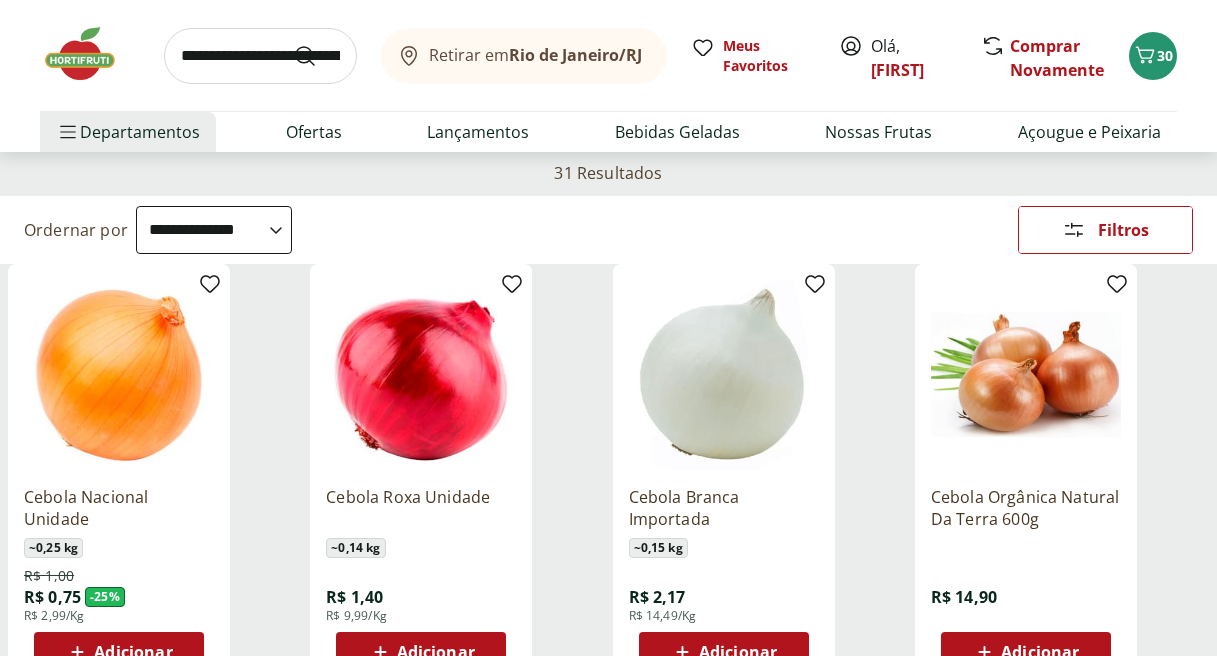 scroll, scrollTop: 380, scrollLeft: 0, axis: vertical 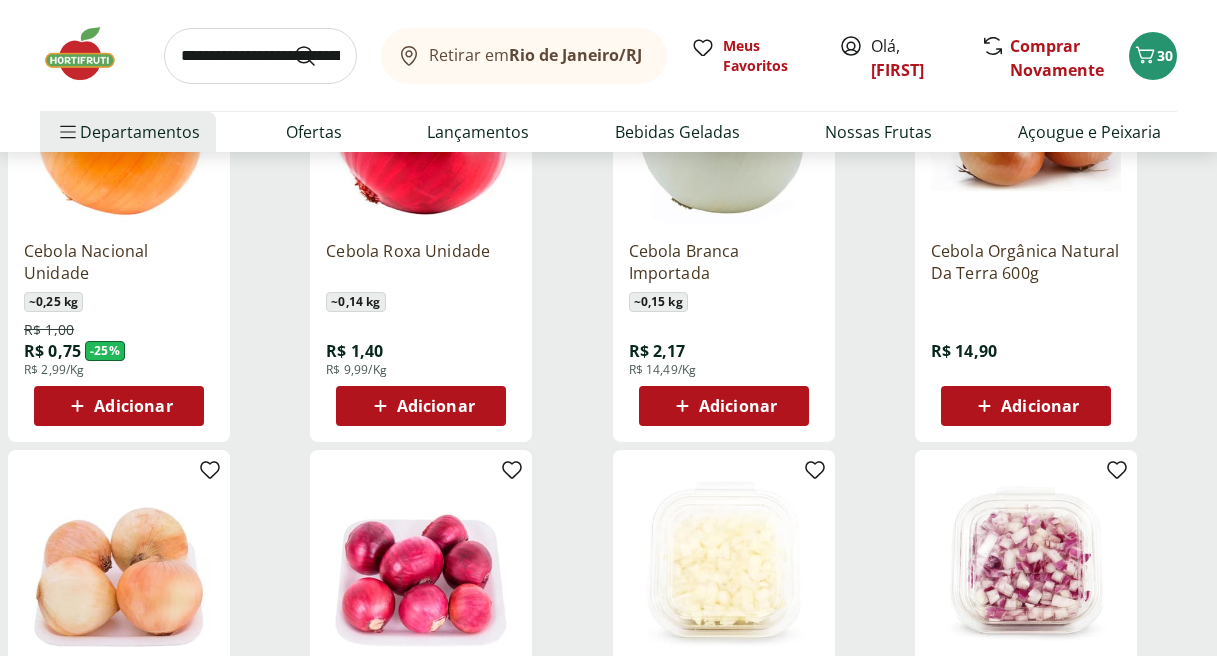 click on "Adicionar" at bounding box center [133, 406] 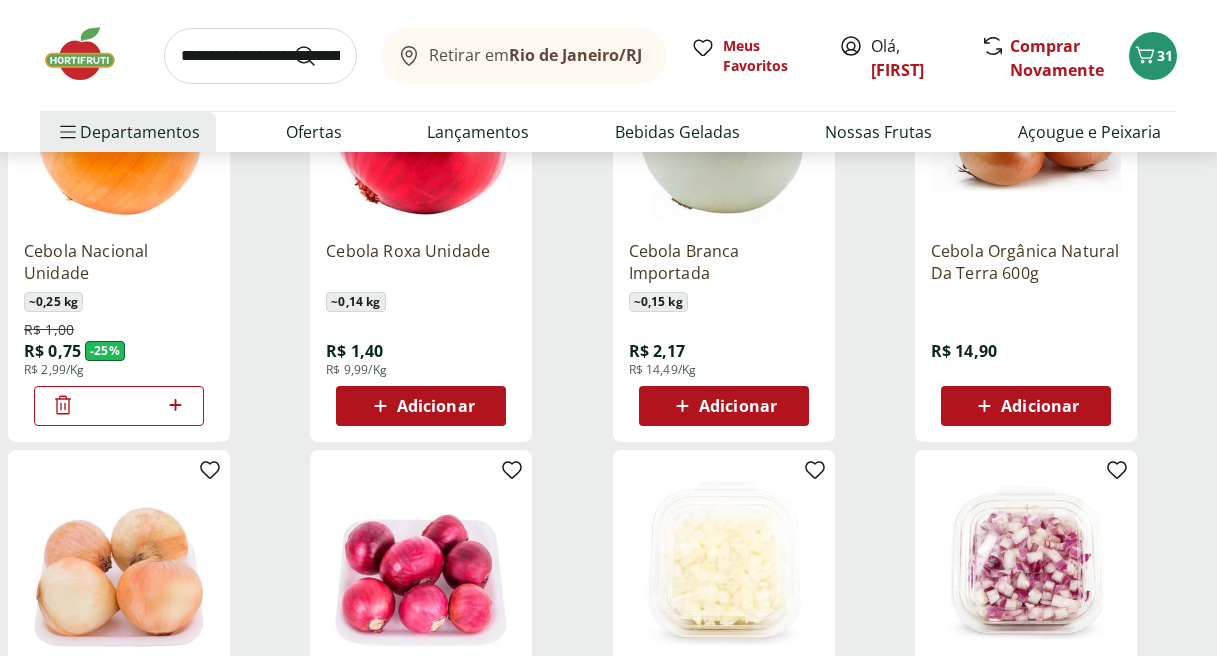 click 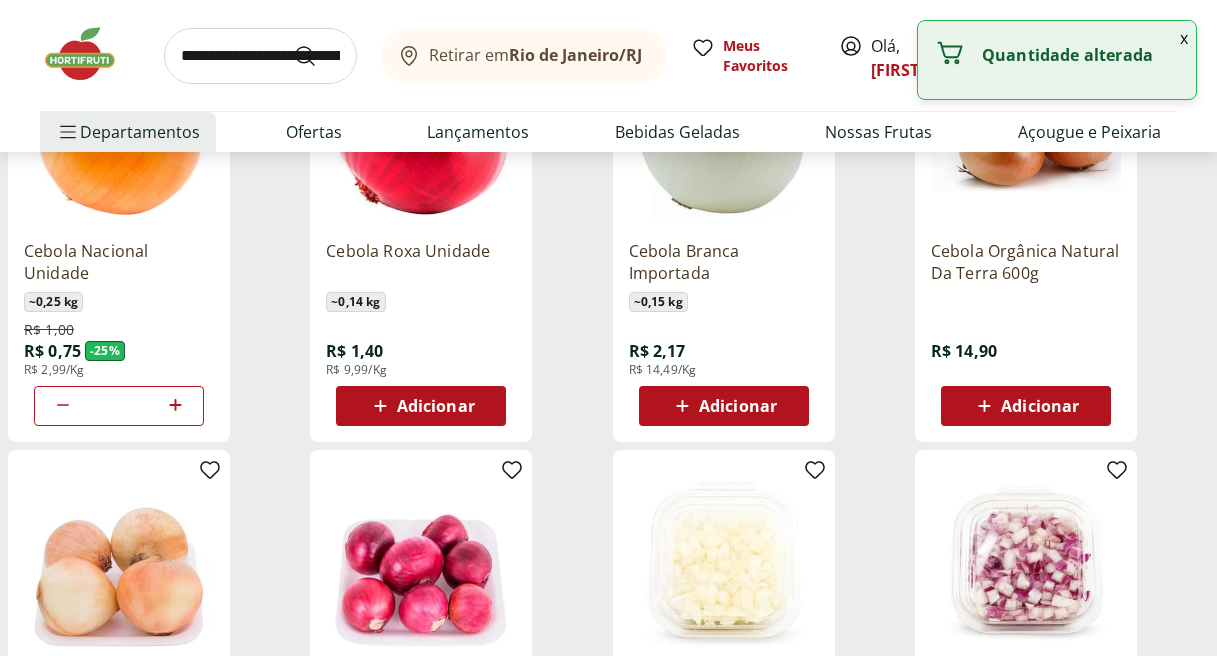 click 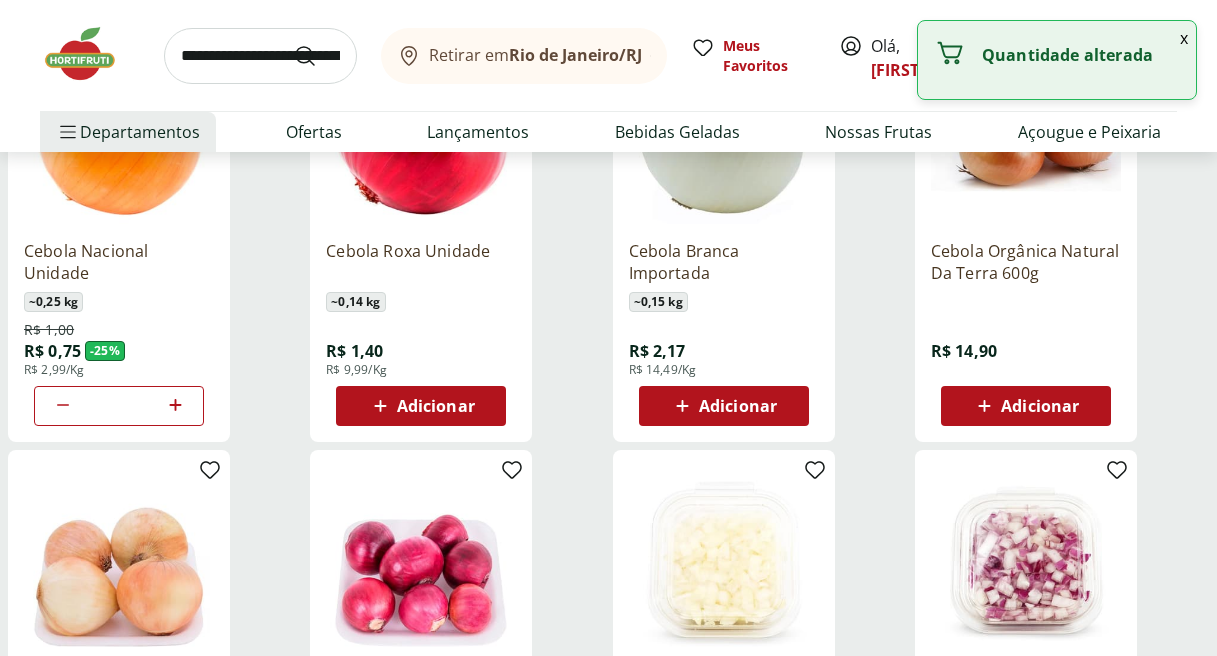 click 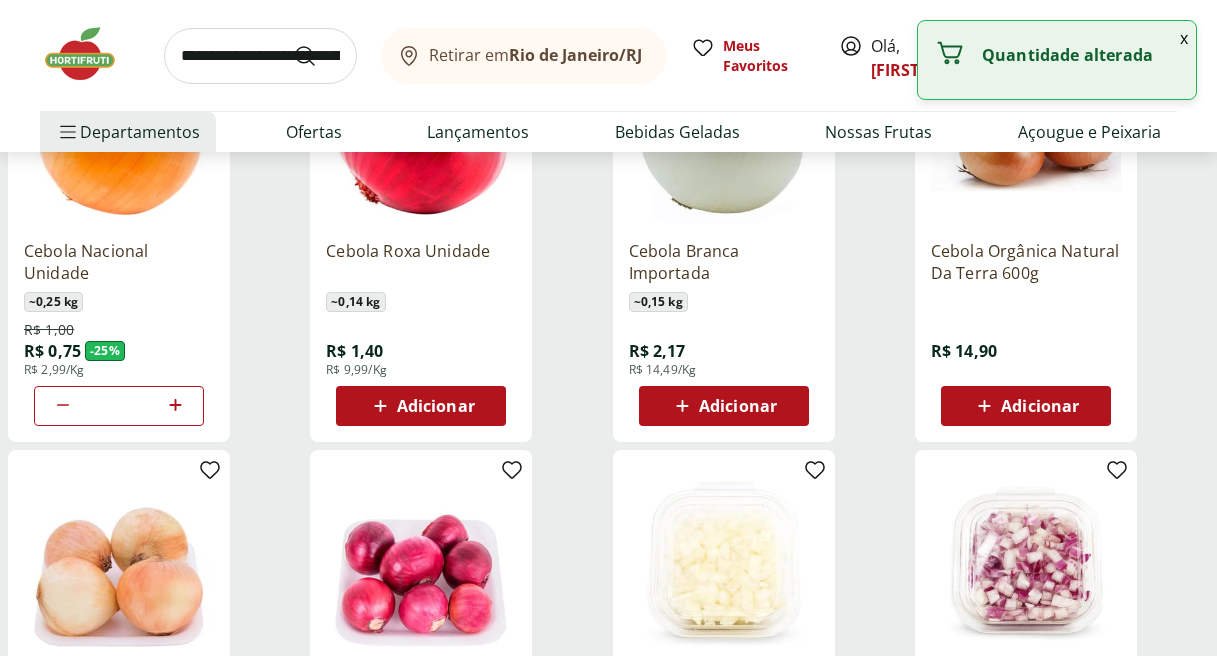 click 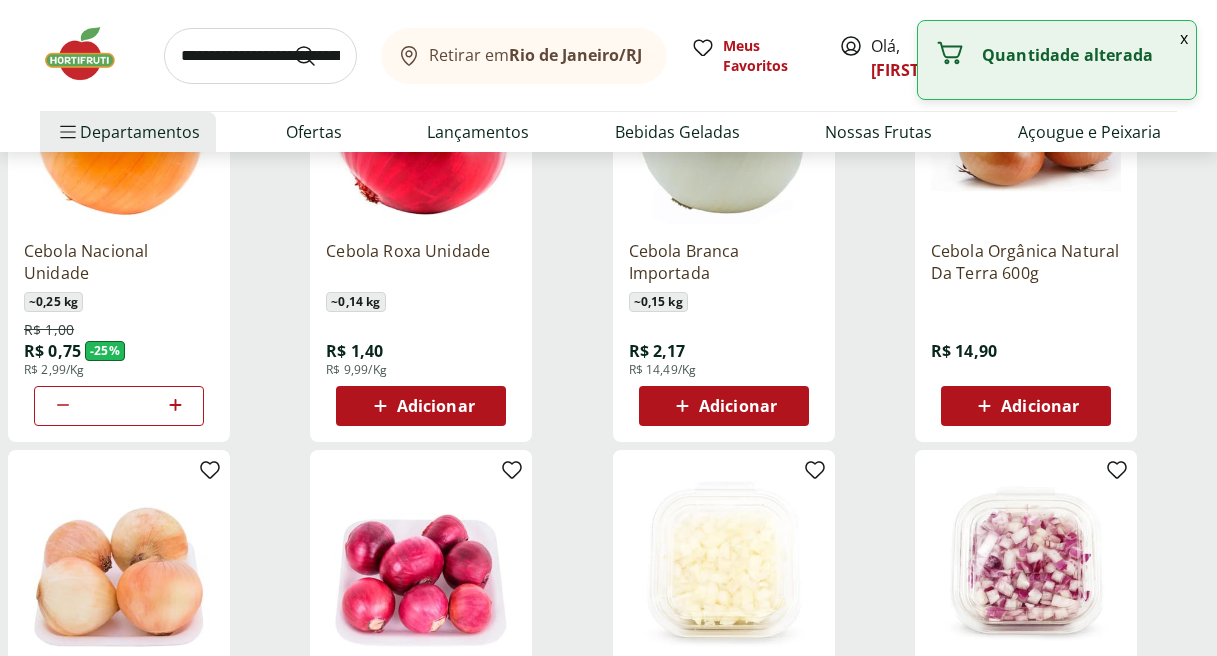 type on "*" 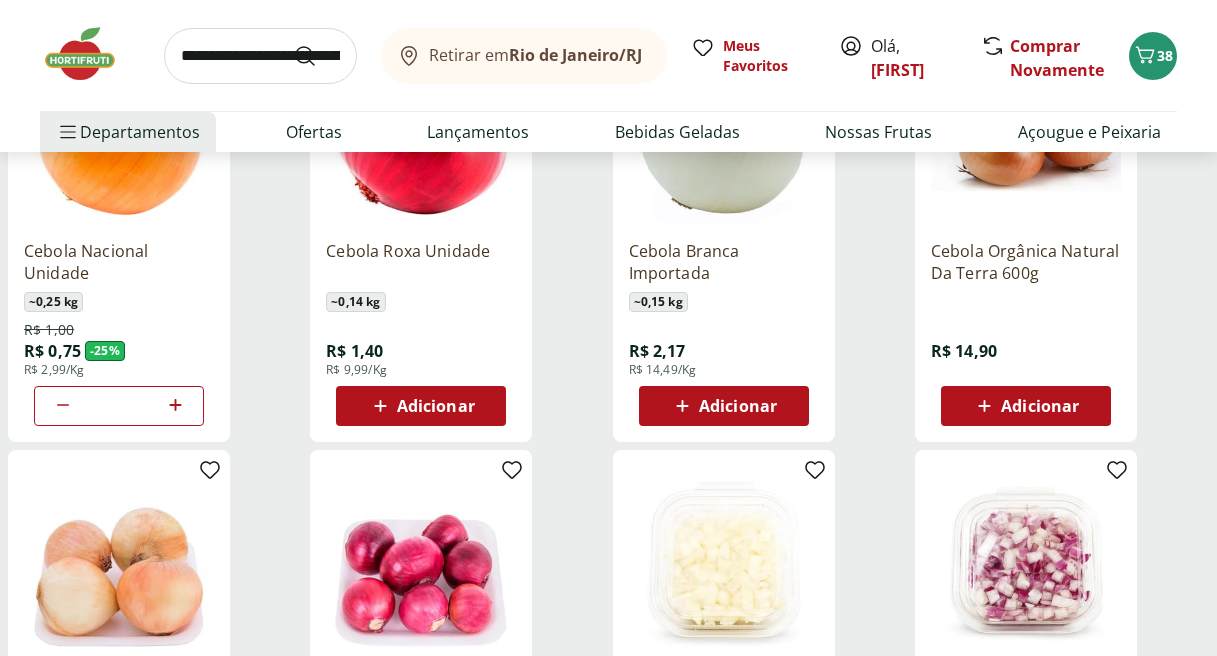 click at bounding box center [260, 56] 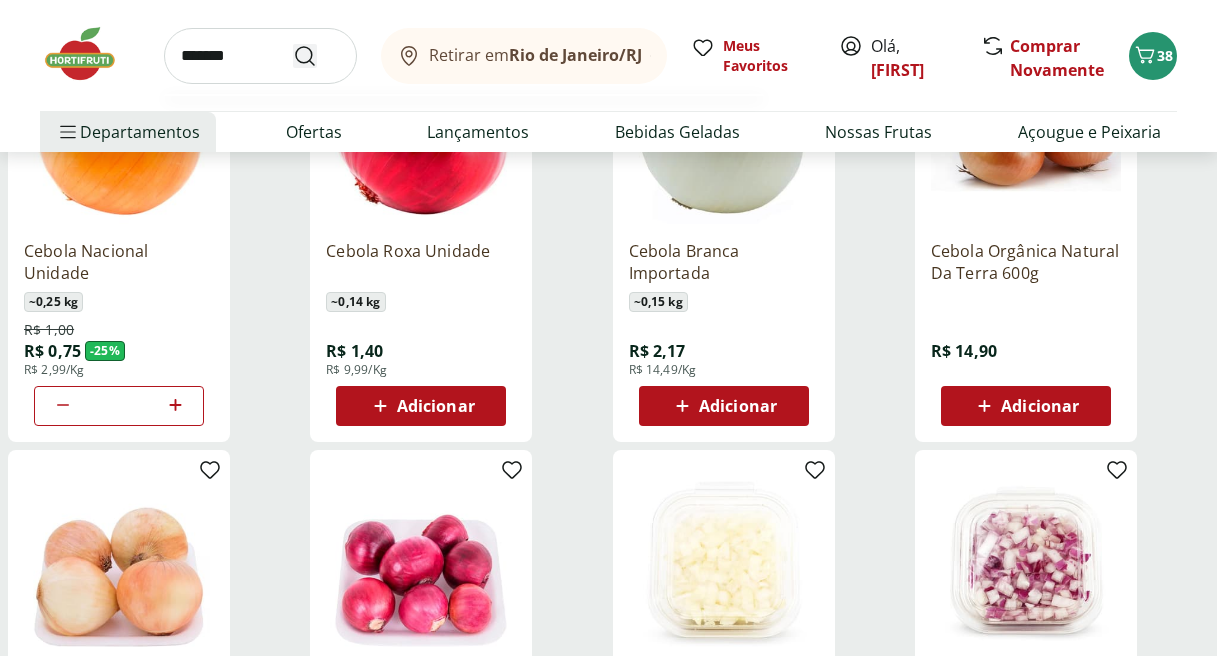 type on "*******" 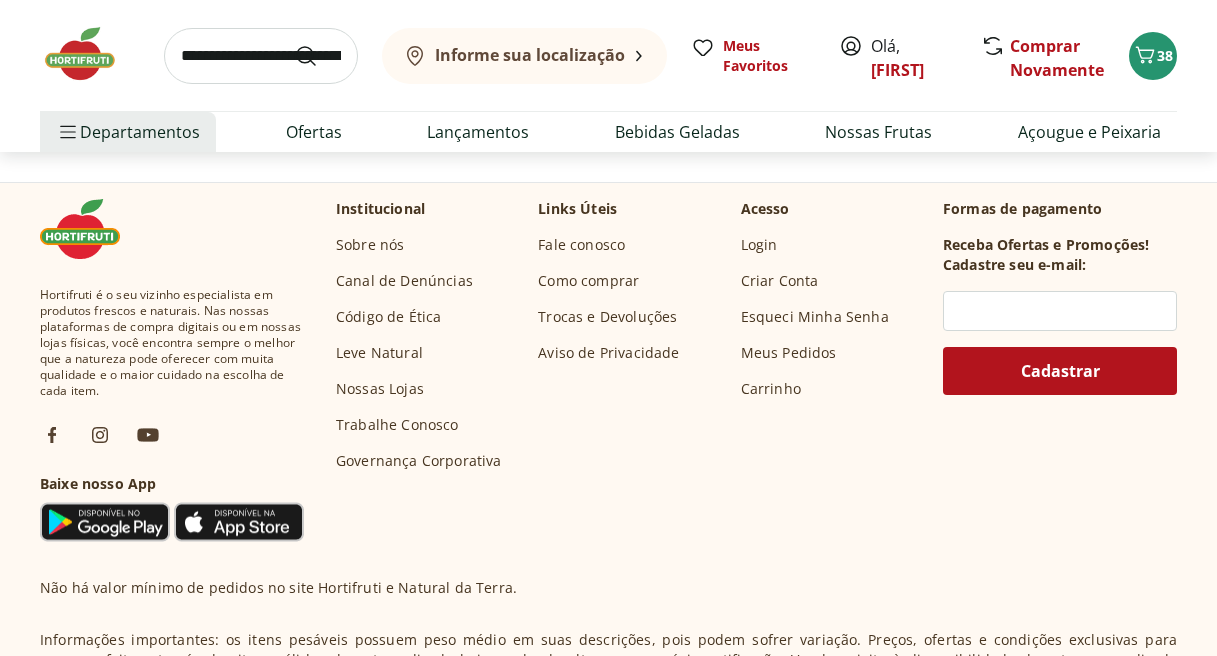 scroll, scrollTop: 0, scrollLeft: 0, axis: both 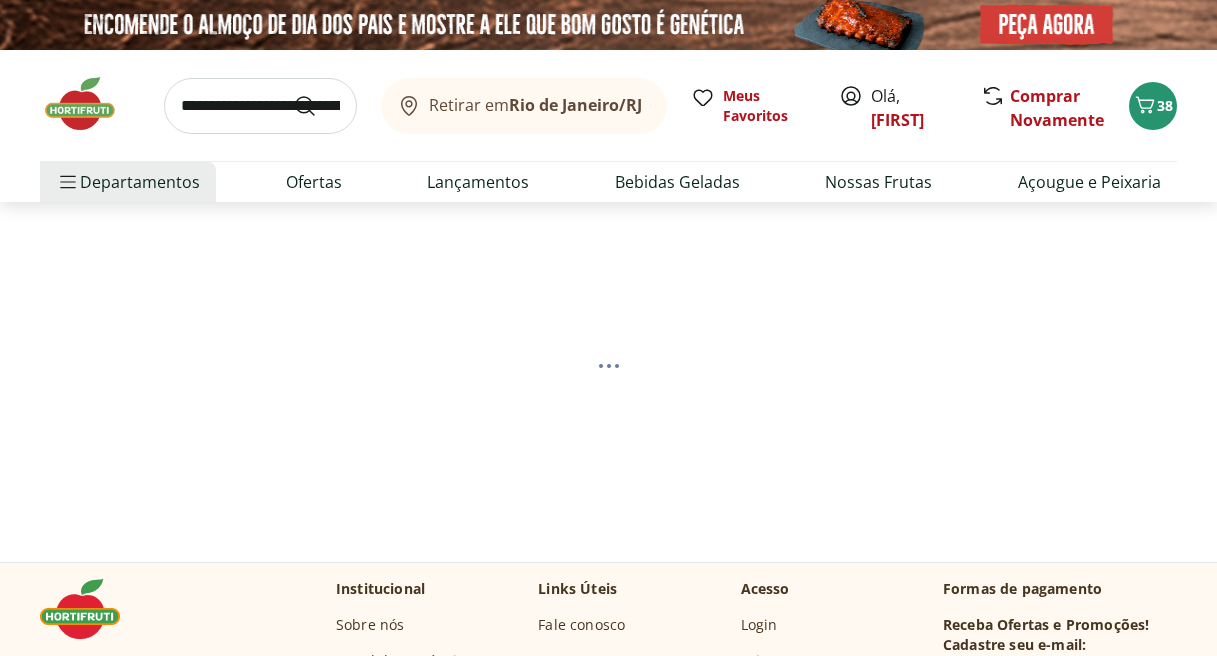 select on "**********" 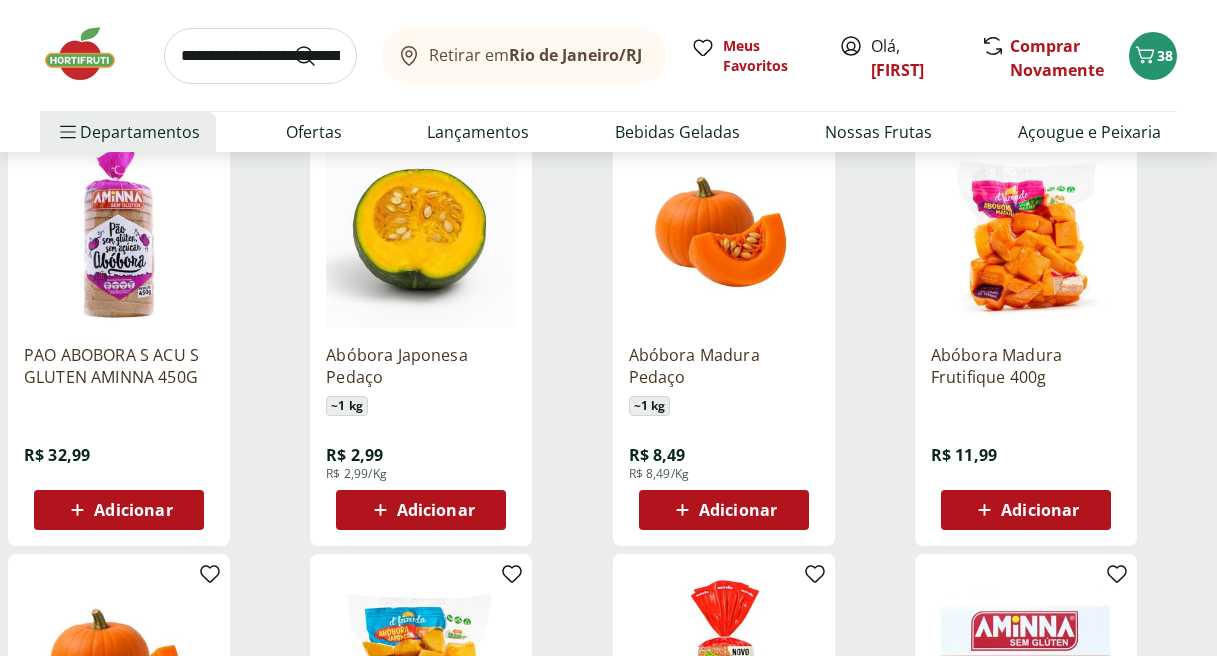 scroll, scrollTop: 710, scrollLeft: 0, axis: vertical 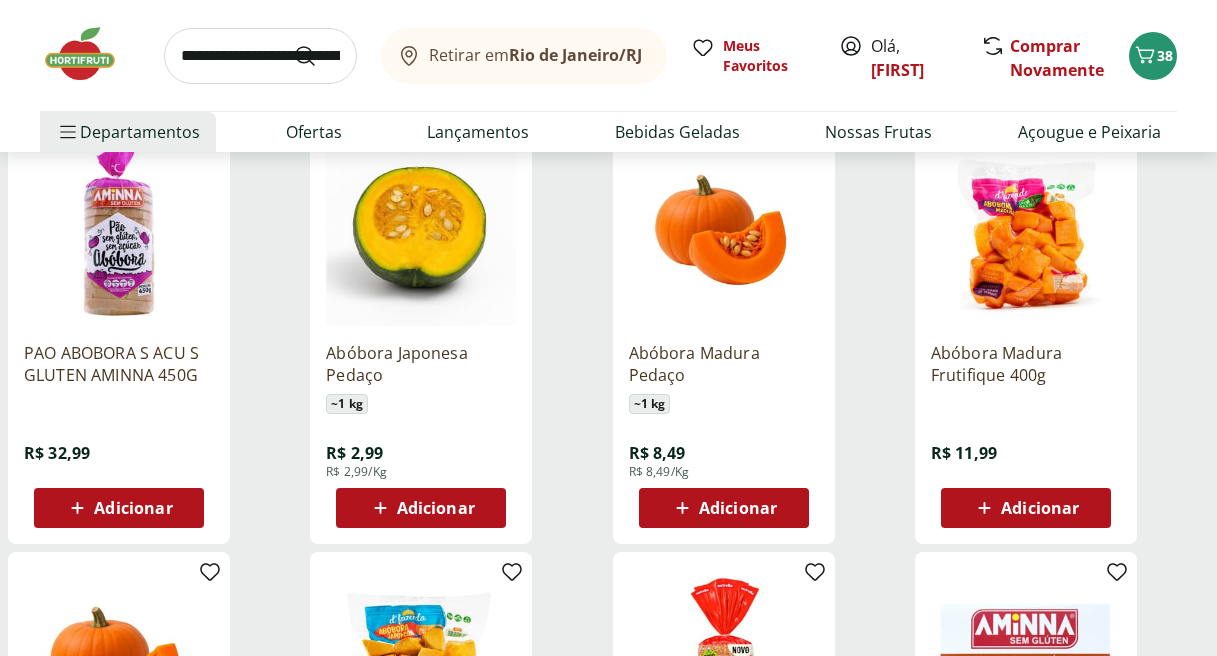 click on "Adicionar" at bounding box center [738, 508] 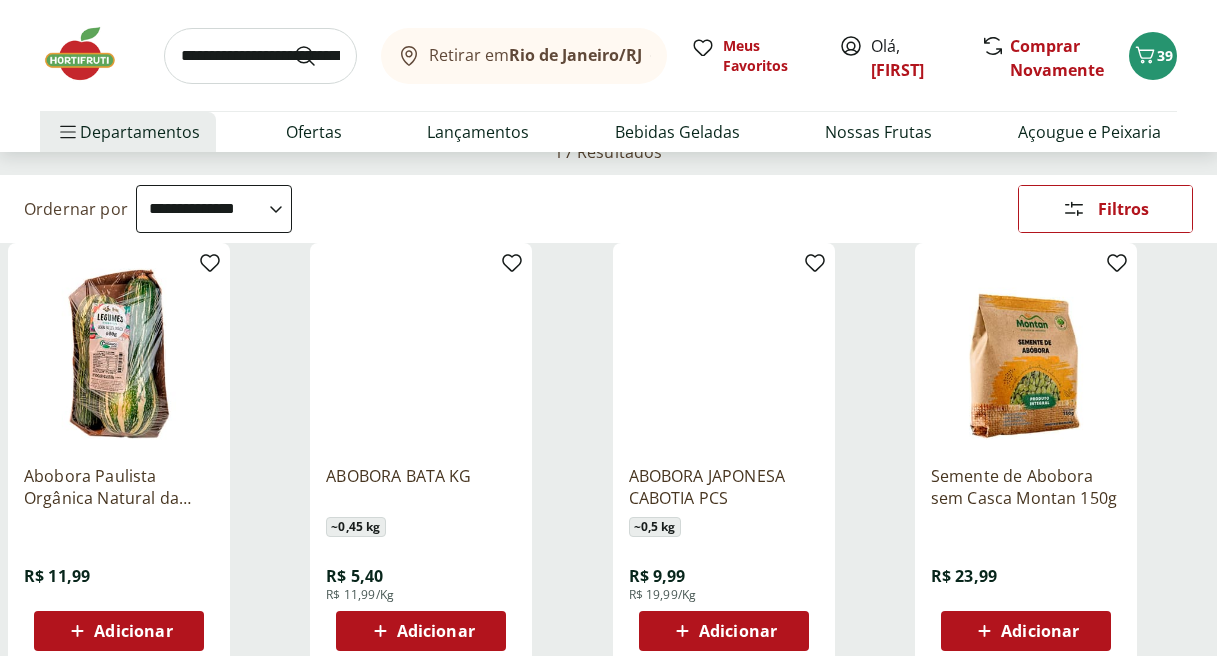 scroll, scrollTop: 0, scrollLeft: 0, axis: both 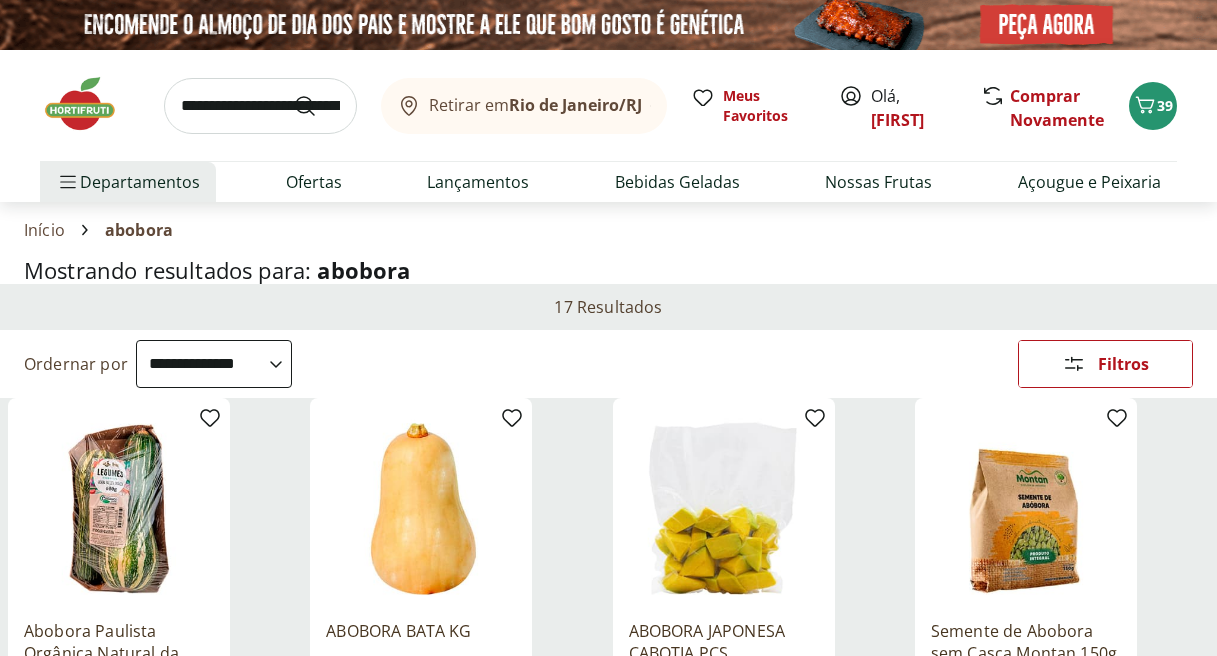 click at bounding box center [260, 106] 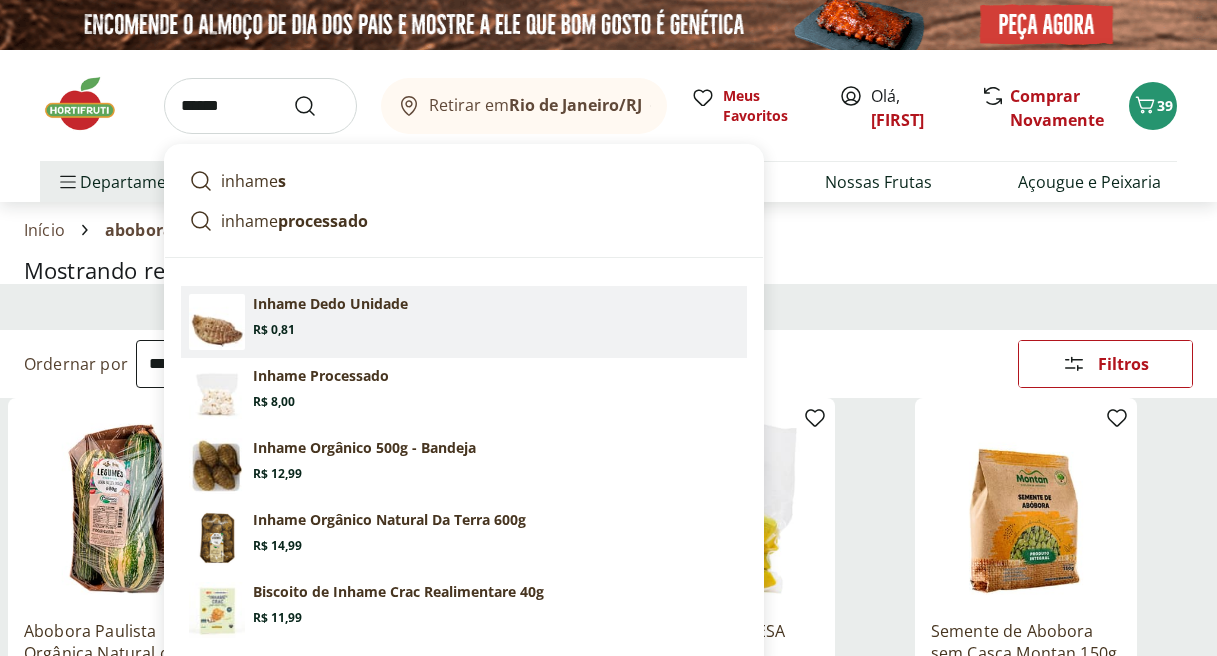 click on "Inhame Dedo Unidade Price: R$ 0,81" at bounding box center [496, 316] 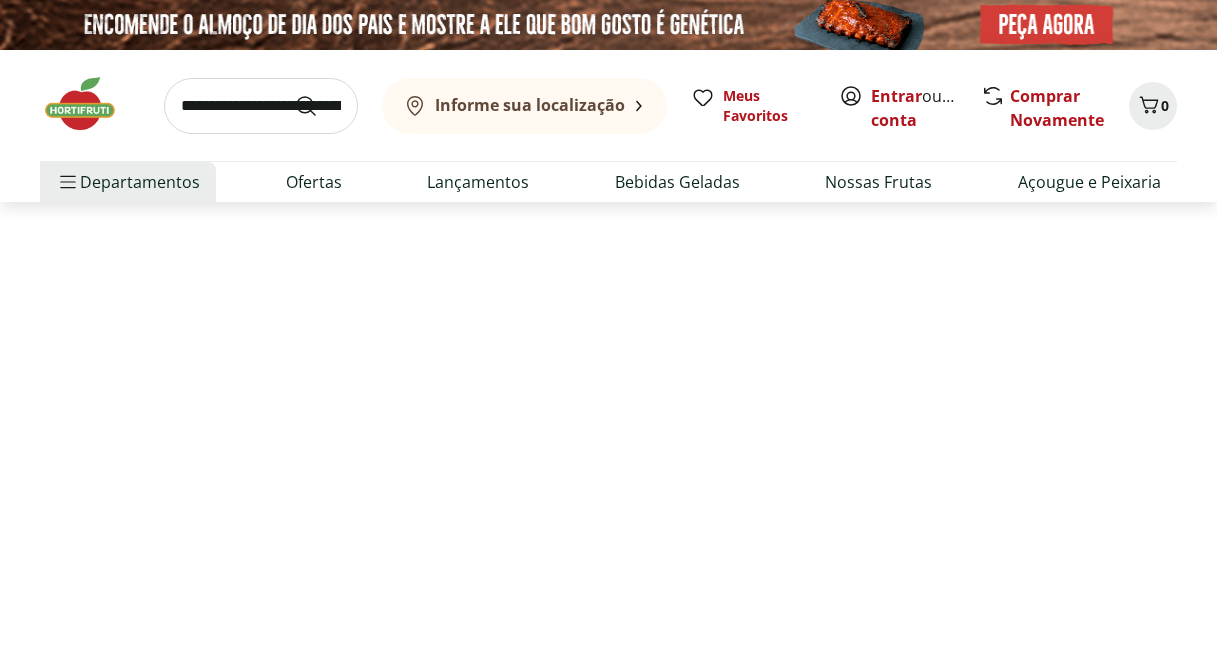 scroll, scrollTop: 0, scrollLeft: 0, axis: both 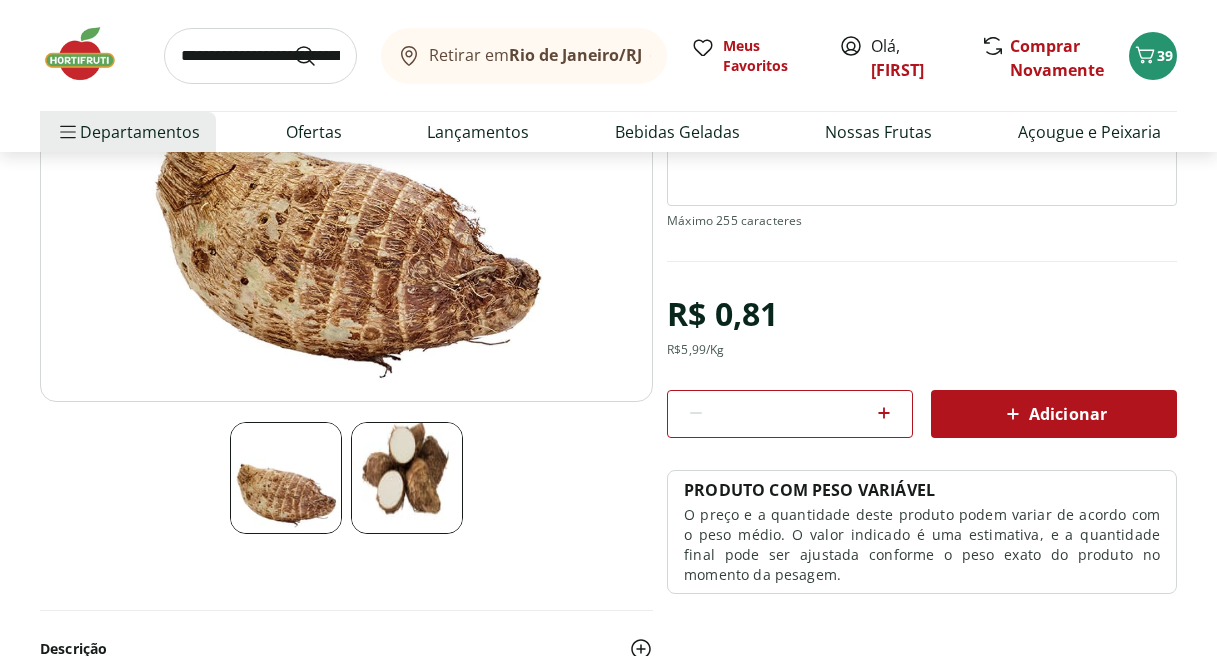 click 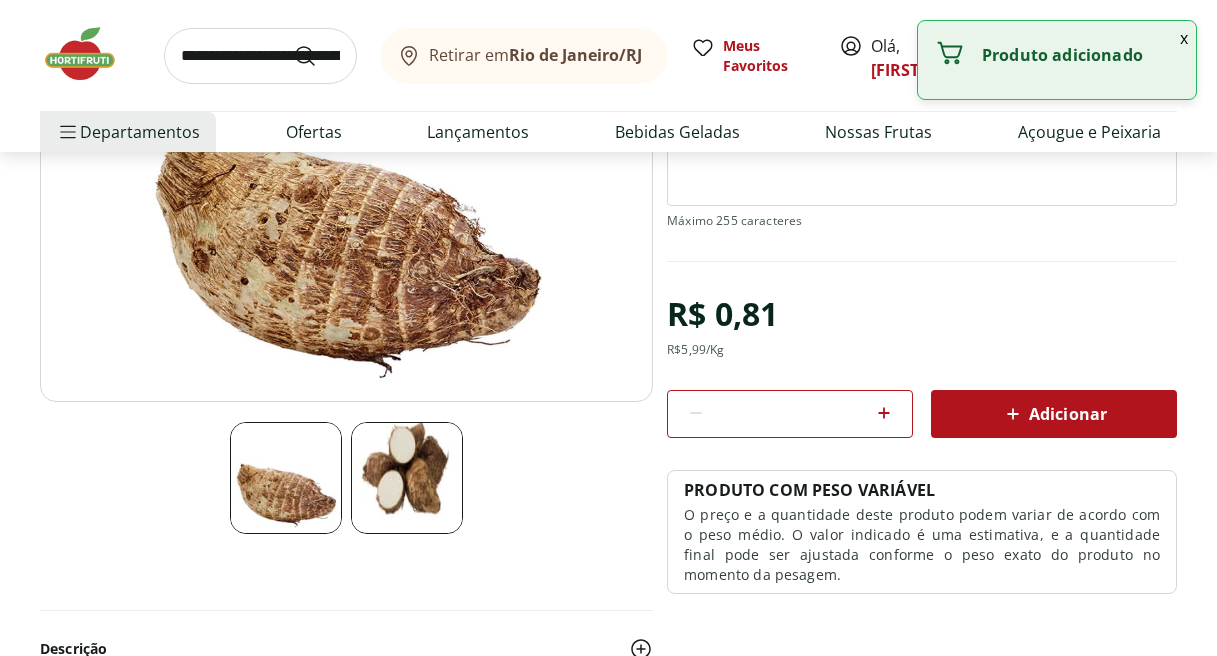 click at bounding box center (260, 56) 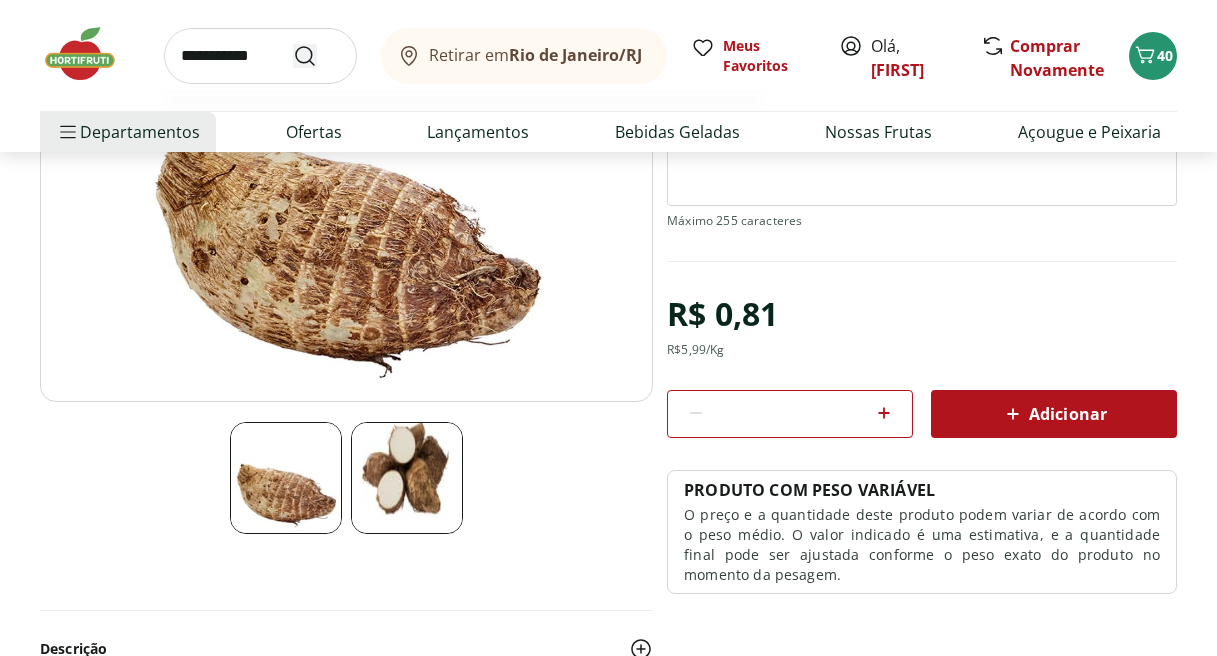 type on "**********" 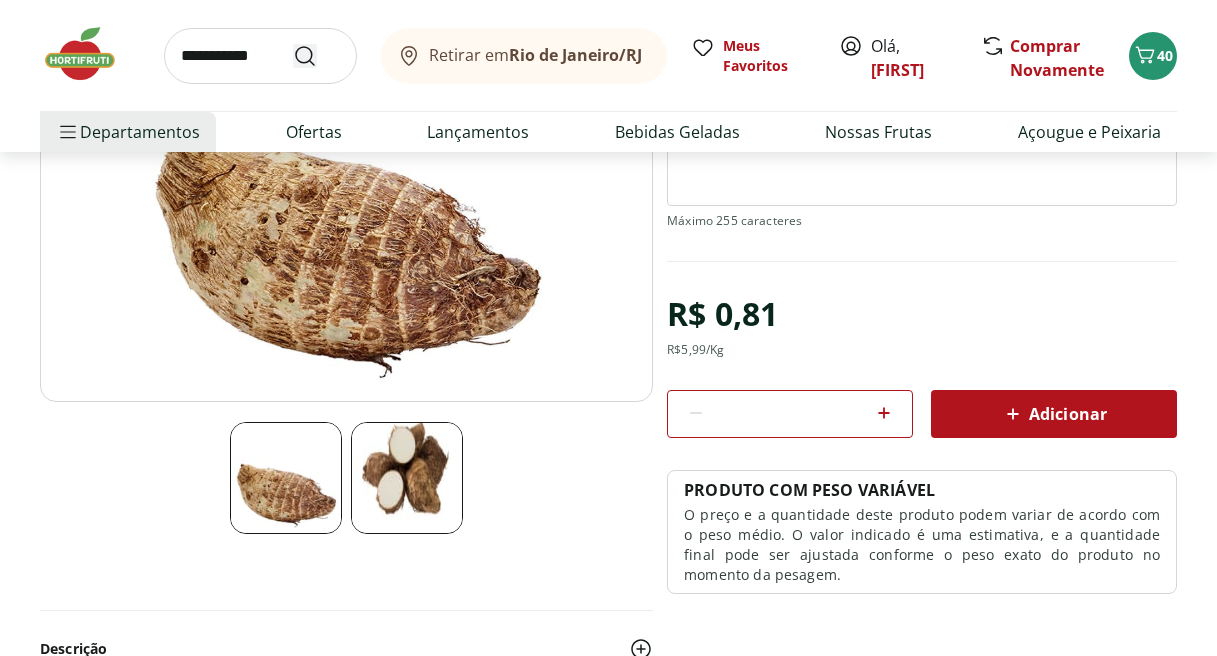 scroll, scrollTop: 0, scrollLeft: 0, axis: both 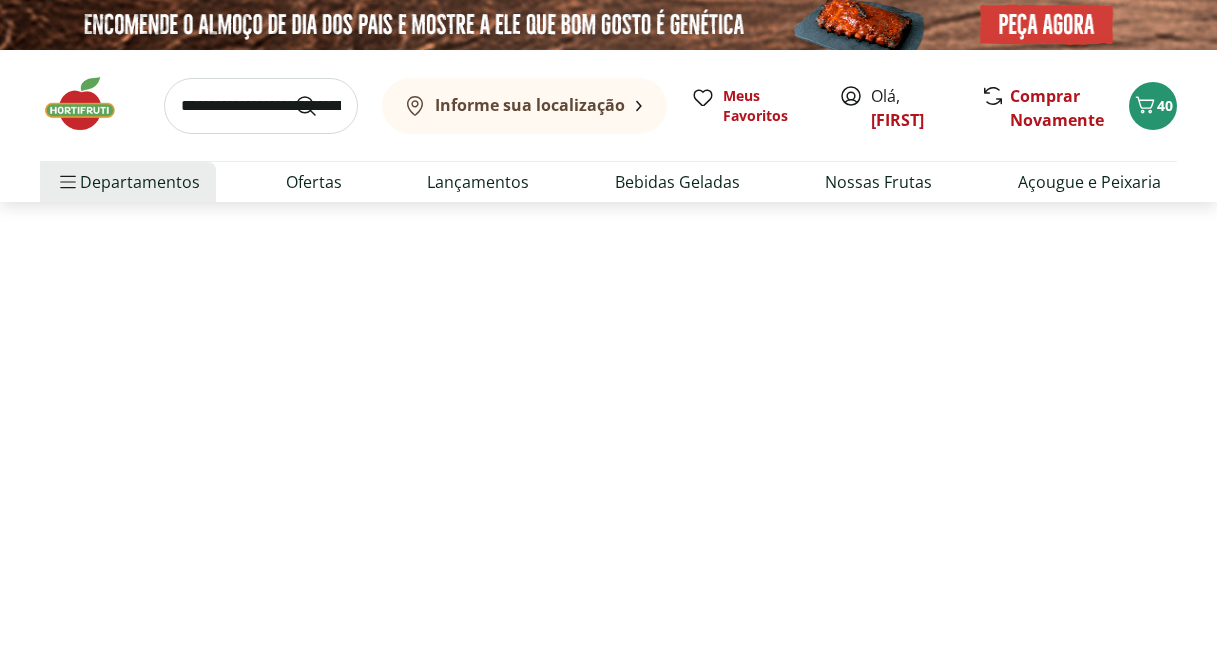 select on "**********" 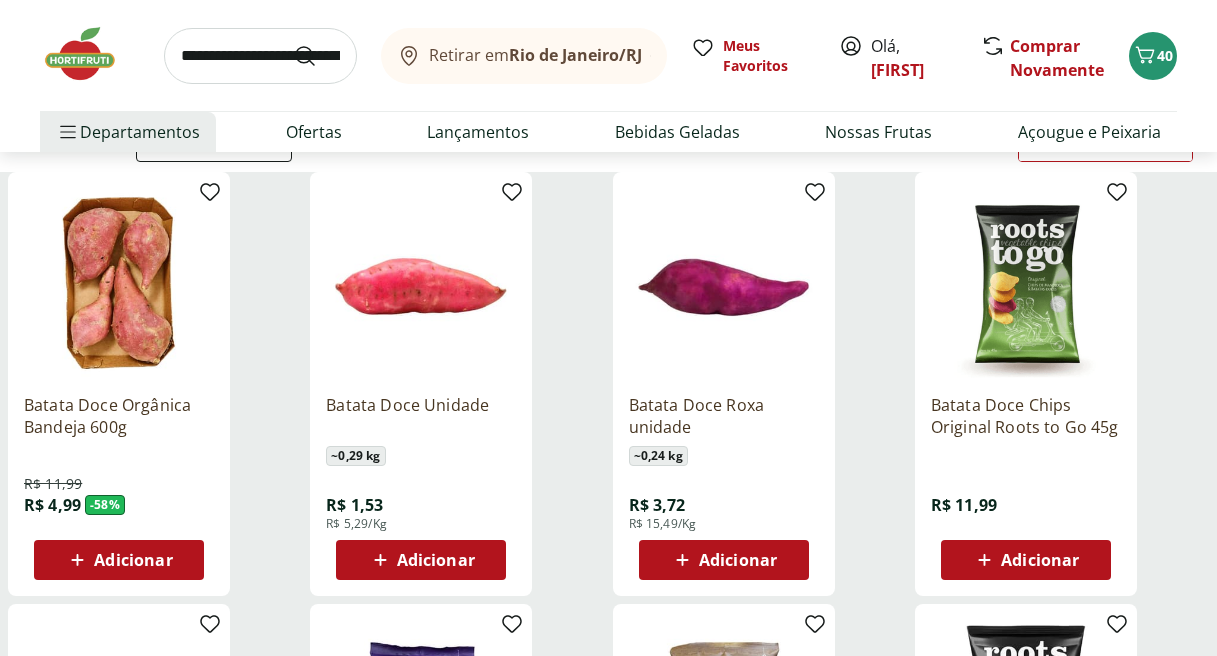 scroll, scrollTop: 223, scrollLeft: 0, axis: vertical 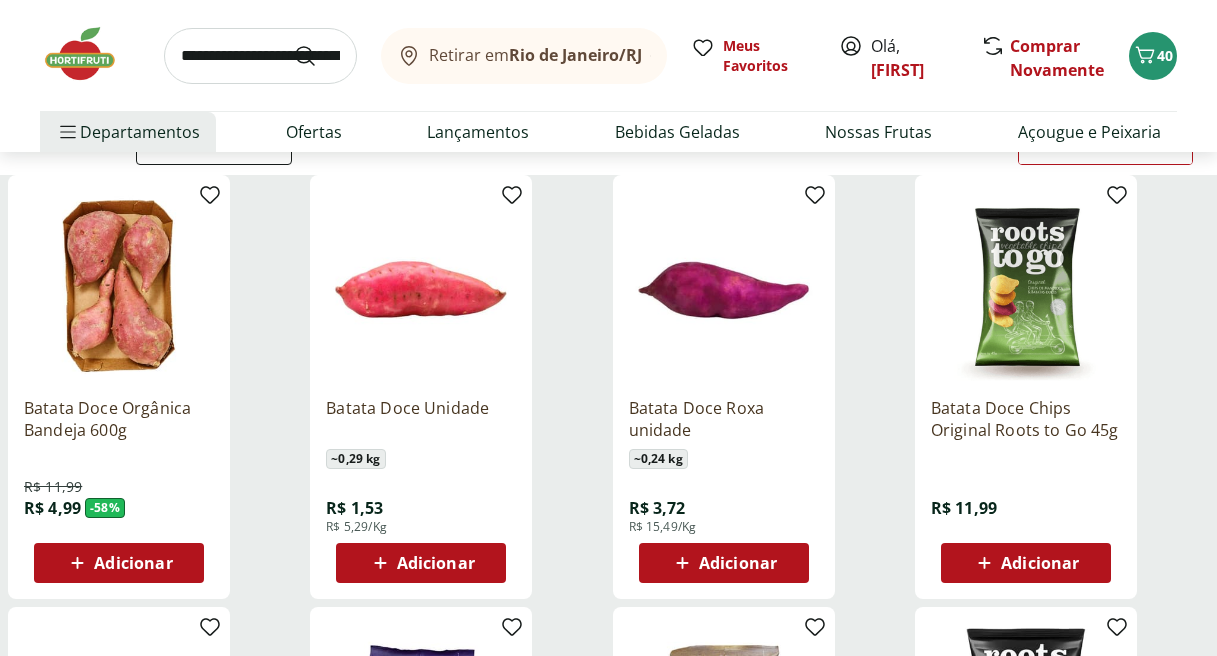 click on "Adicionar" at bounding box center [436, 563] 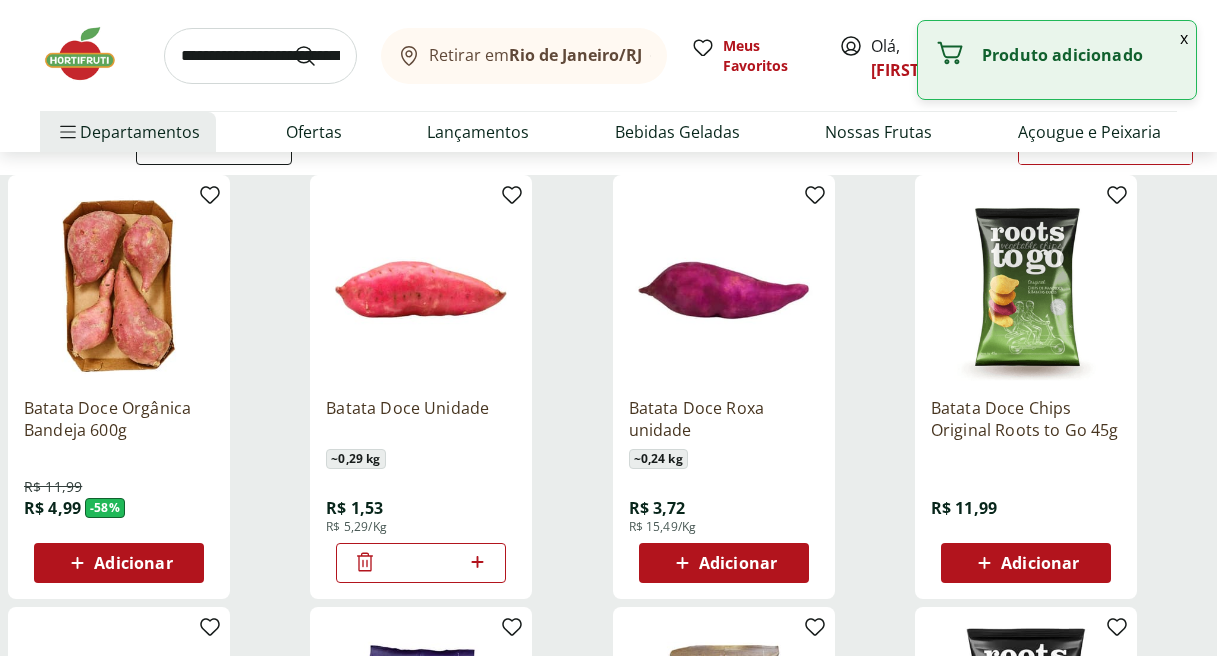 click 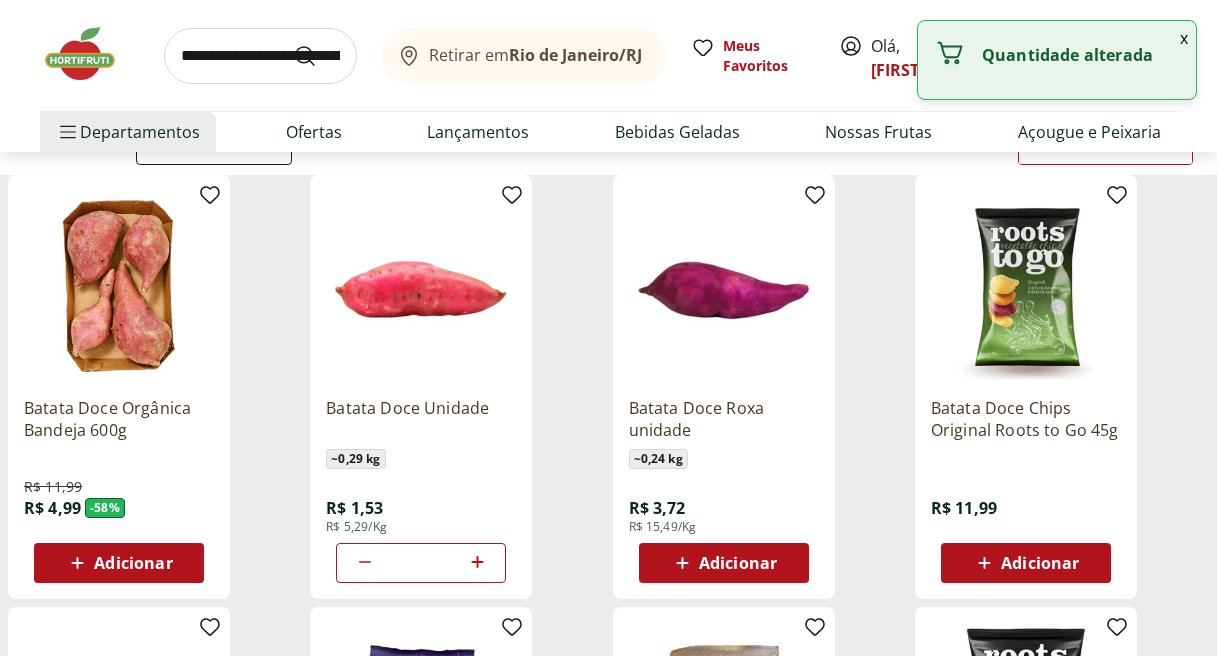 click at bounding box center [260, 56] 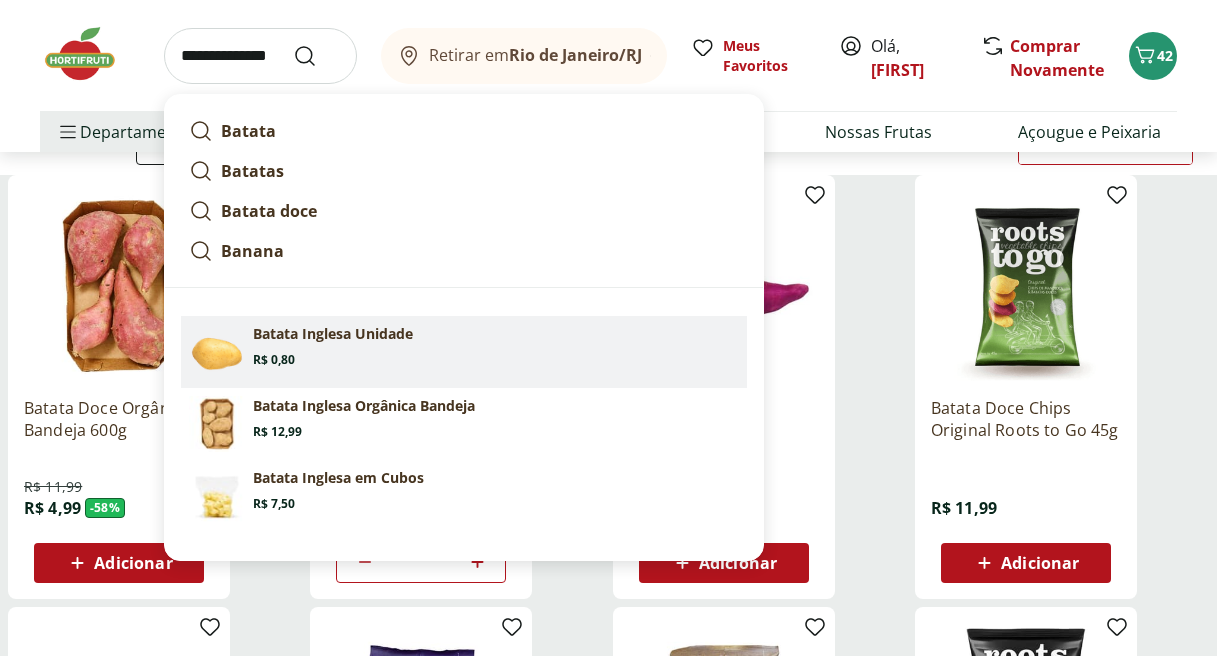 click on "Batata Inglesa Unidade" at bounding box center [333, 334] 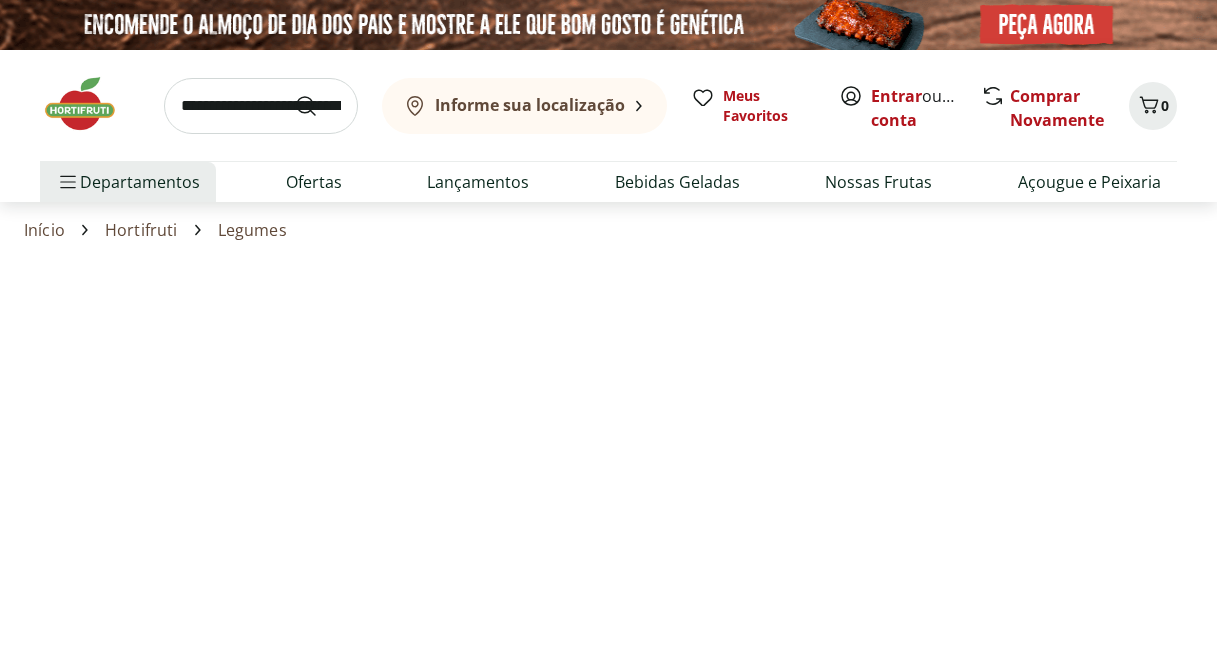 scroll, scrollTop: 0, scrollLeft: 0, axis: both 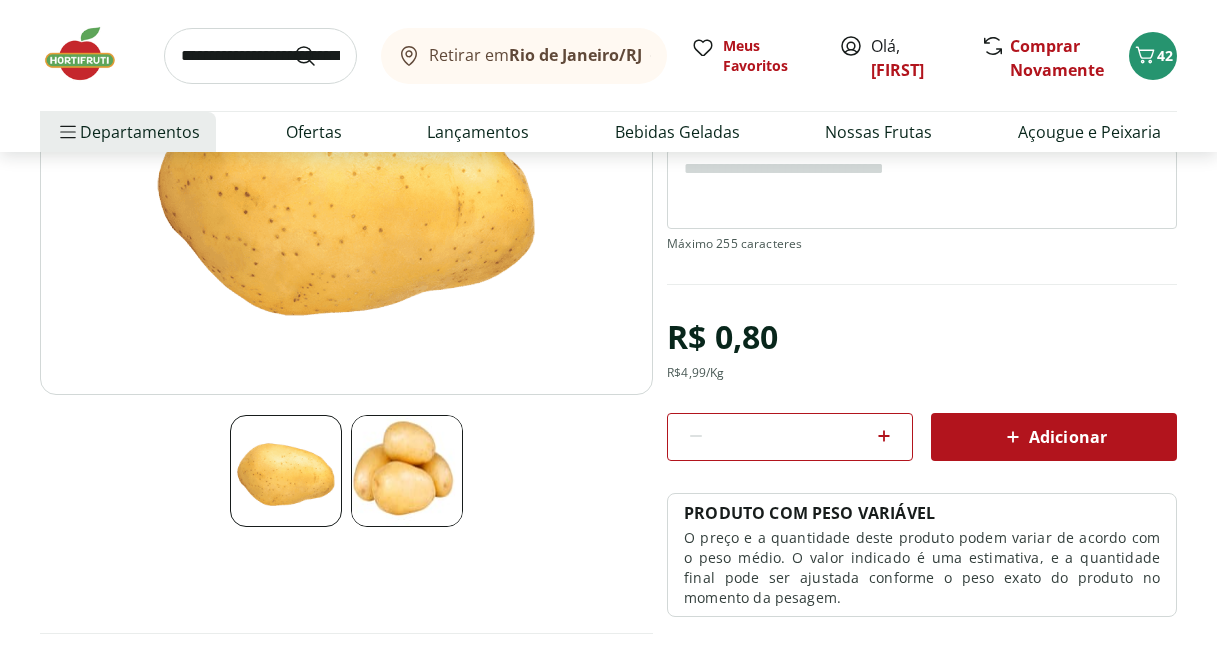 click 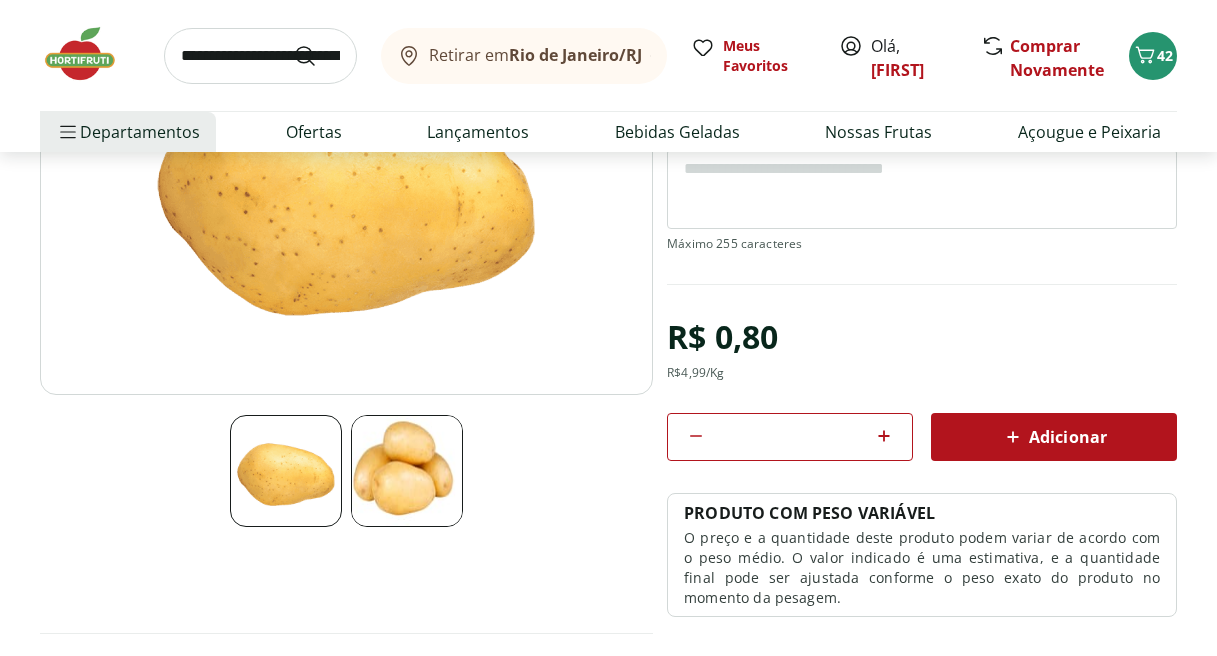 click 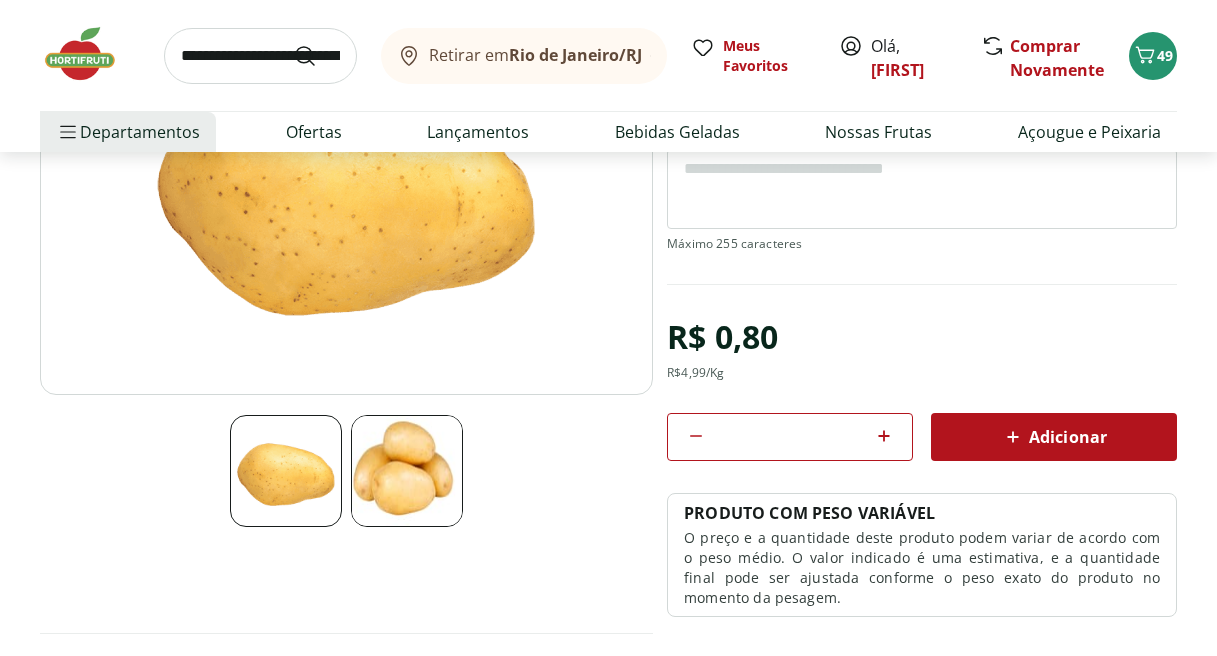 click at bounding box center (260, 56) 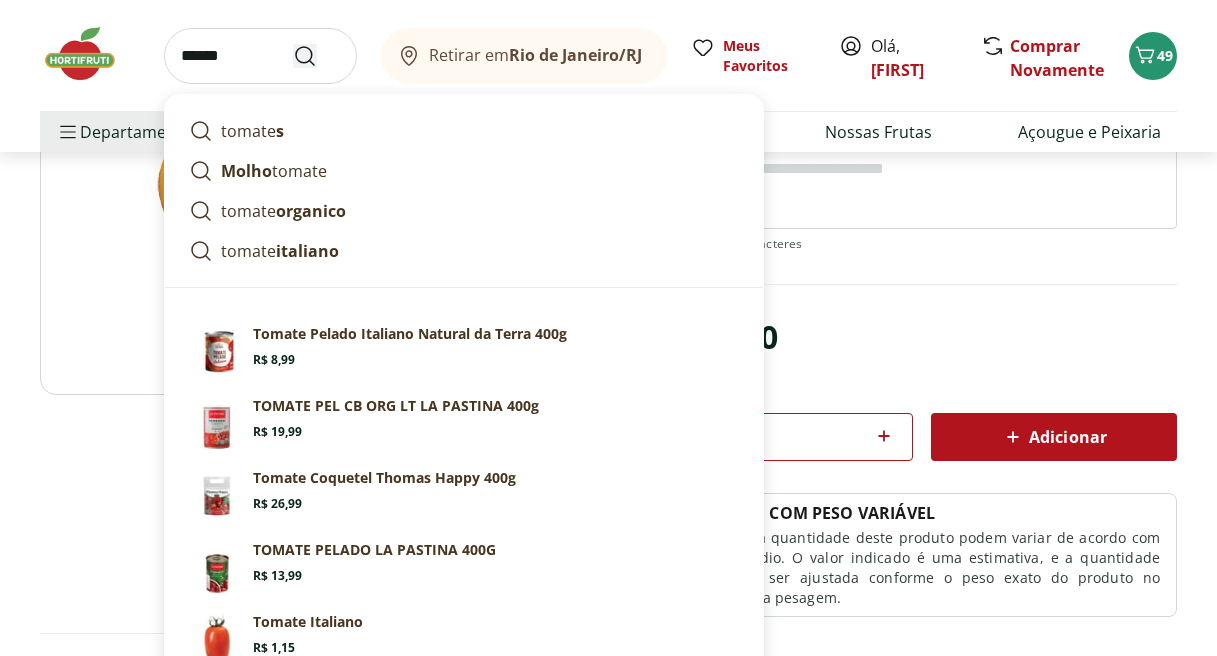 type on "******" 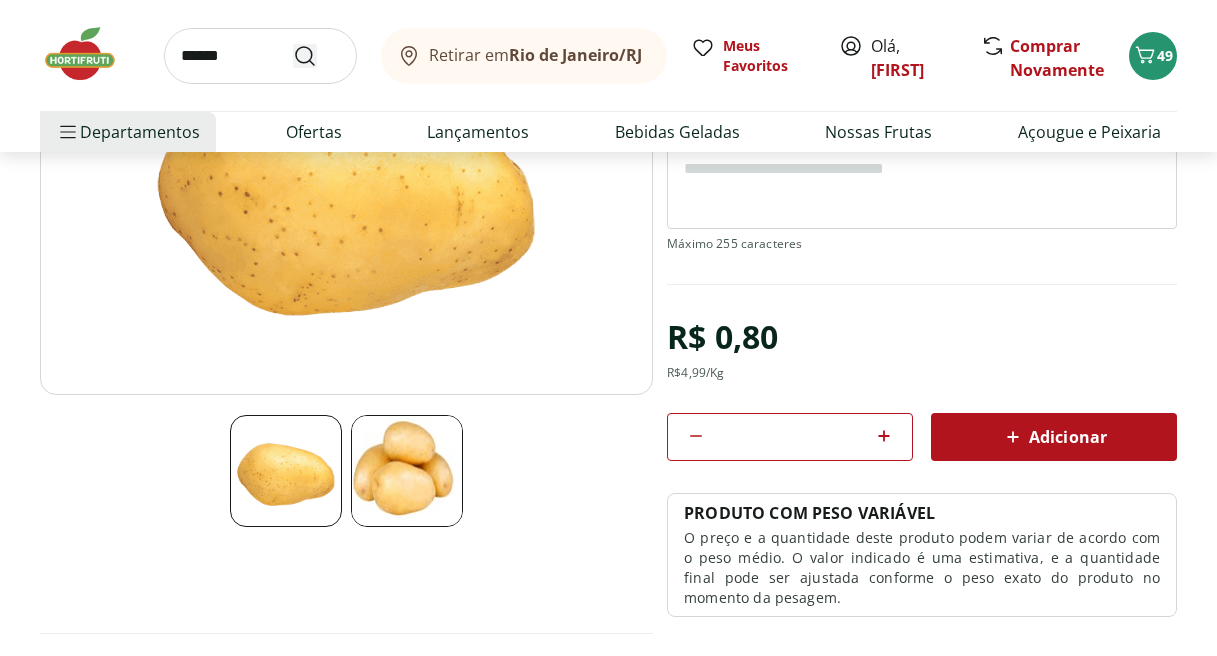 scroll, scrollTop: 0, scrollLeft: 0, axis: both 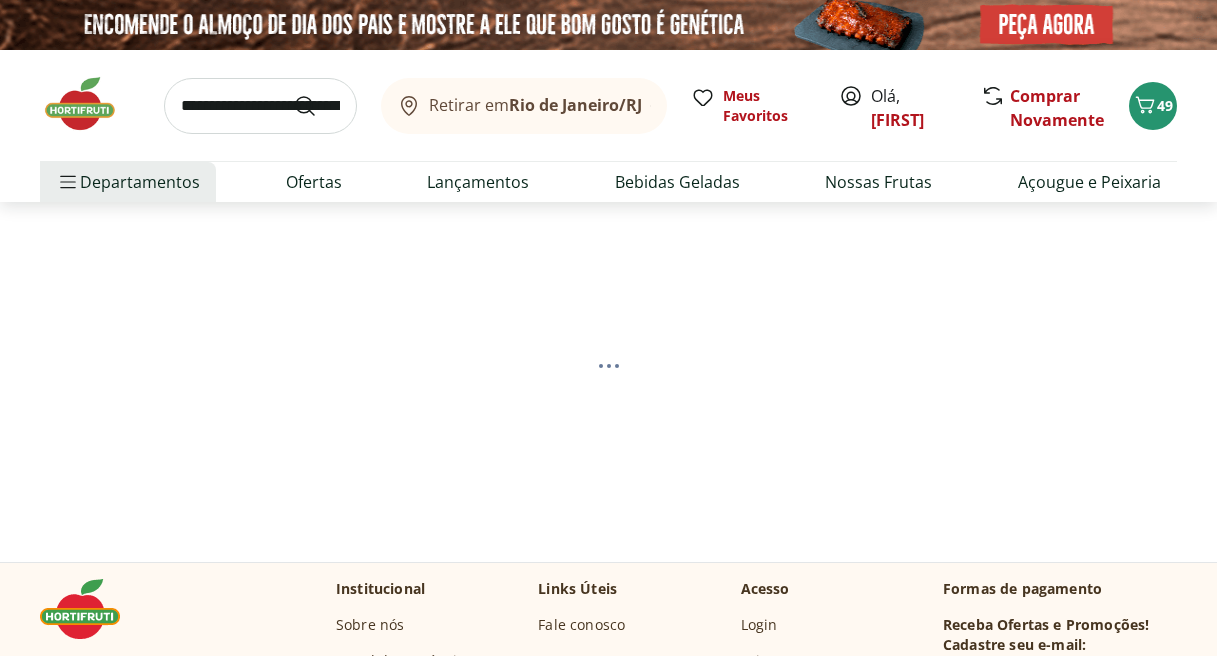 select on "**********" 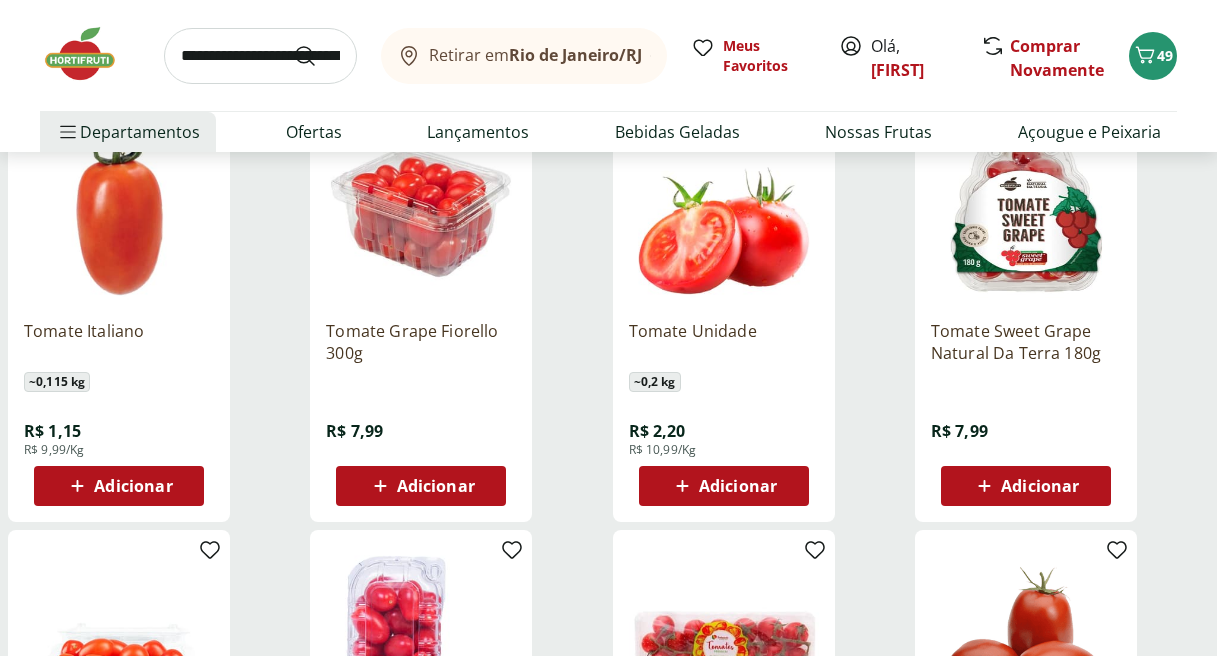 scroll, scrollTop: 727, scrollLeft: 0, axis: vertical 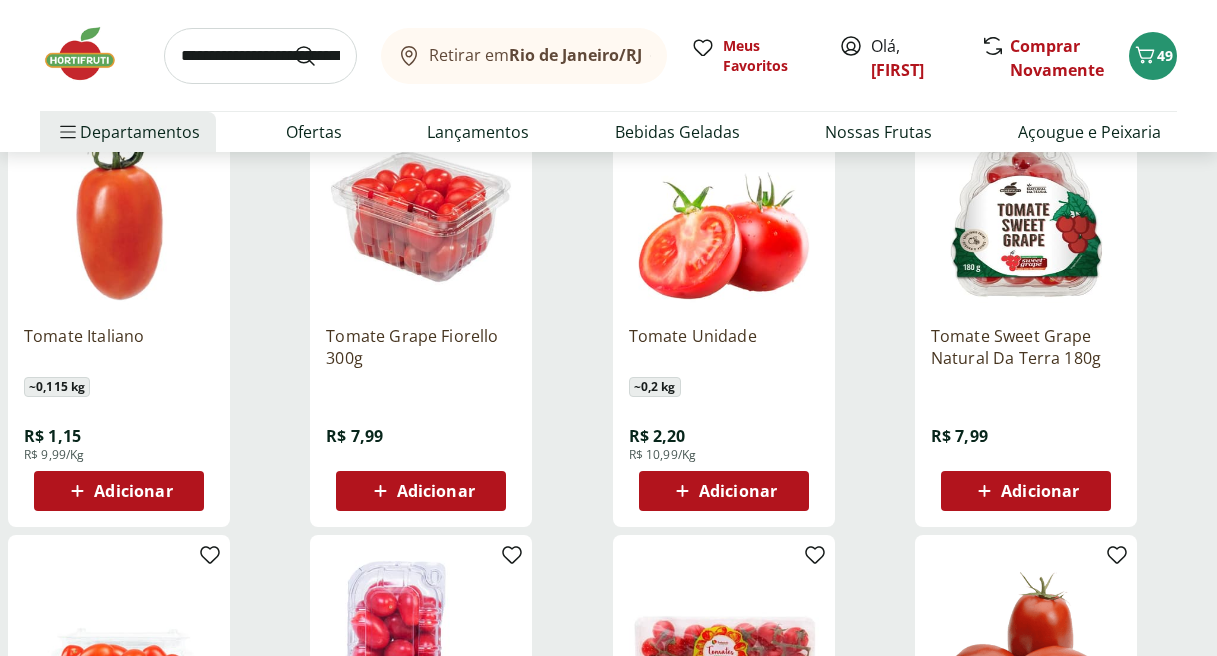 click on "Adicionar" at bounding box center (436, 491) 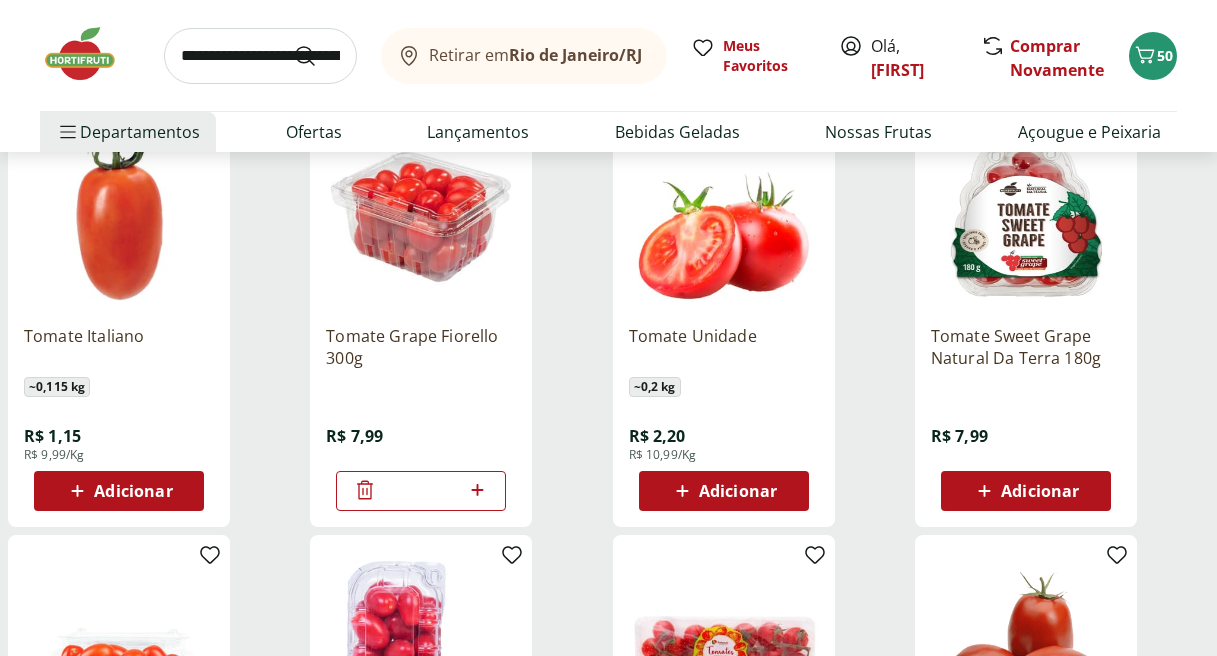click 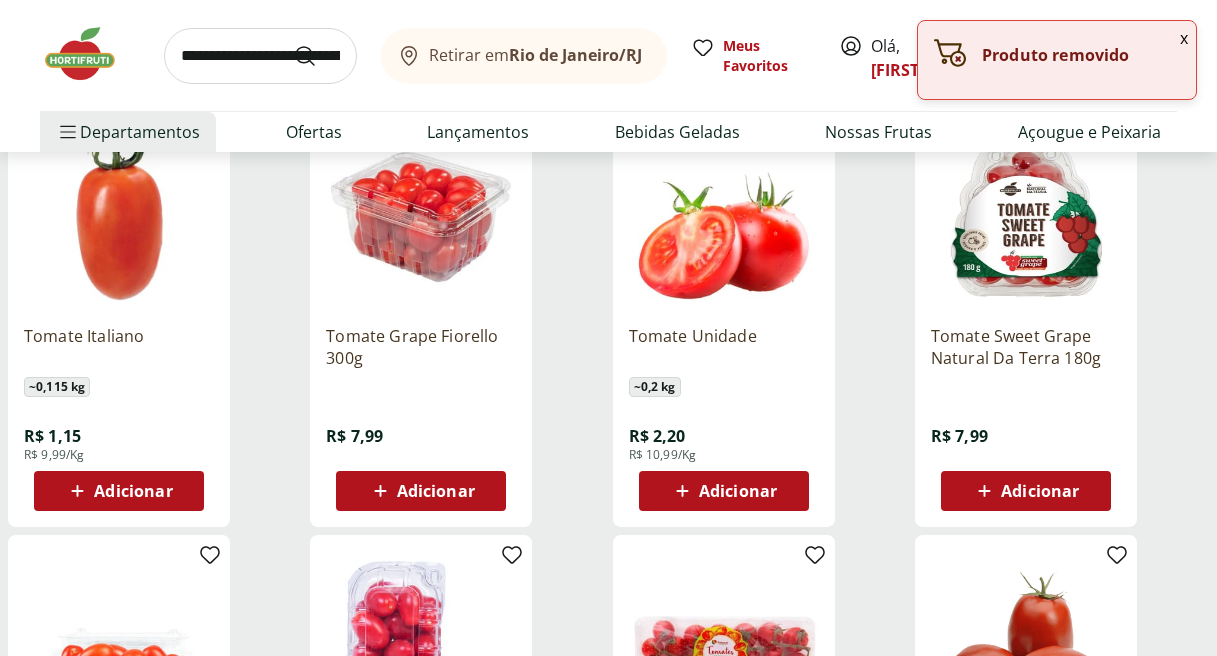 click on "Adicionar" at bounding box center (1040, 491) 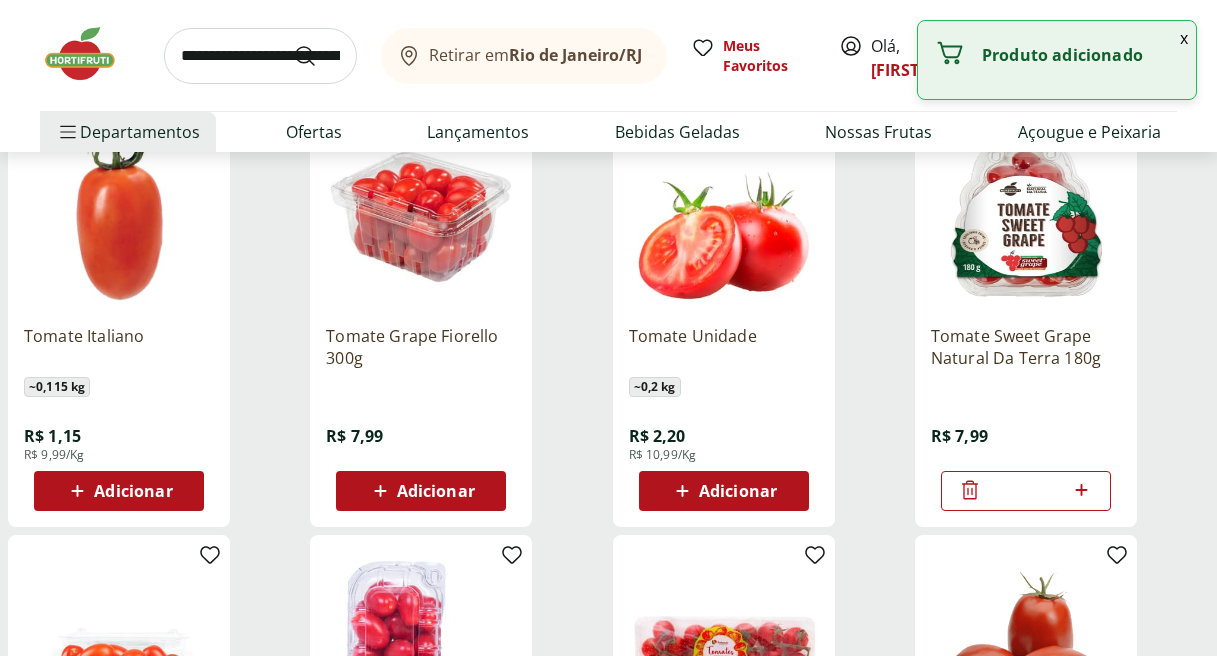 scroll, scrollTop: 743, scrollLeft: 0, axis: vertical 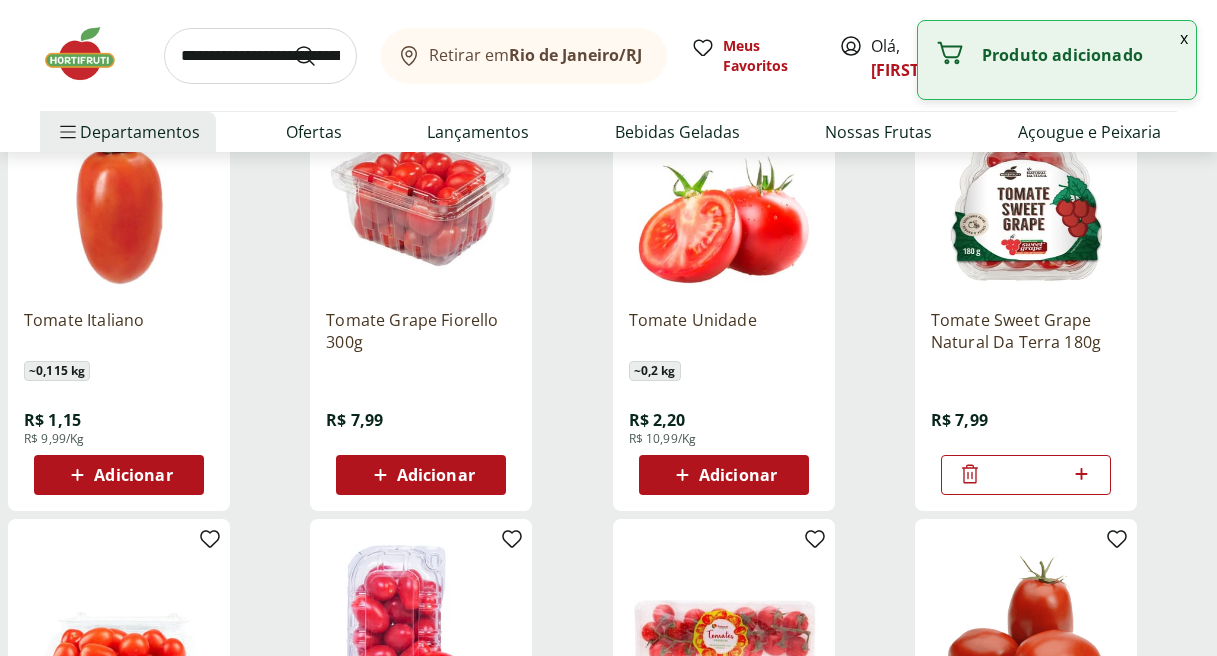 click on "Adicionar" at bounding box center [133, 475] 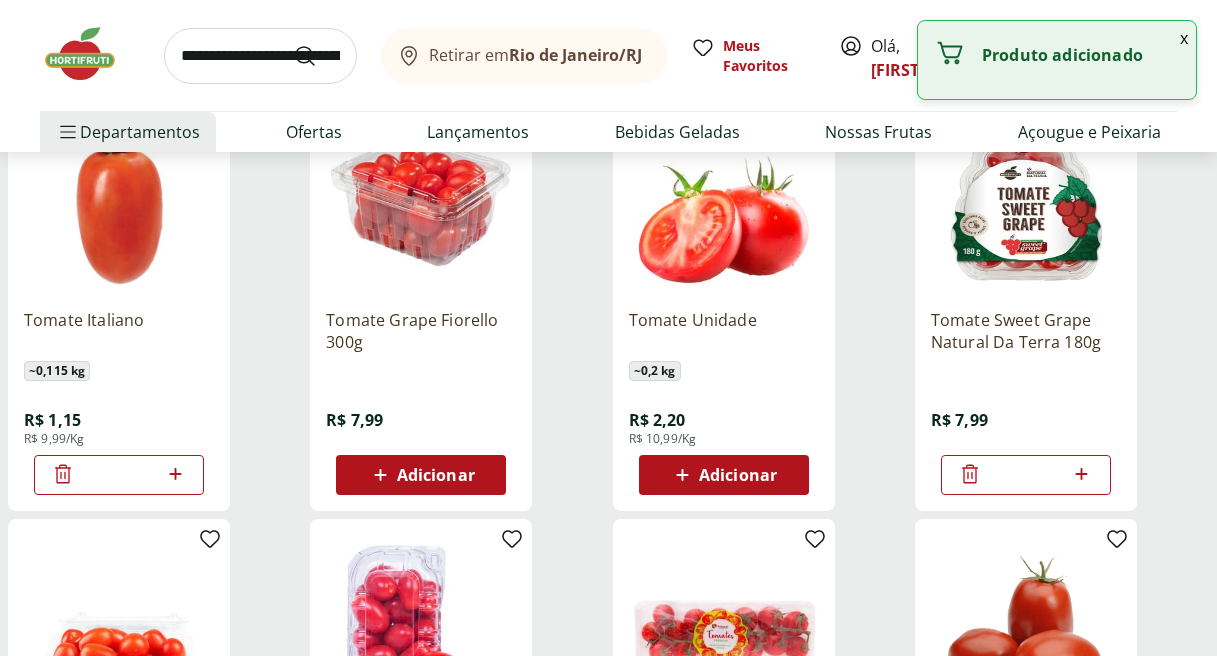 click 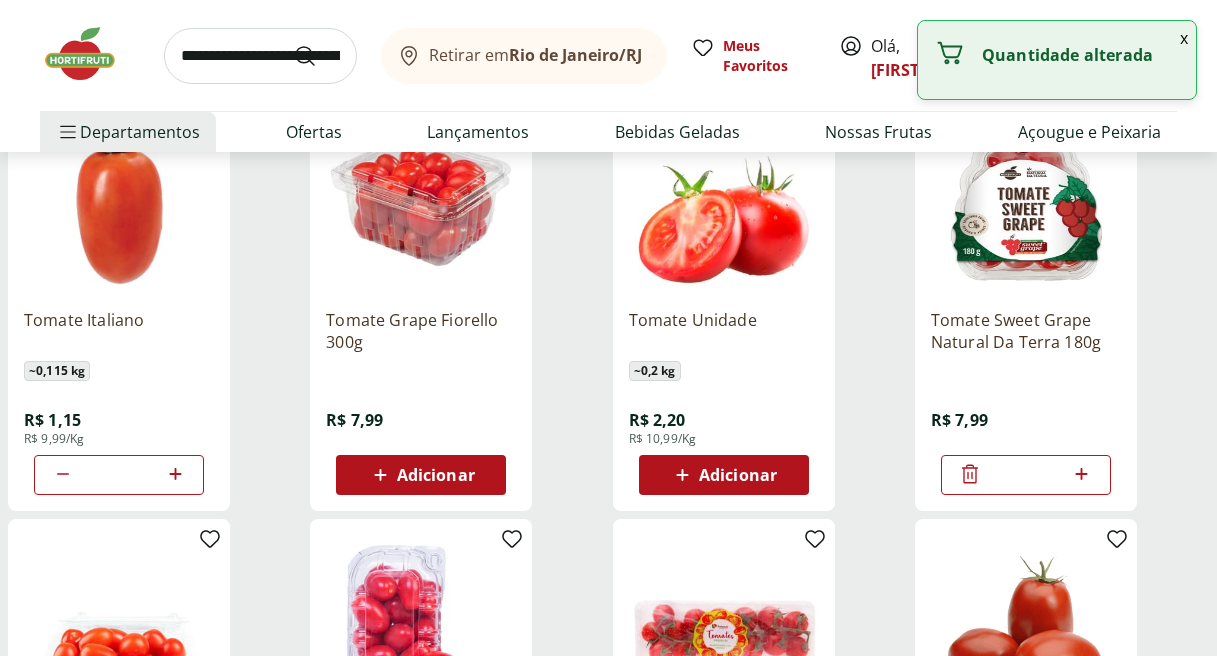click 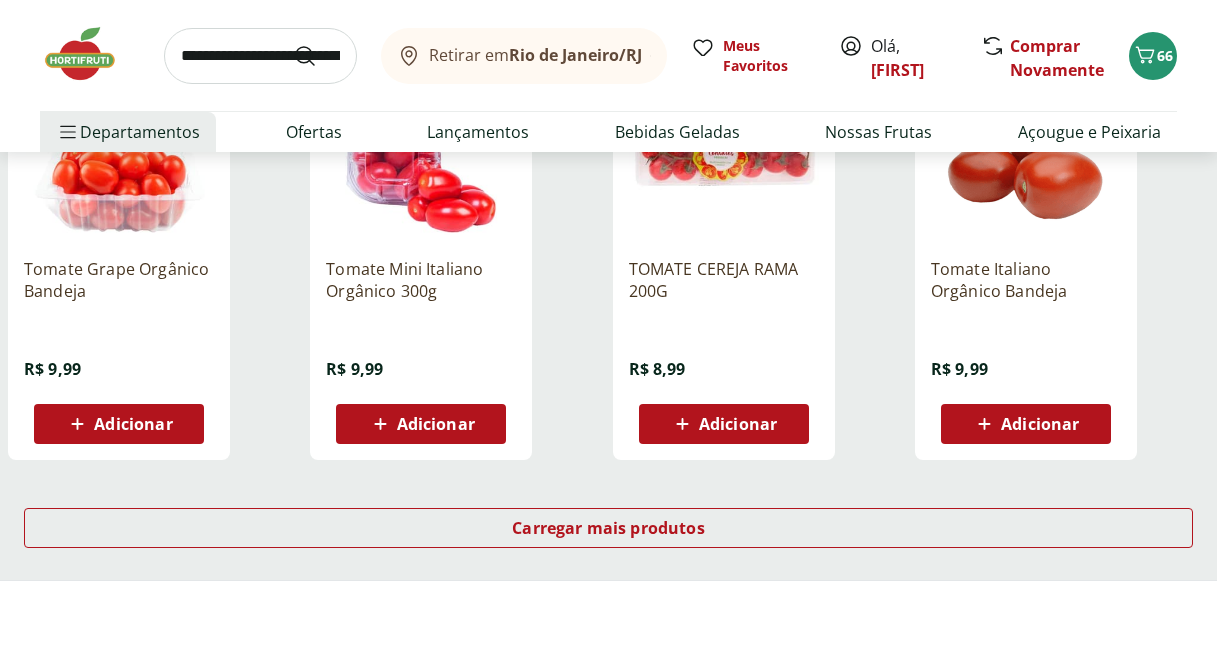 scroll, scrollTop: 1248, scrollLeft: 0, axis: vertical 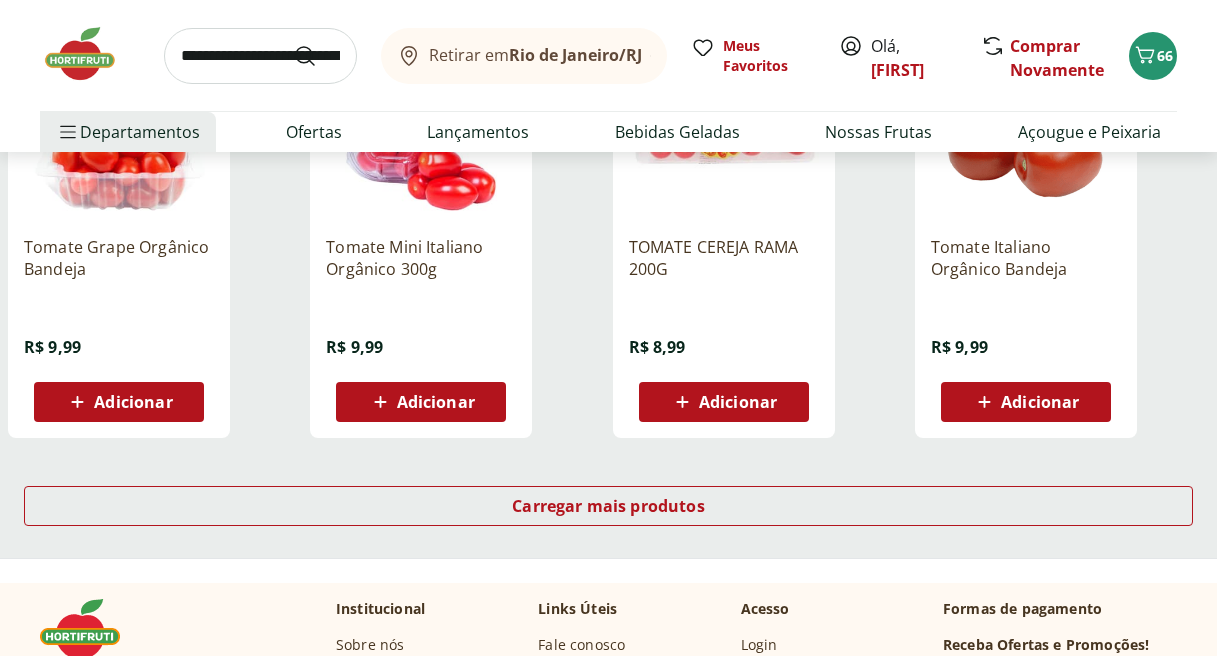 click at bounding box center (260, 56) 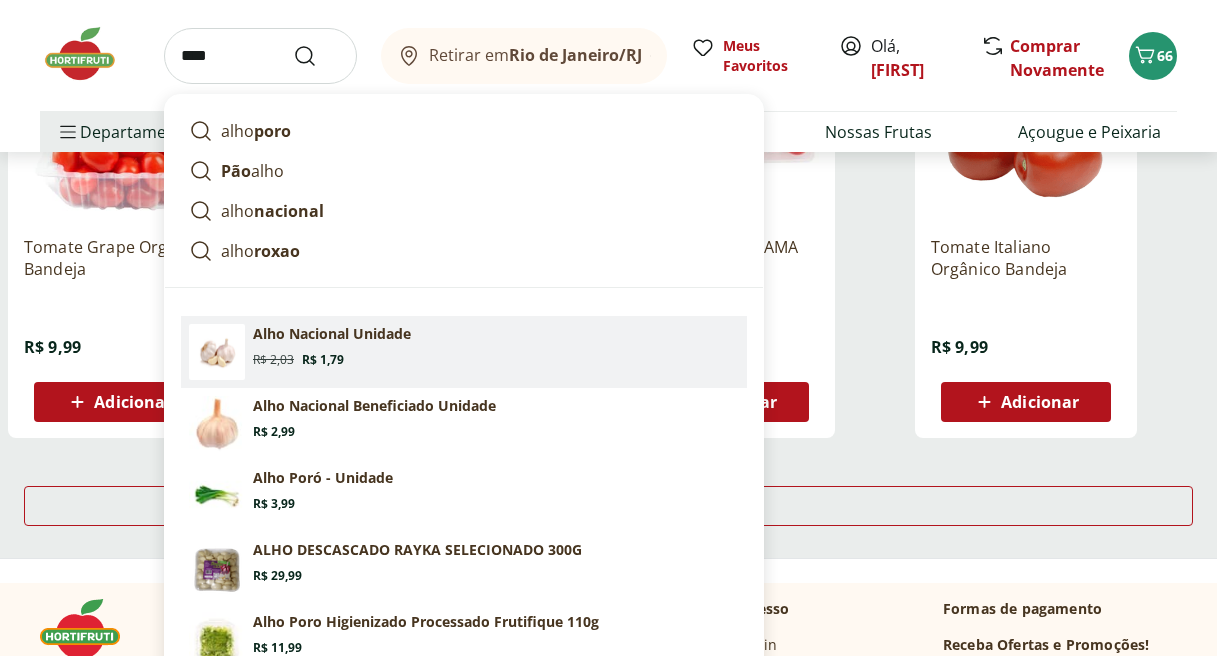 click on "Alho Nacional Unidade" at bounding box center (332, 334) 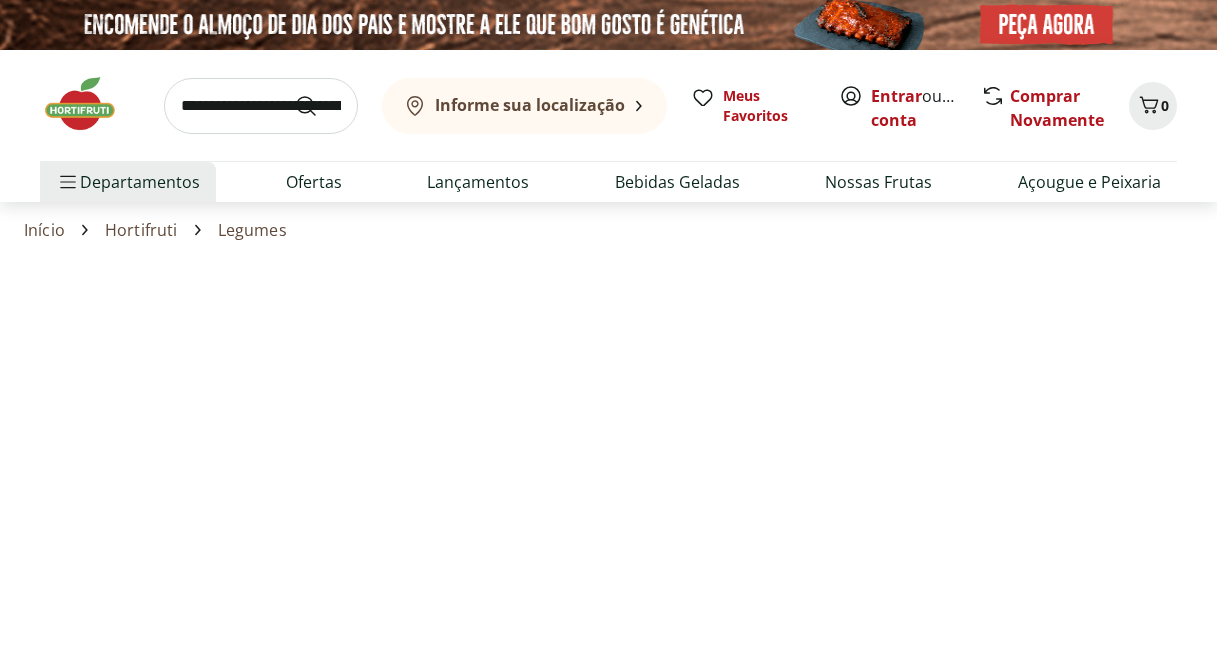 scroll, scrollTop: 0, scrollLeft: 0, axis: both 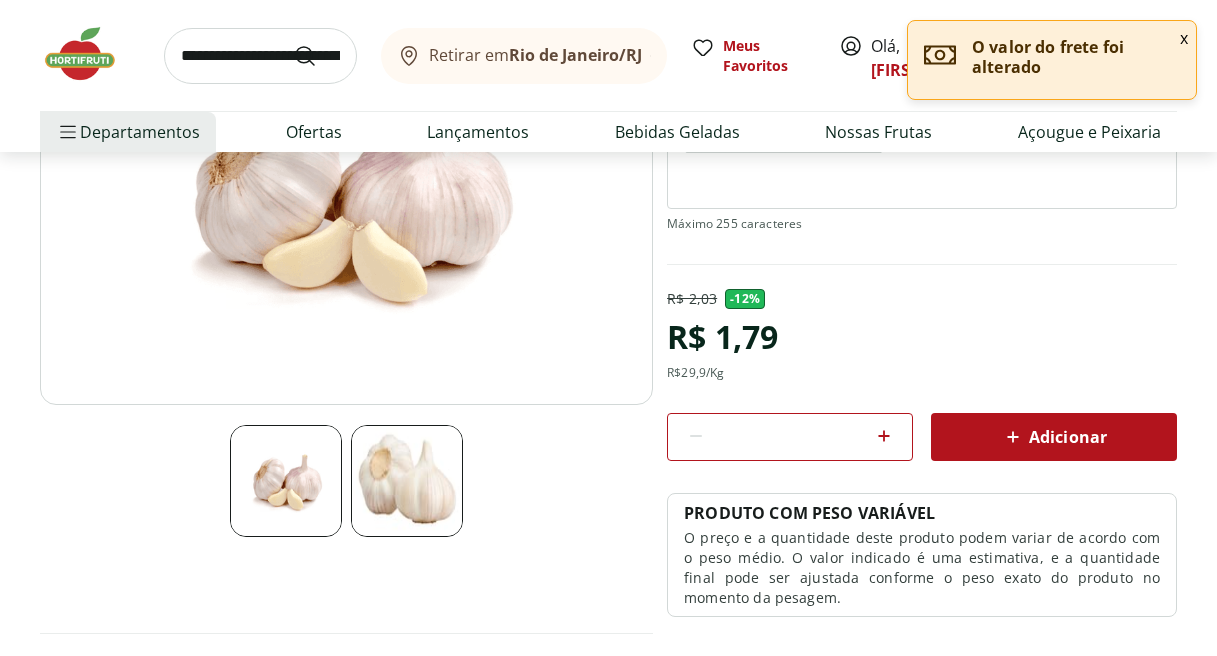 click 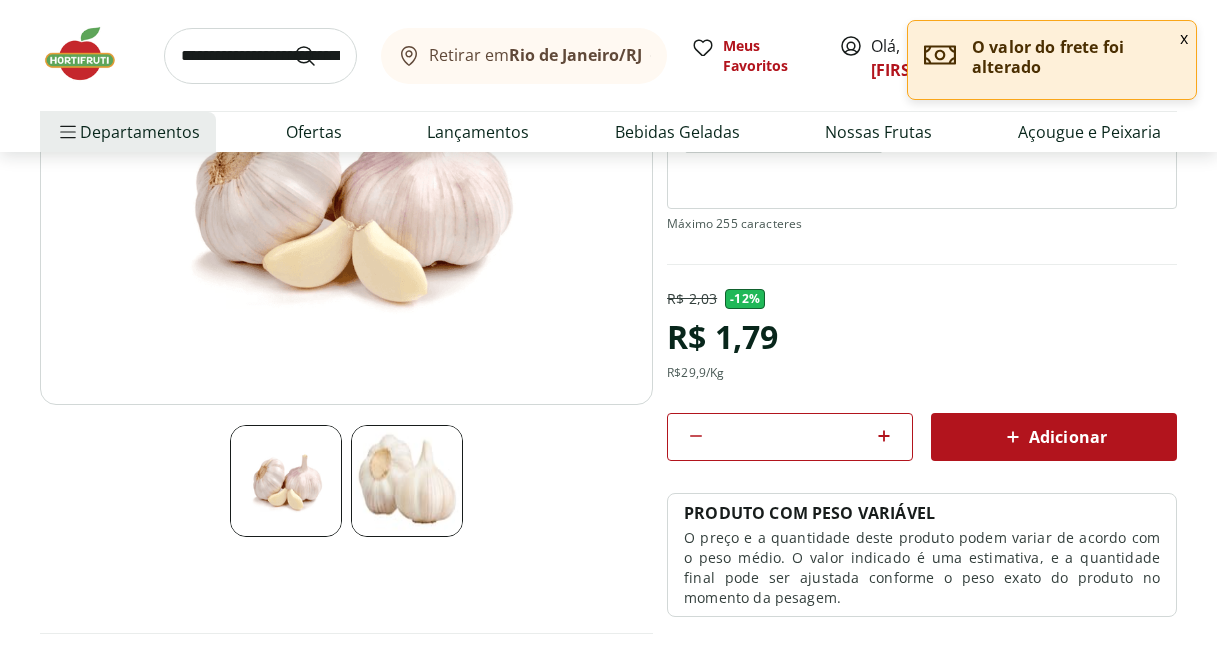 click 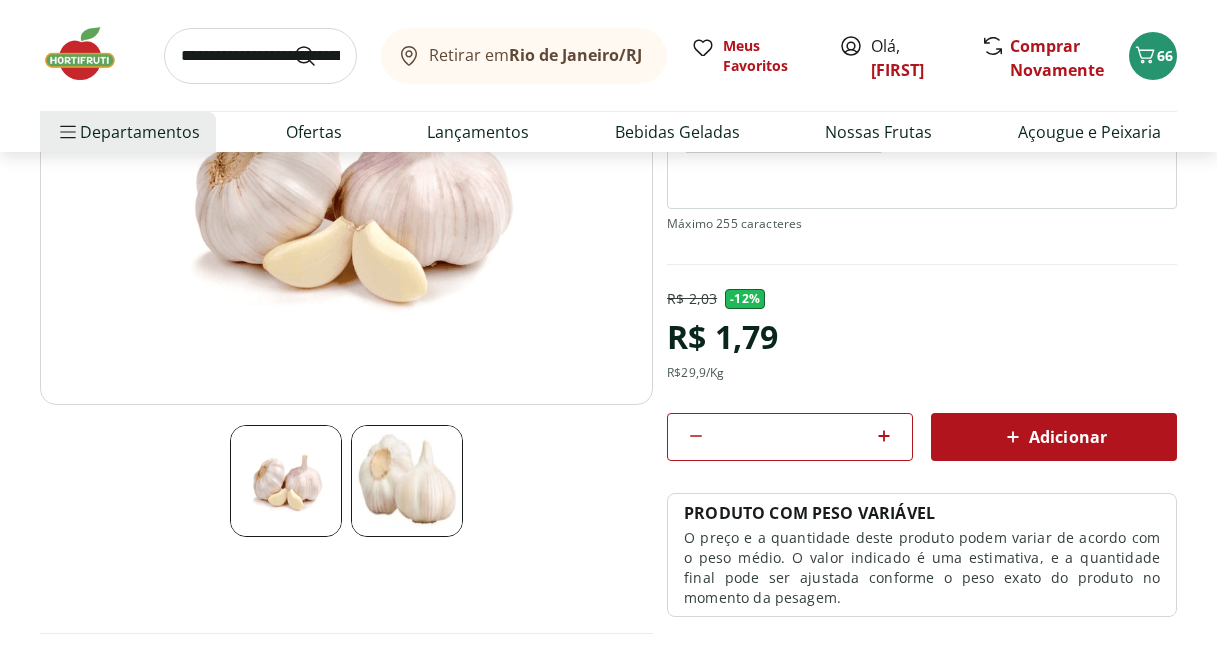 click 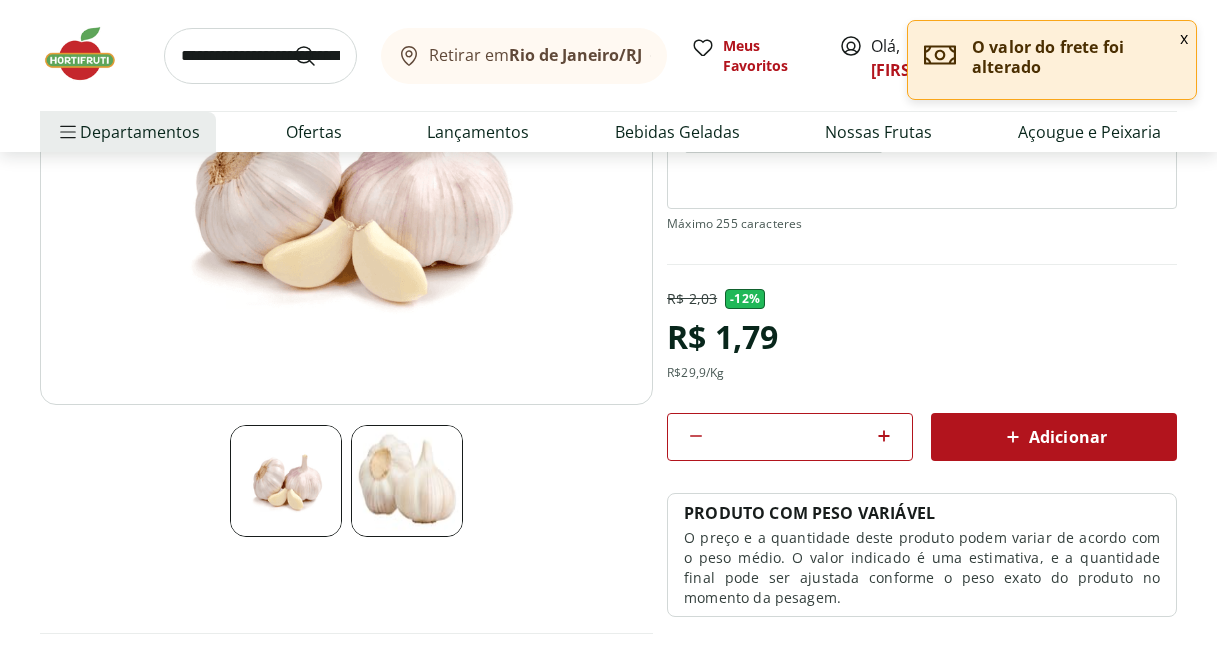 click 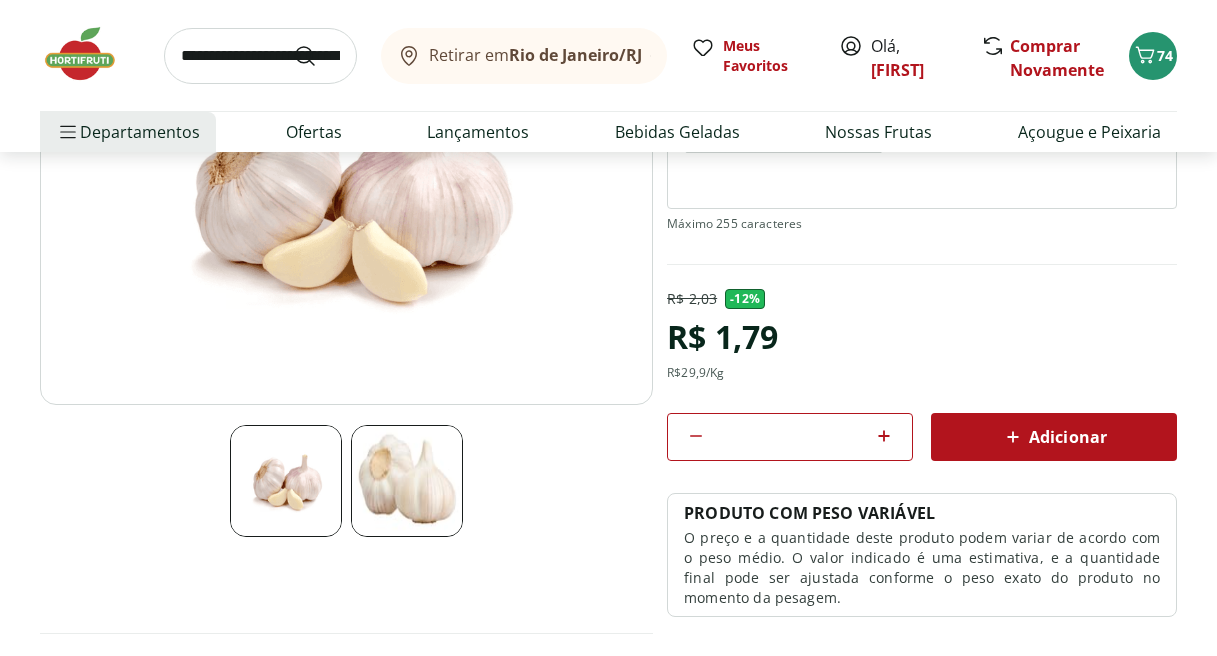 scroll, scrollTop: 0, scrollLeft: 0, axis: both 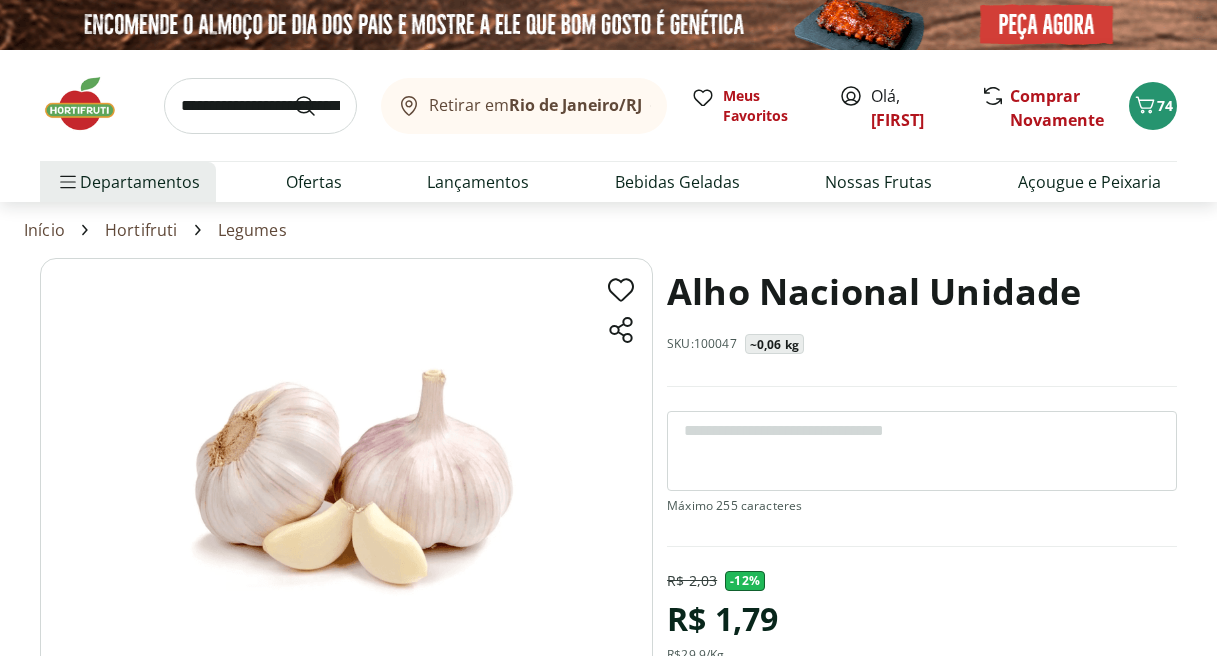 click at bounding box center (260, 106) 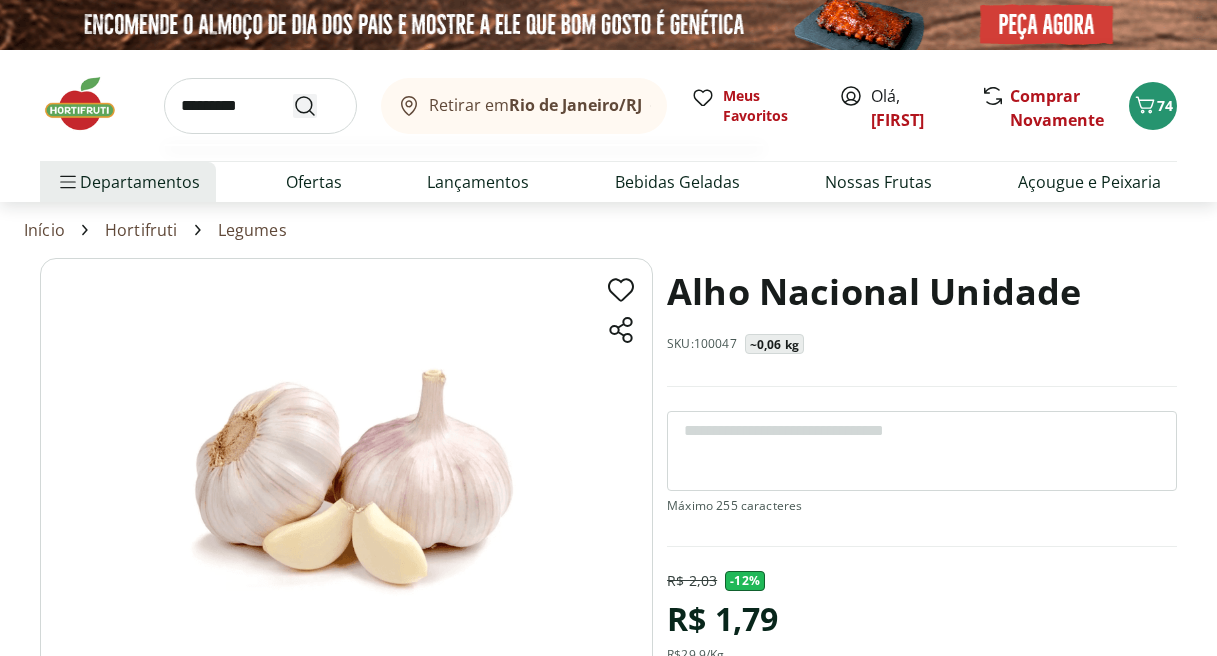 type on "*********" 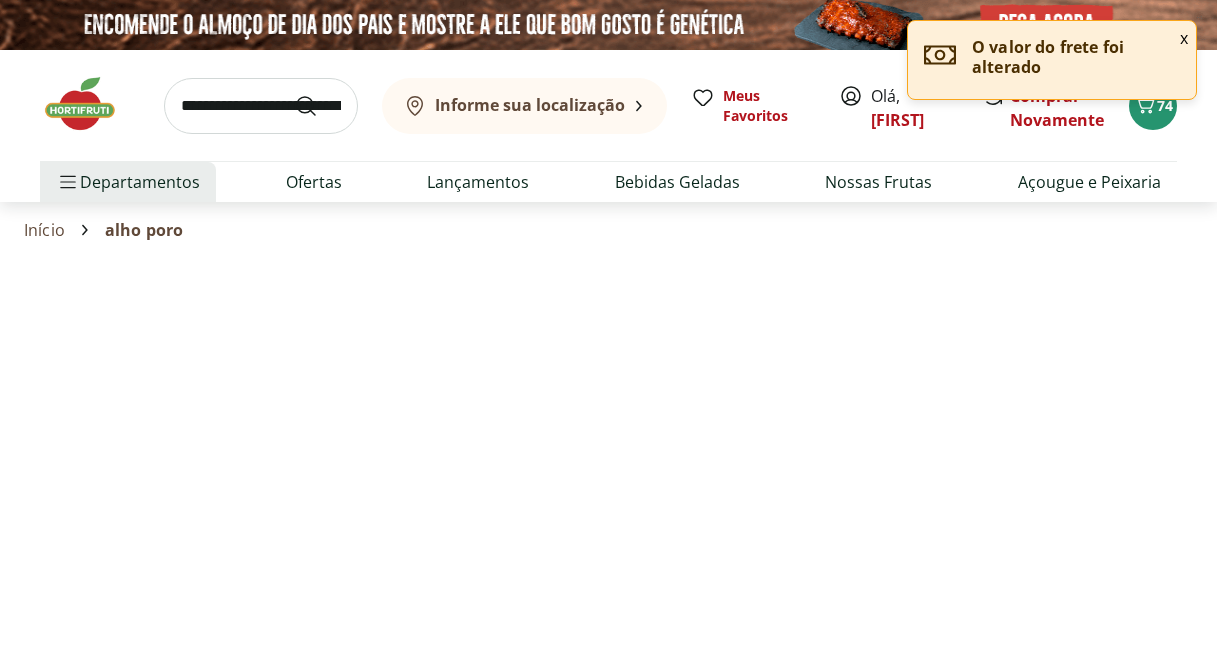 select on "**********" 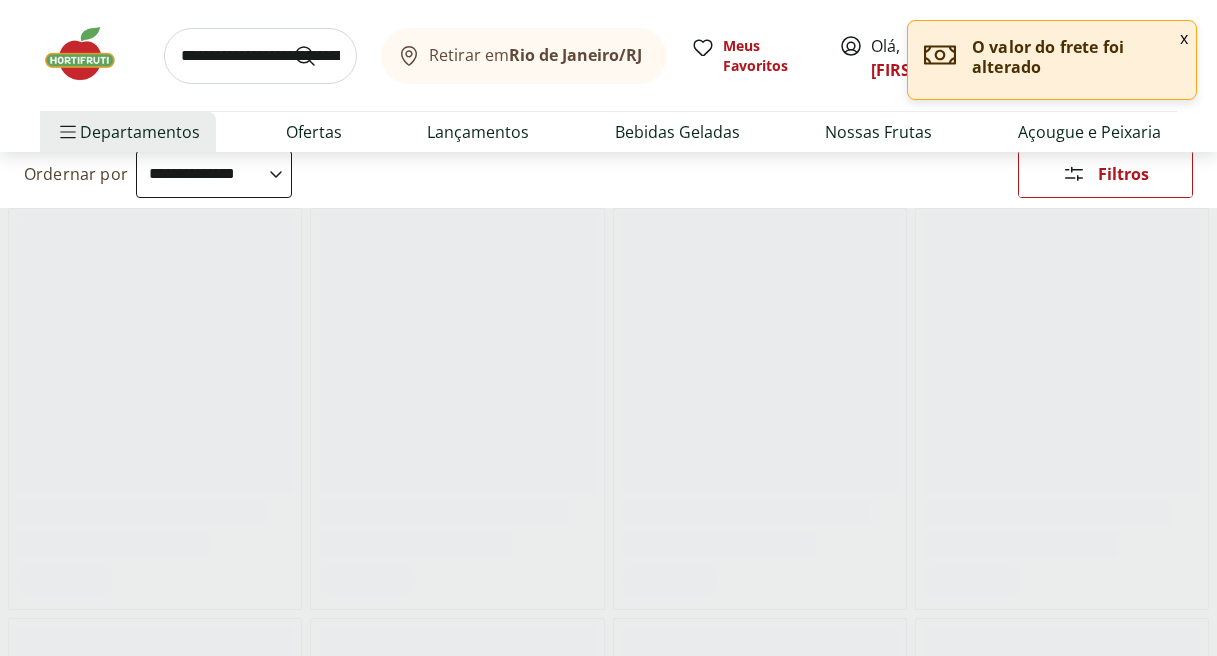 scroll, scrollTop: 189, scrollLeft: 0, axis: vertical 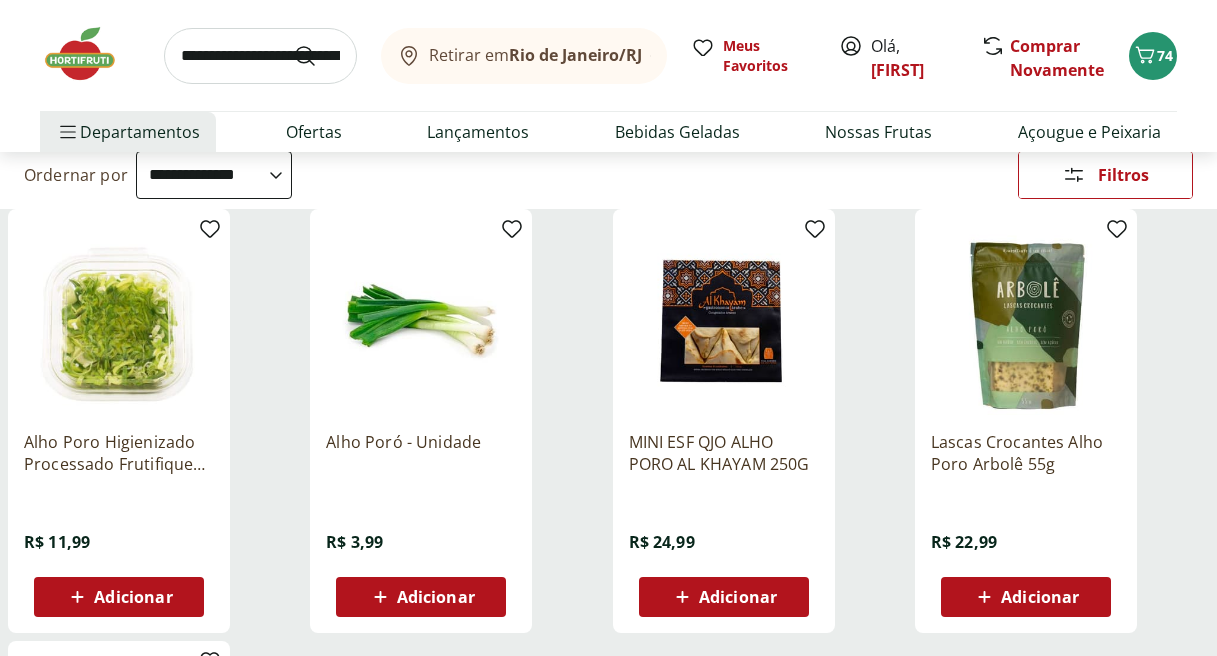 click on "Adicionar" at bounding box center [436, 597] 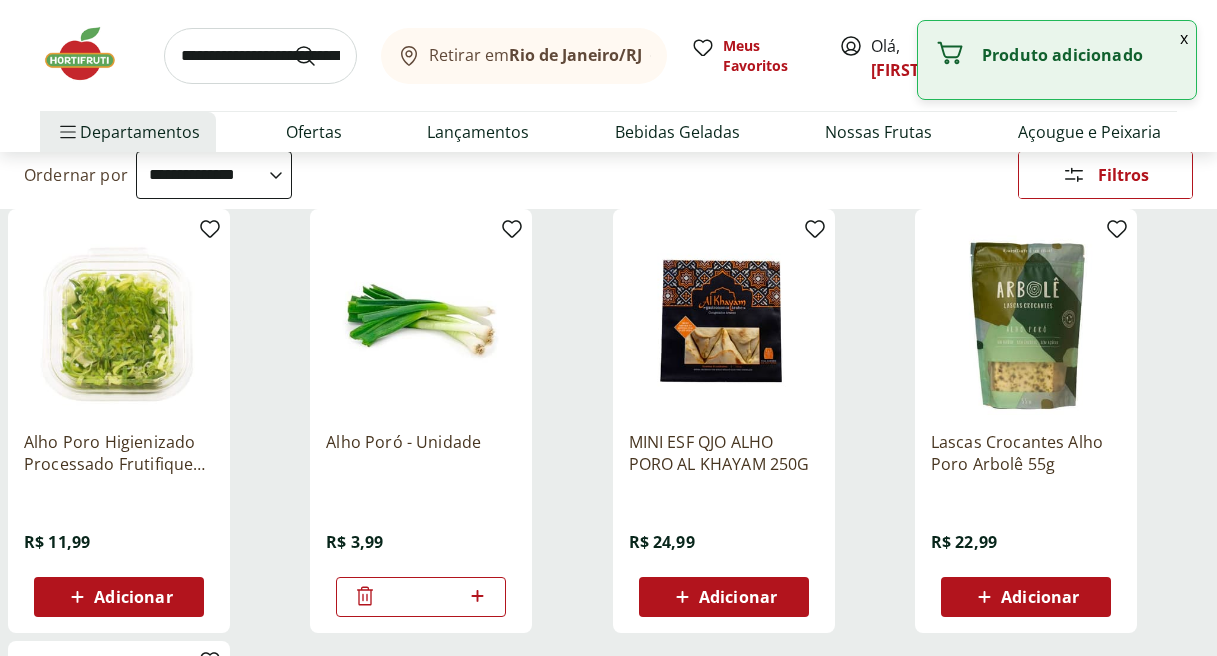 click at bounding box center [260, 56] 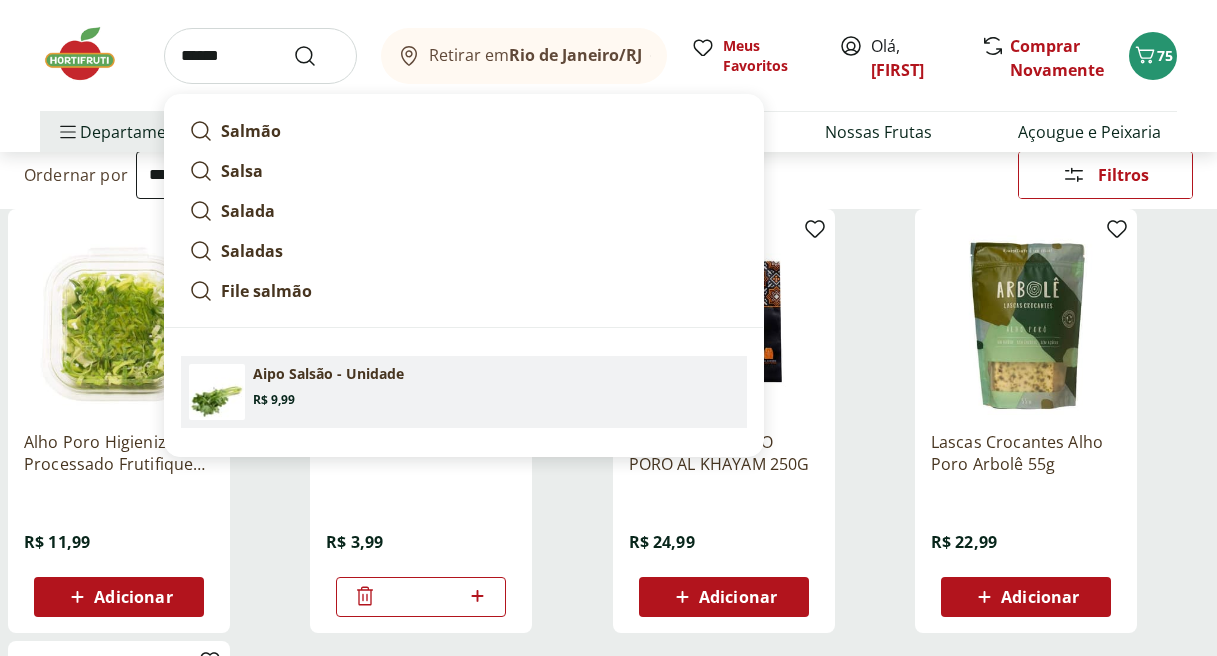 click on "Aipo Salsão - Unidade" at bounding box center (328, 374) 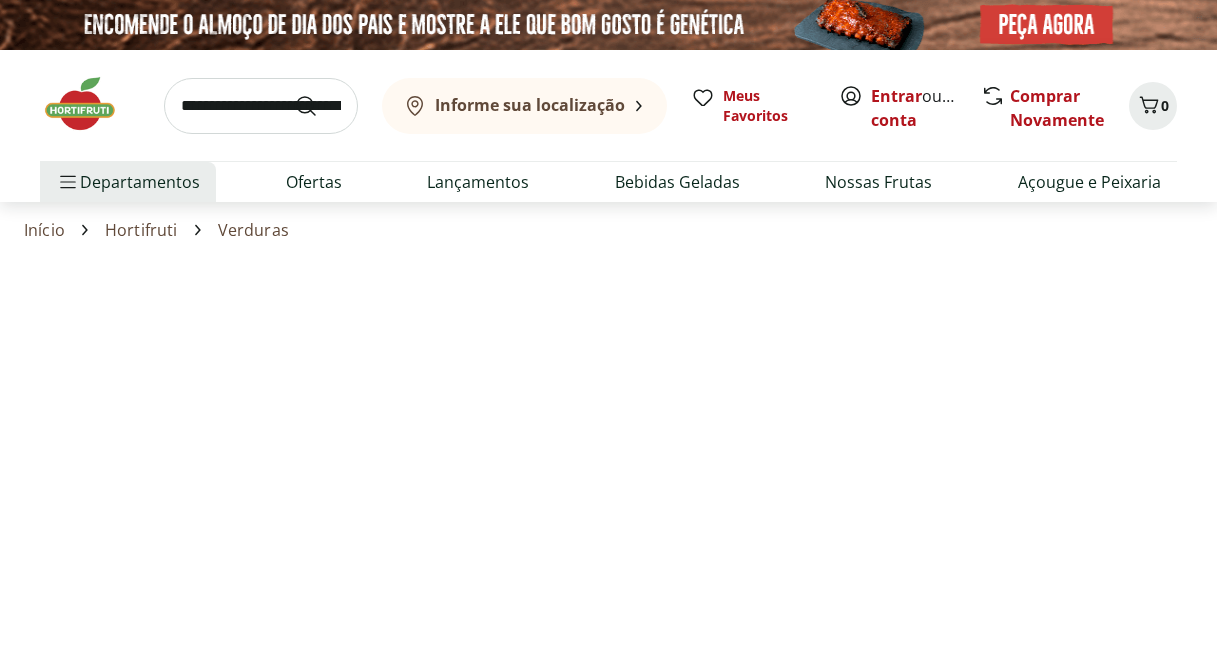 scroll, scrollTop: 0, scrollLeft: 0, axis: both 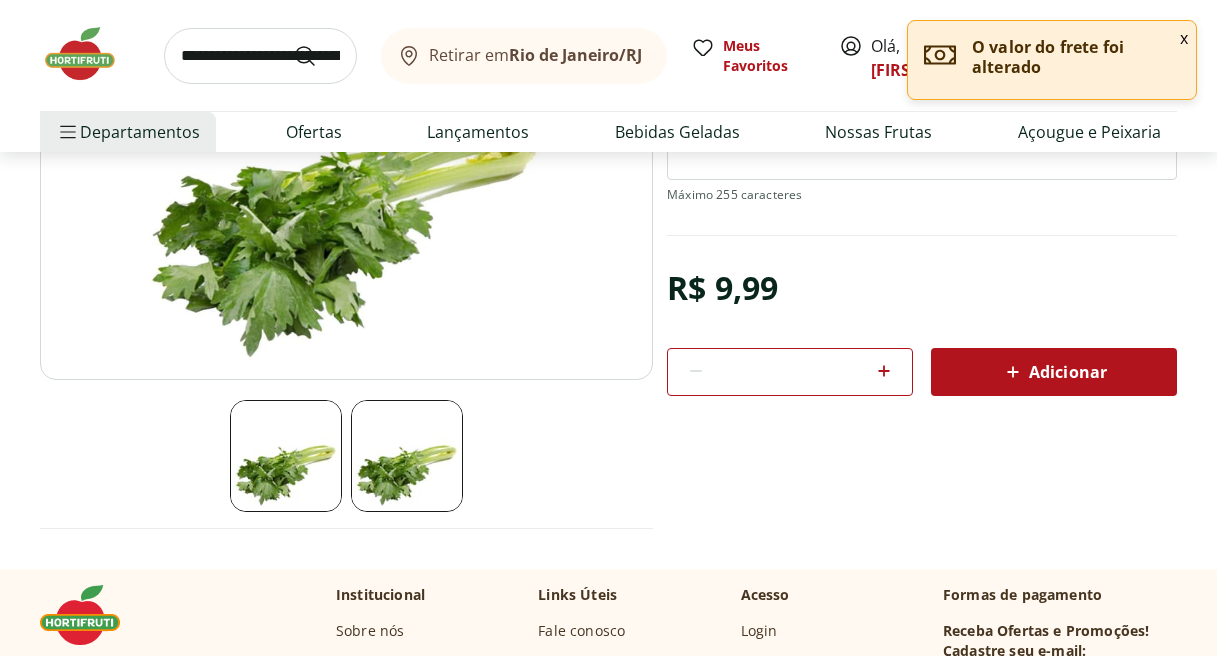 click on "Adicionar" at bounding box center [1054, 372] 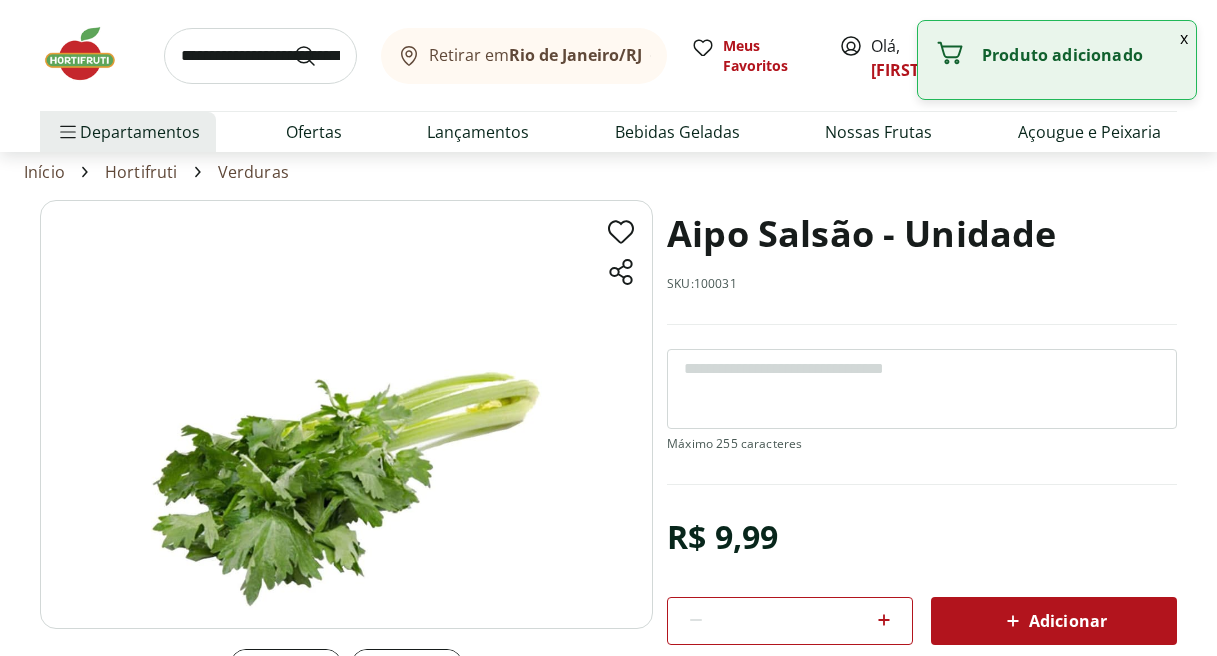 scroll, scrollTop: 0, scrollLeft: 0, axis: both 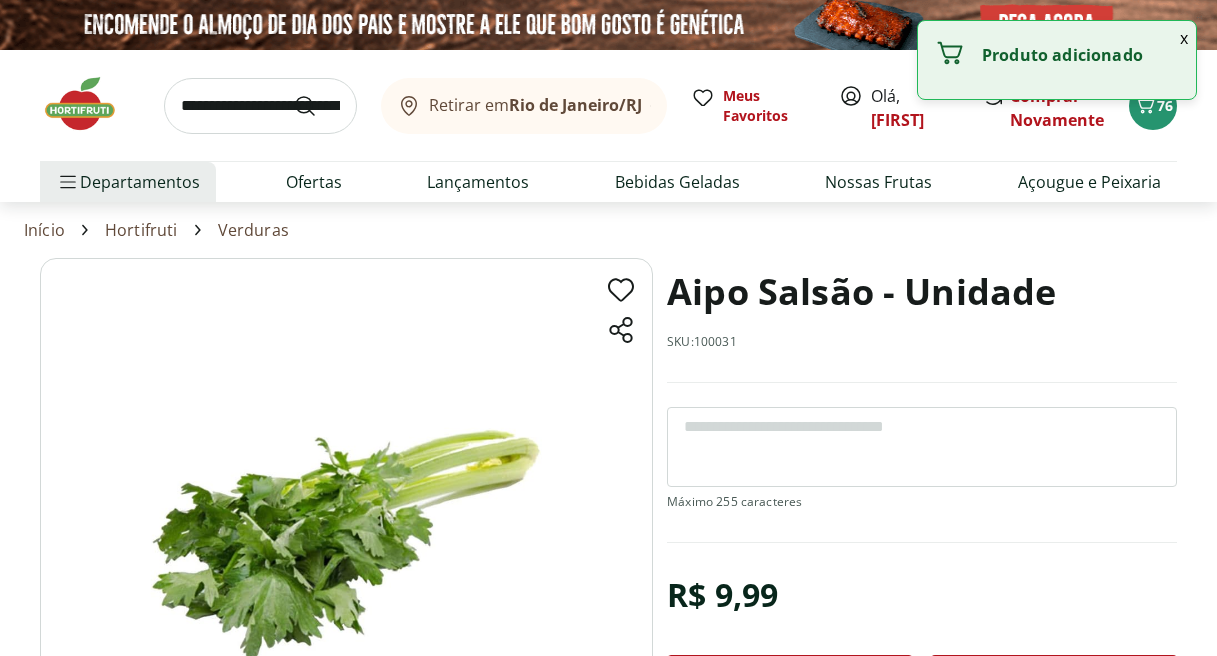 click at bounding box center (260, 106) 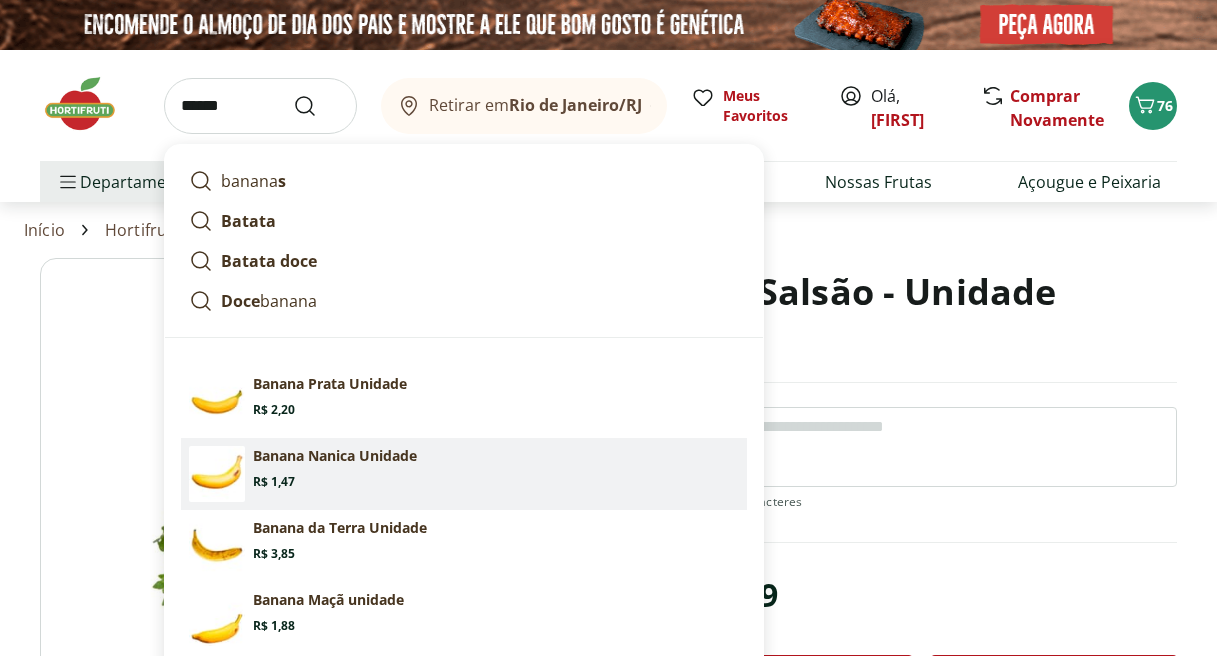click on "Banana Nanica Unidade" at bounding box center (335, 456) 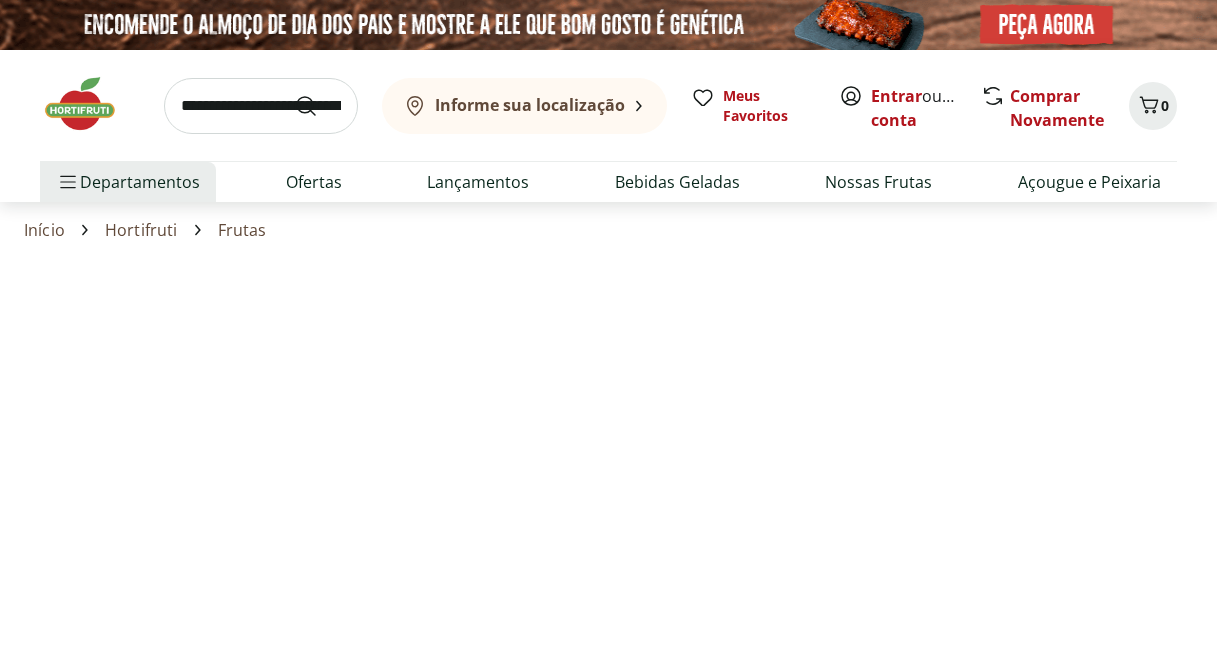 scroll, scrollTop: 0, scrollLeft: 0, axis: both 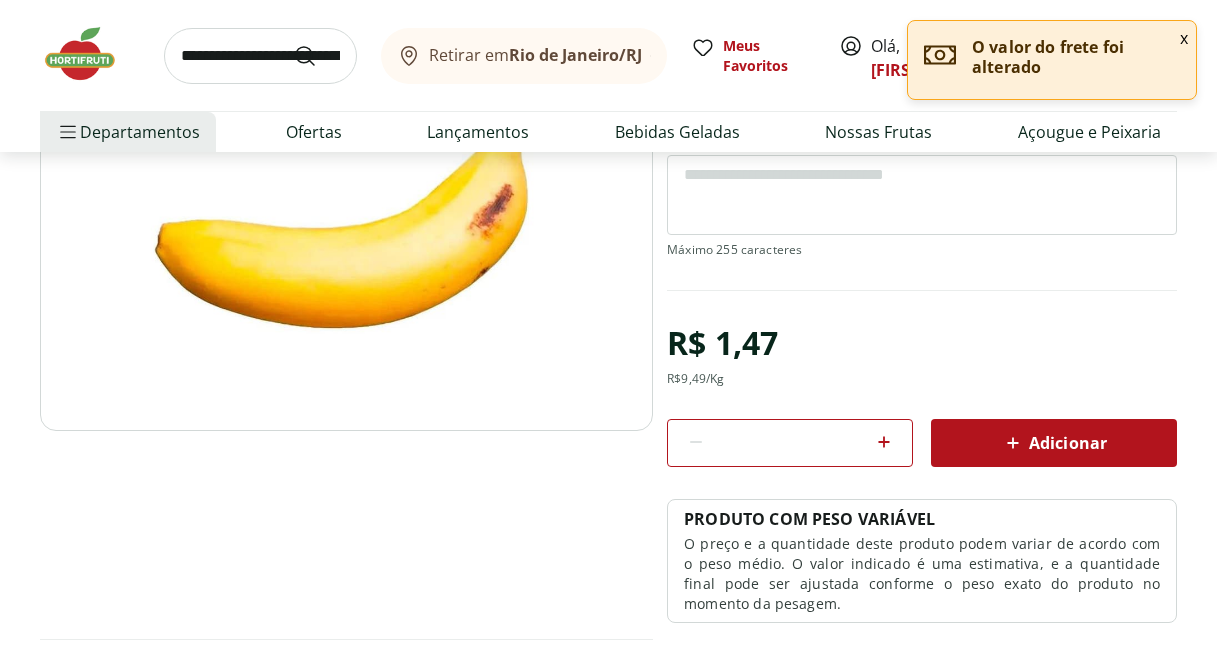 click 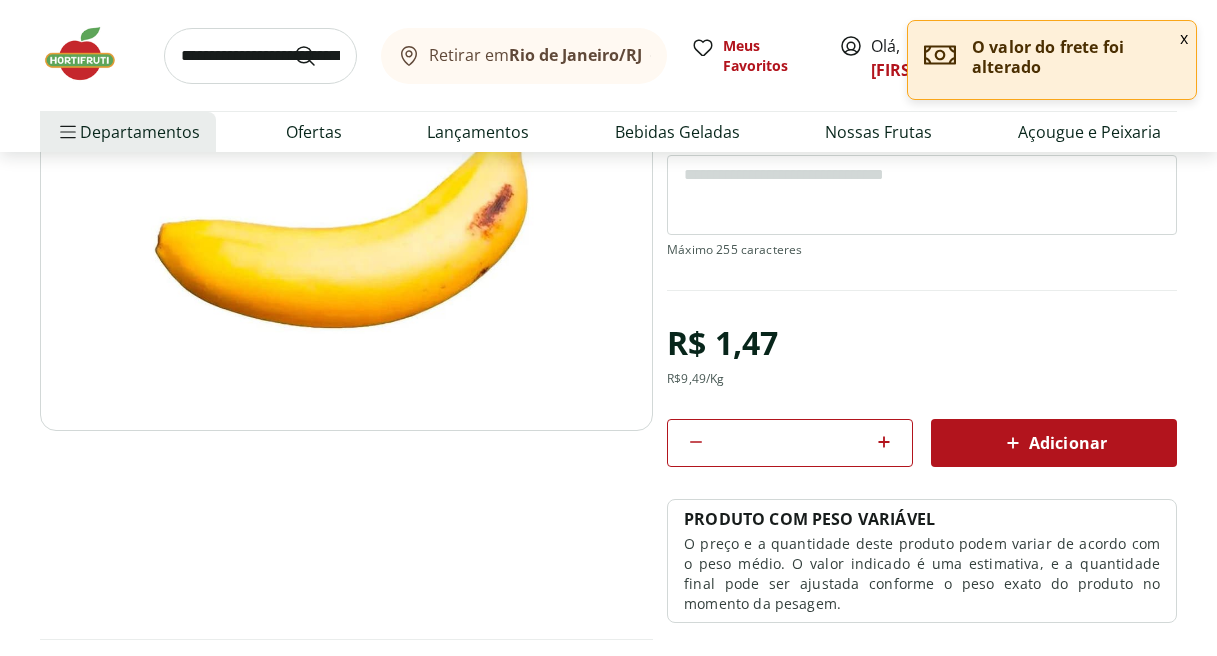 click 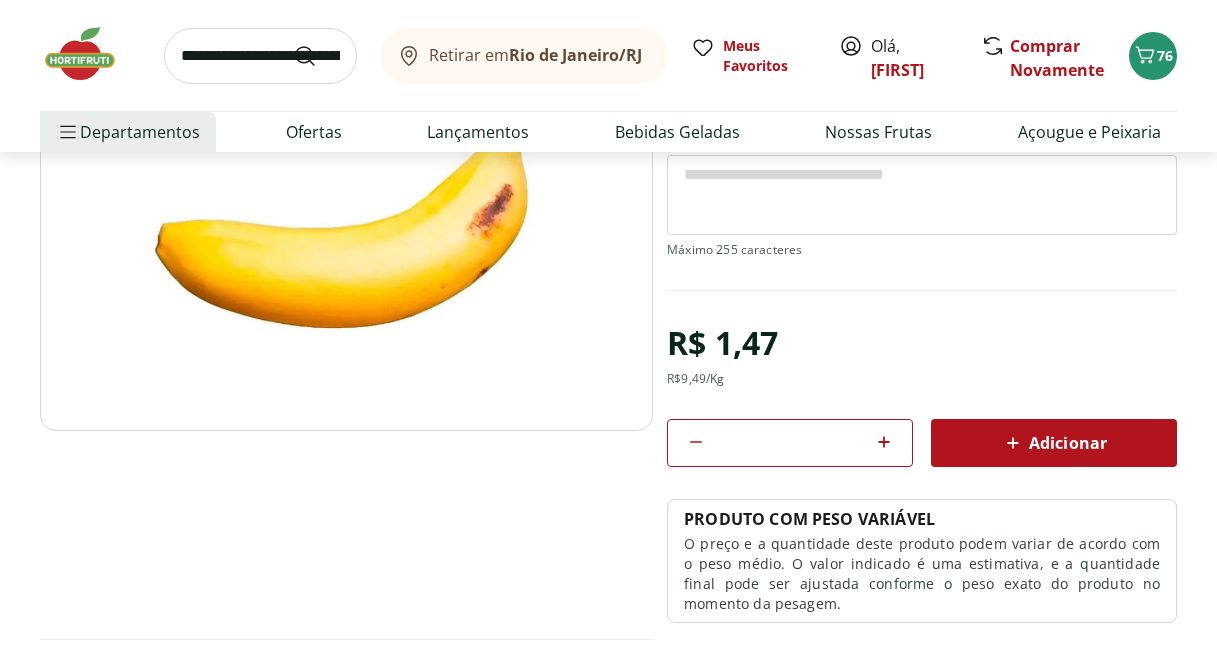click 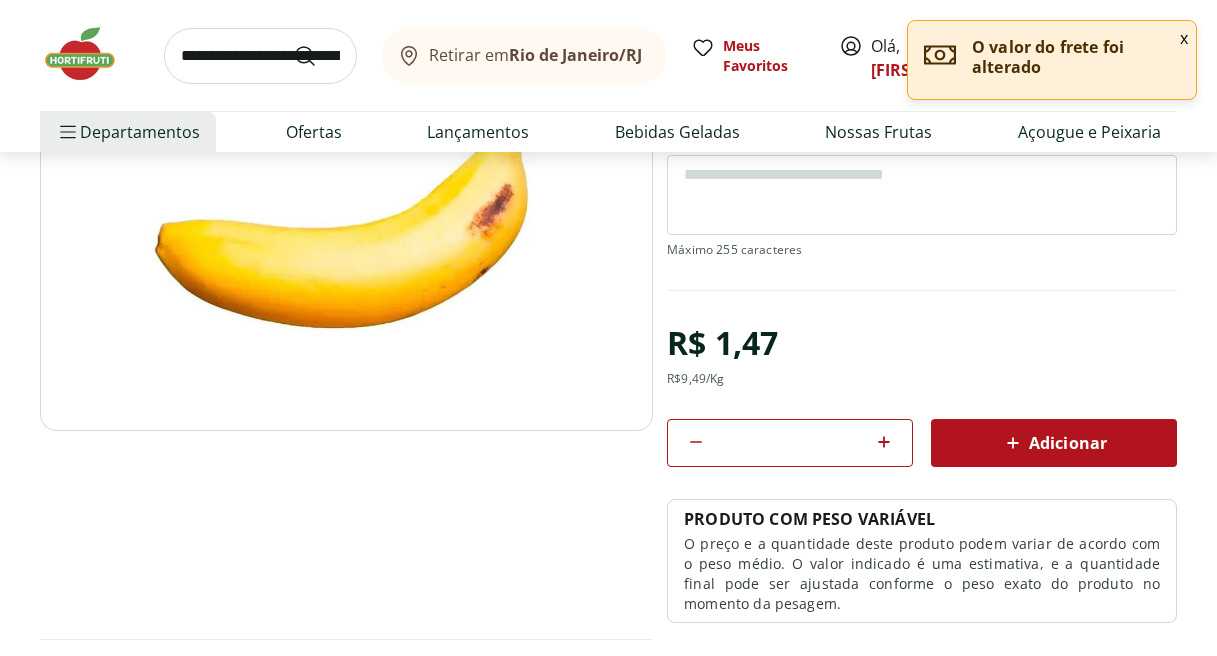 click 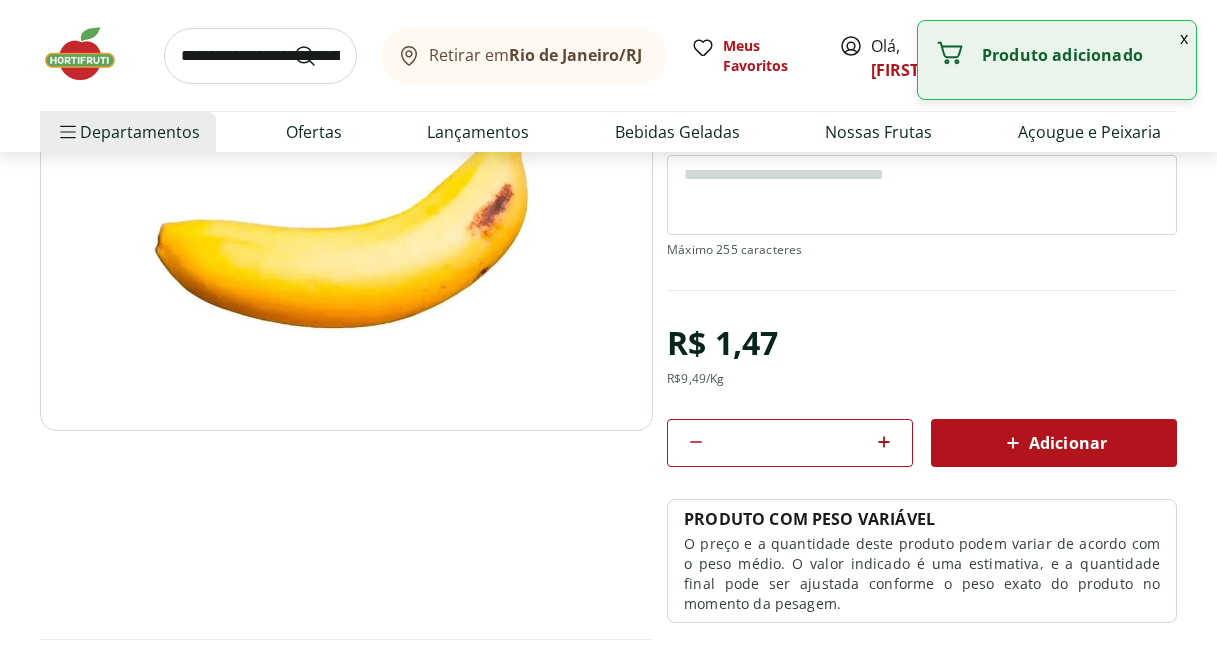 click at bounding box center [260, 56] 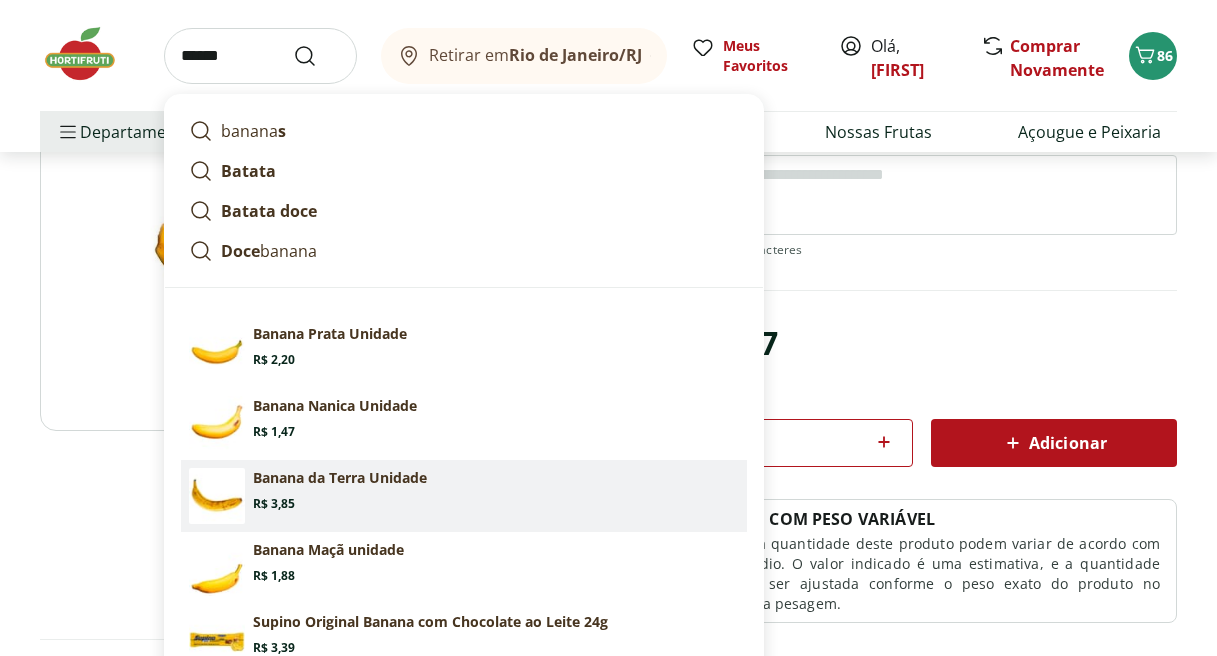 click on "Banana da Terra Unidade" at bounding box center [340, 478] 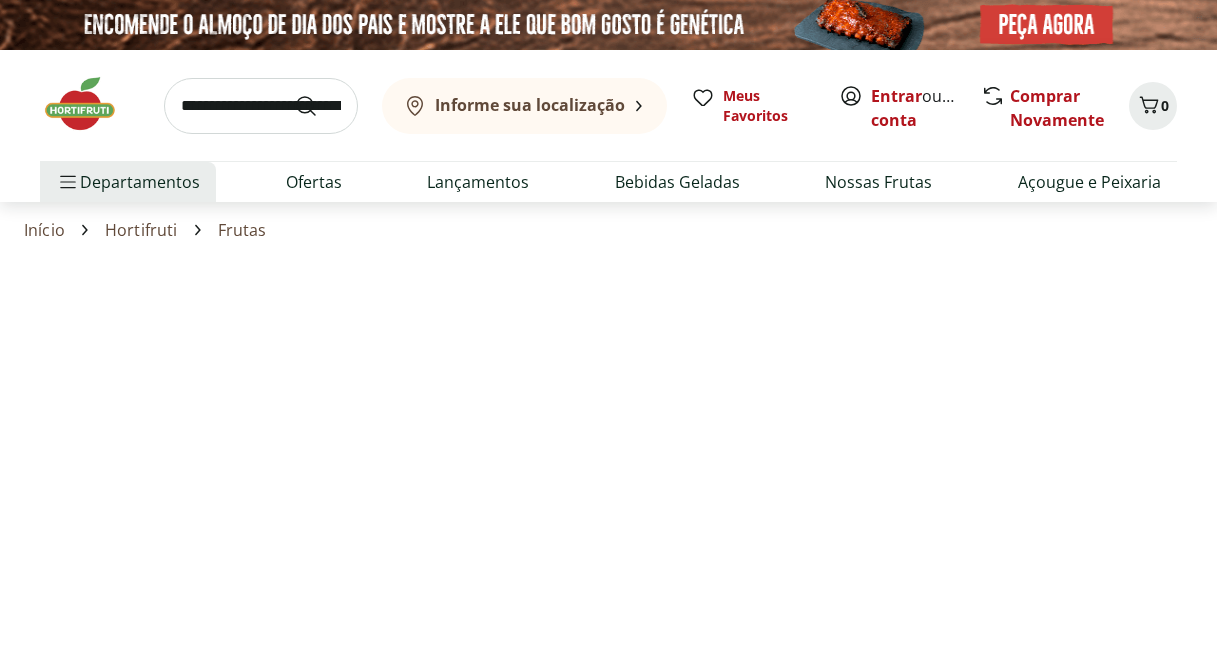 scroll, scrollTop: 0, scrollLeft: 0, axis: both 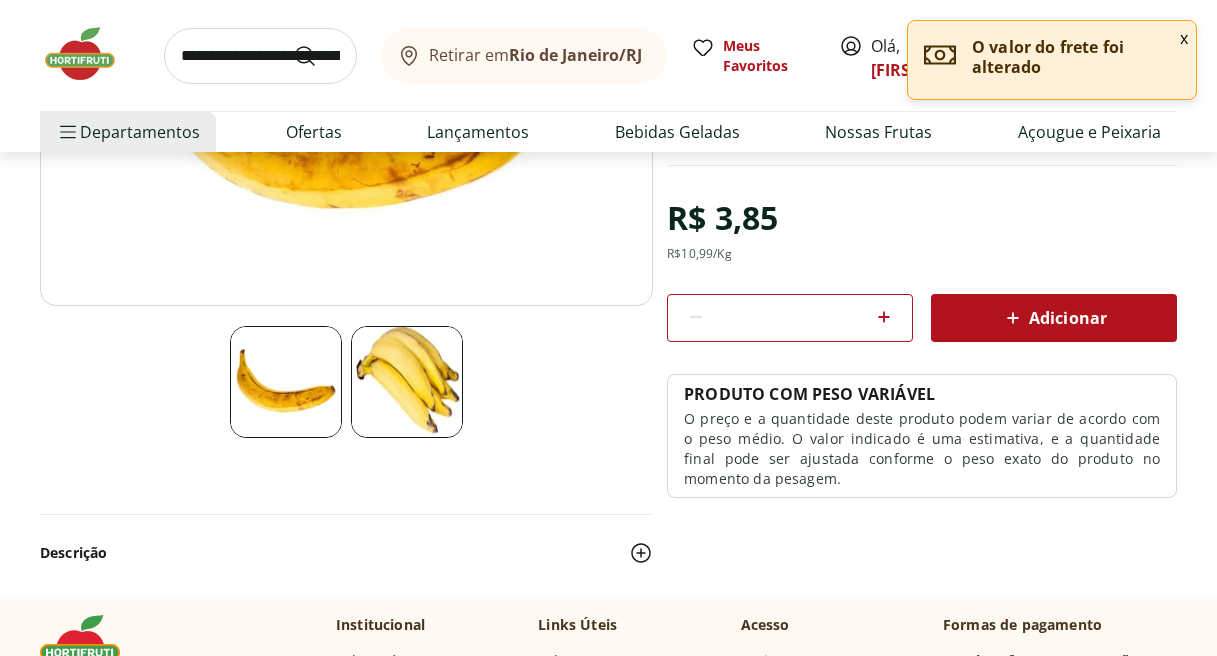 click 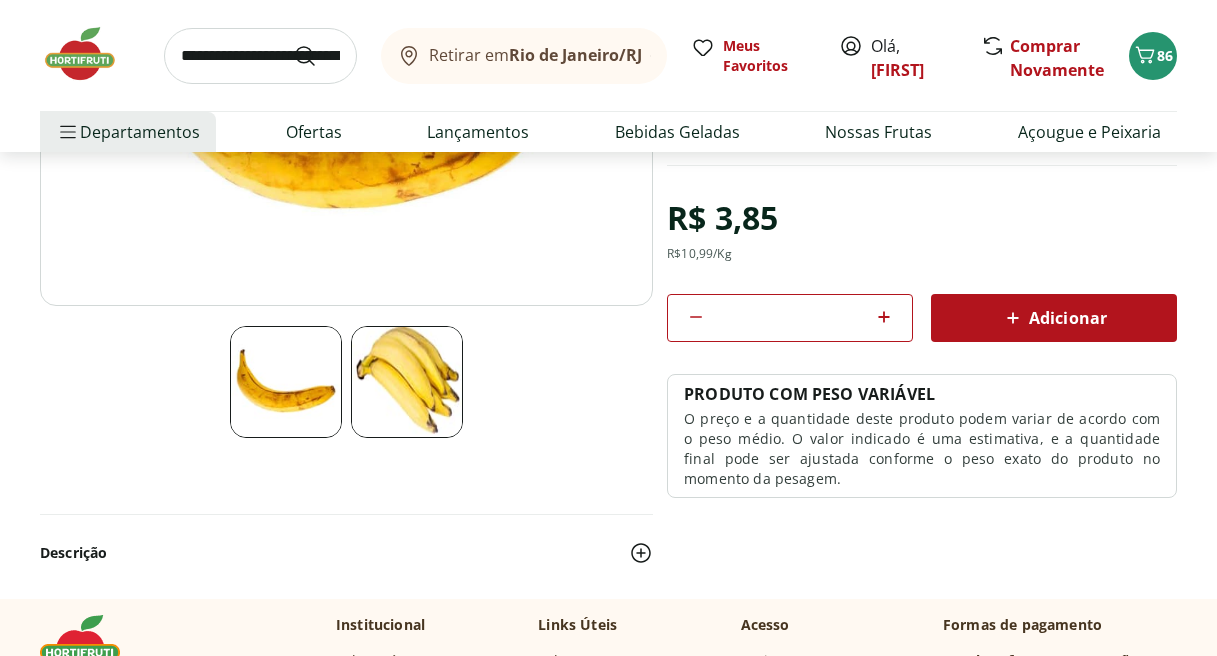 click on "Adicionar" at bounding box center (1054, 318) 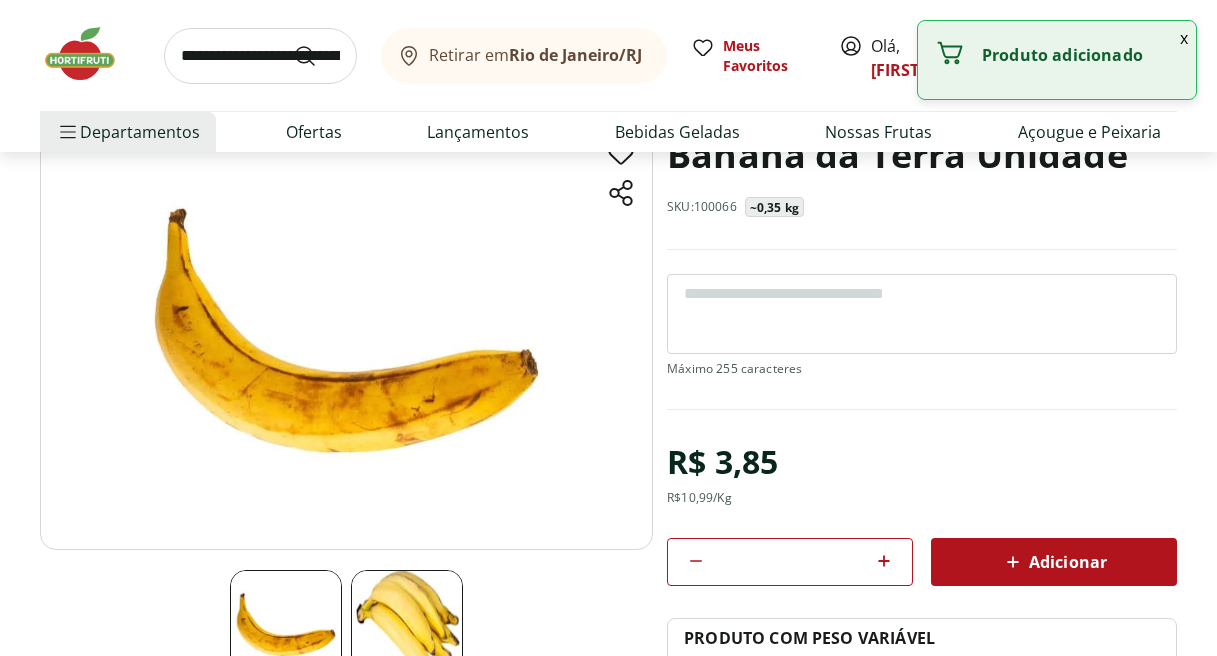 scroll, scrollTop: 0, scrollLeft: 0, axis: both 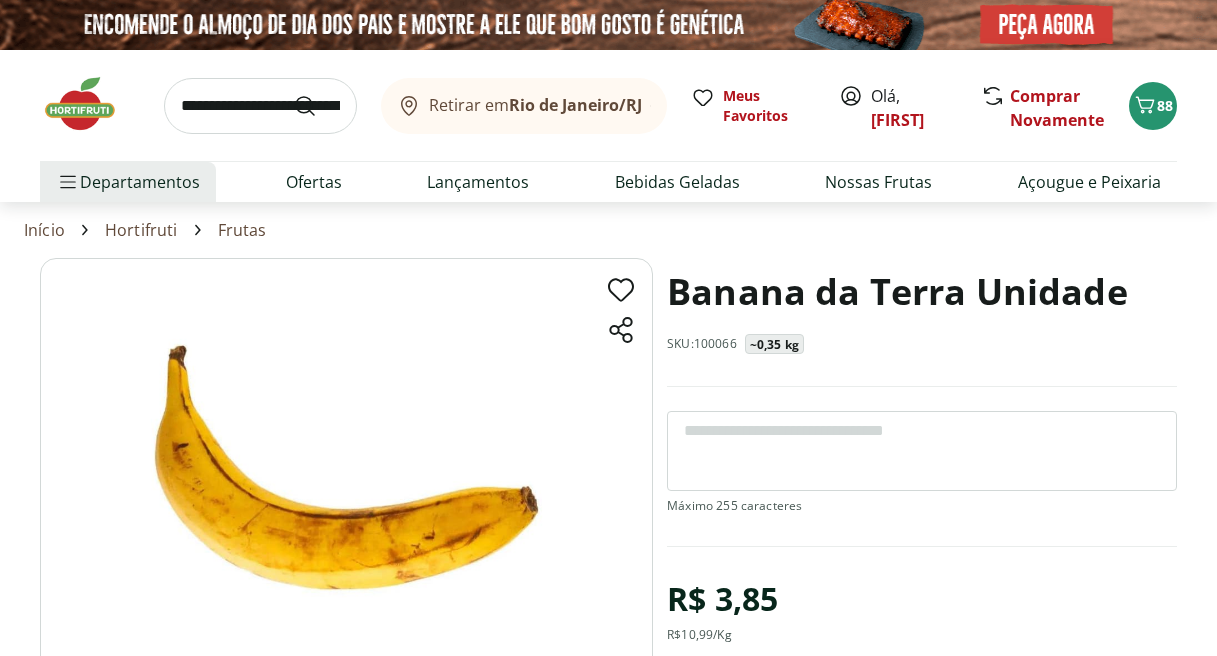 click at bounding box center [260, 106] 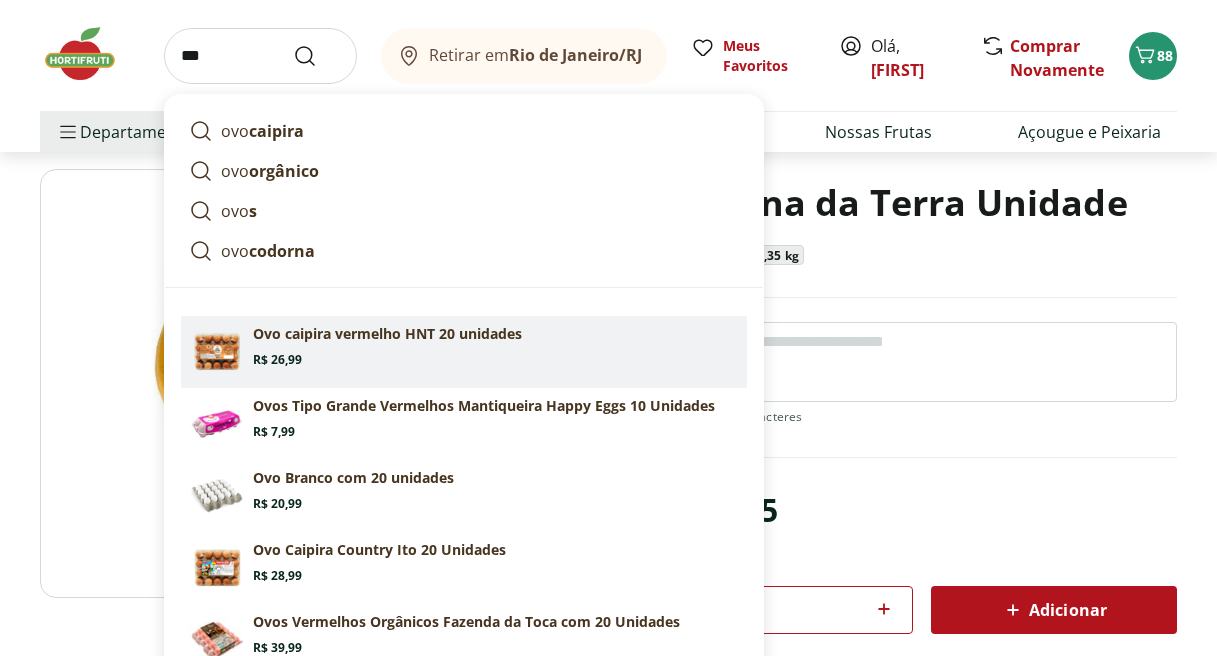 scroll, scrollTop: 90, scrollLeft: 0, axis: vertical 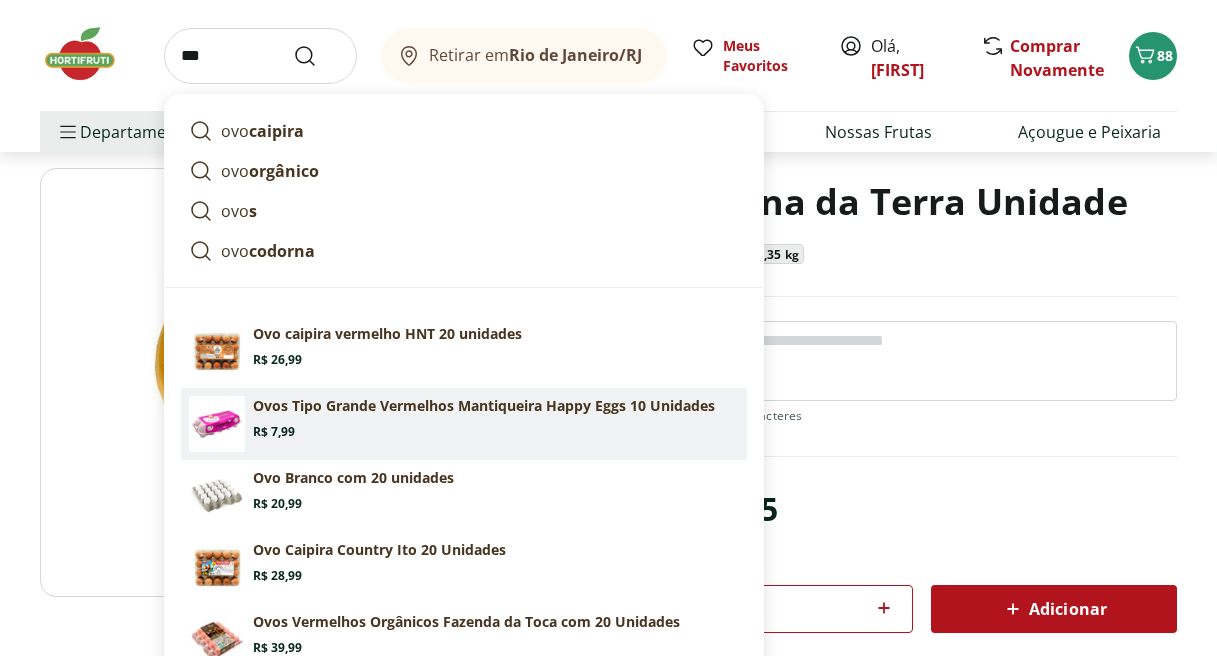 click on "Ovos Tipo Grande Vermelhos Mantiqueira Happy Eggs 10 Unidades Price: R$ 7,99" at bounding box center (496, 418) 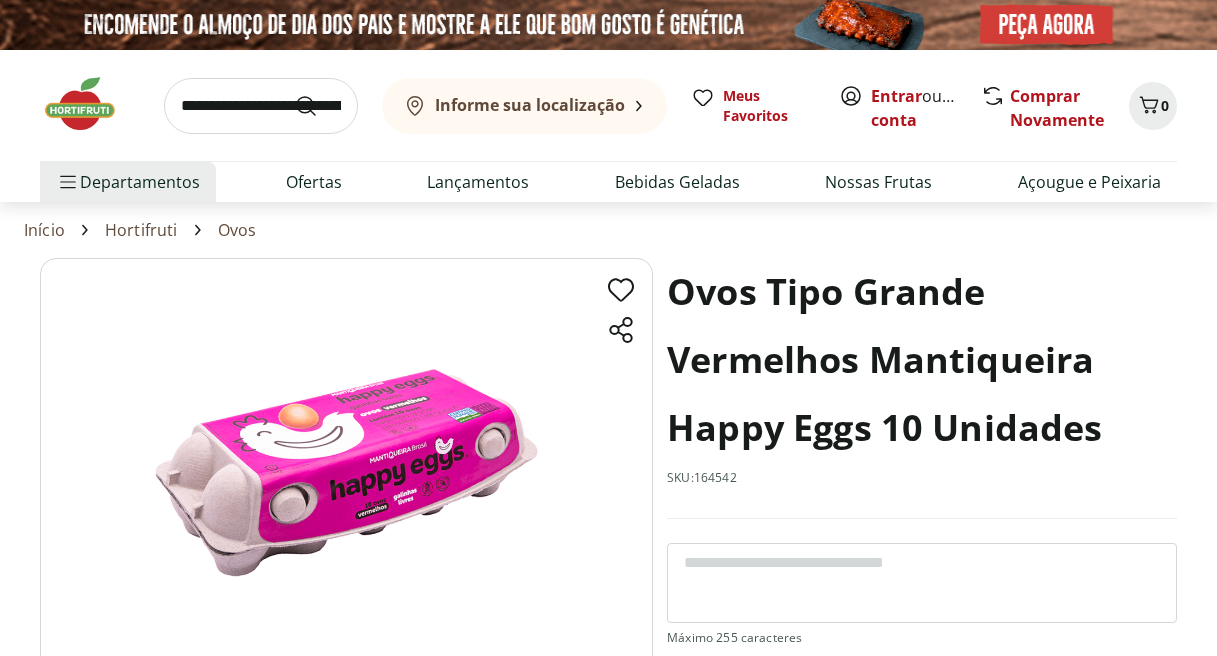scroll, scrollTop: 0, scrollLeft: 0, axis: both 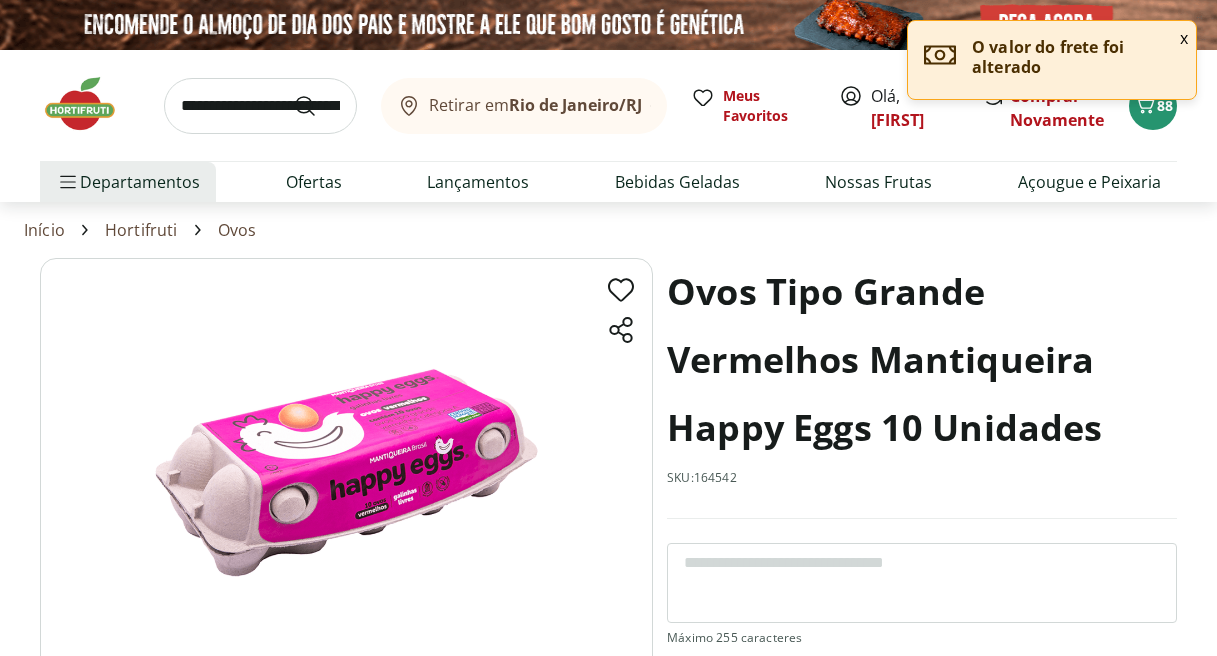 click at bounding box center [260, 106] 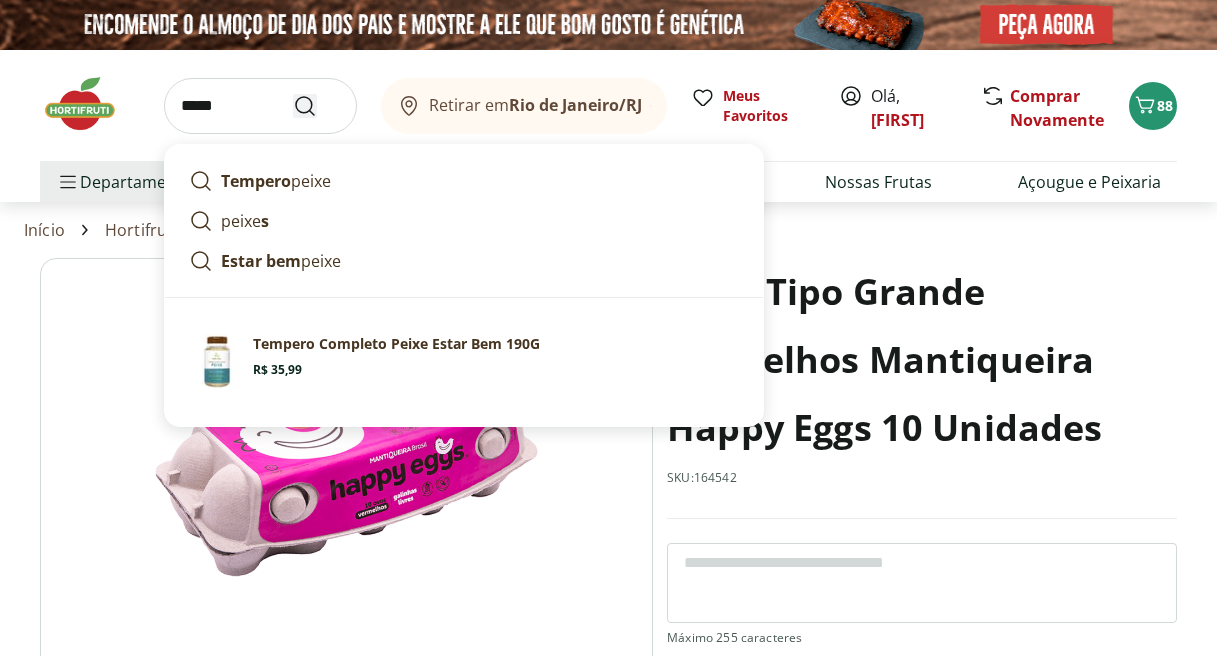 type on "*****" 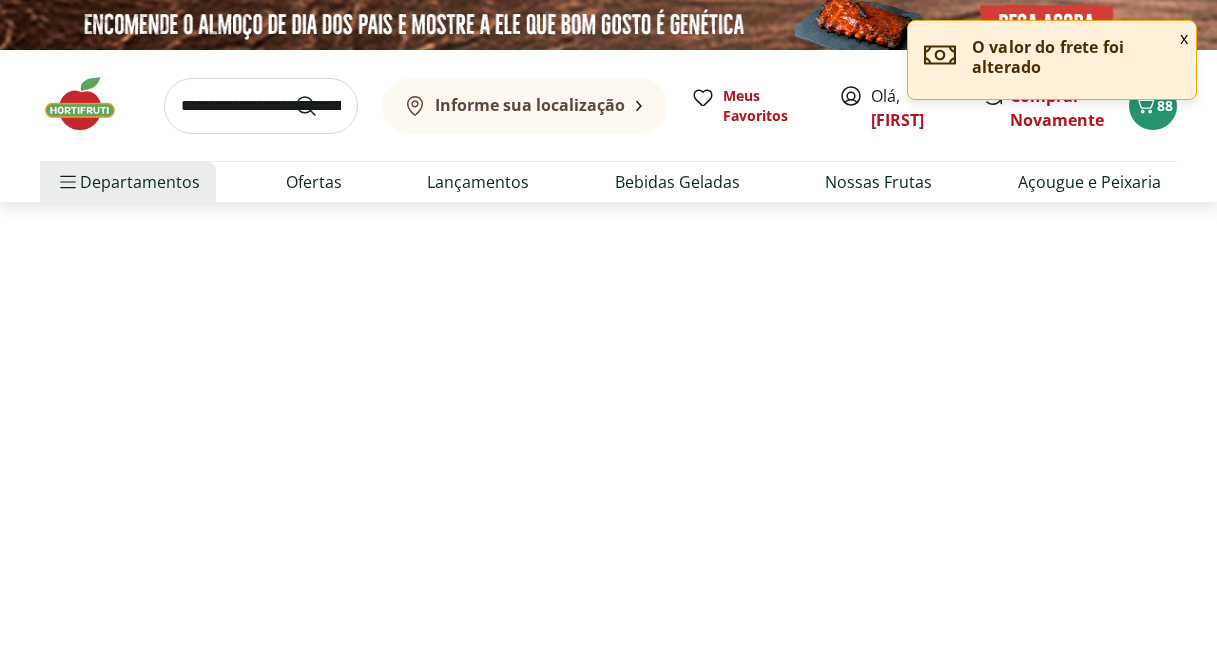 select on "**********" 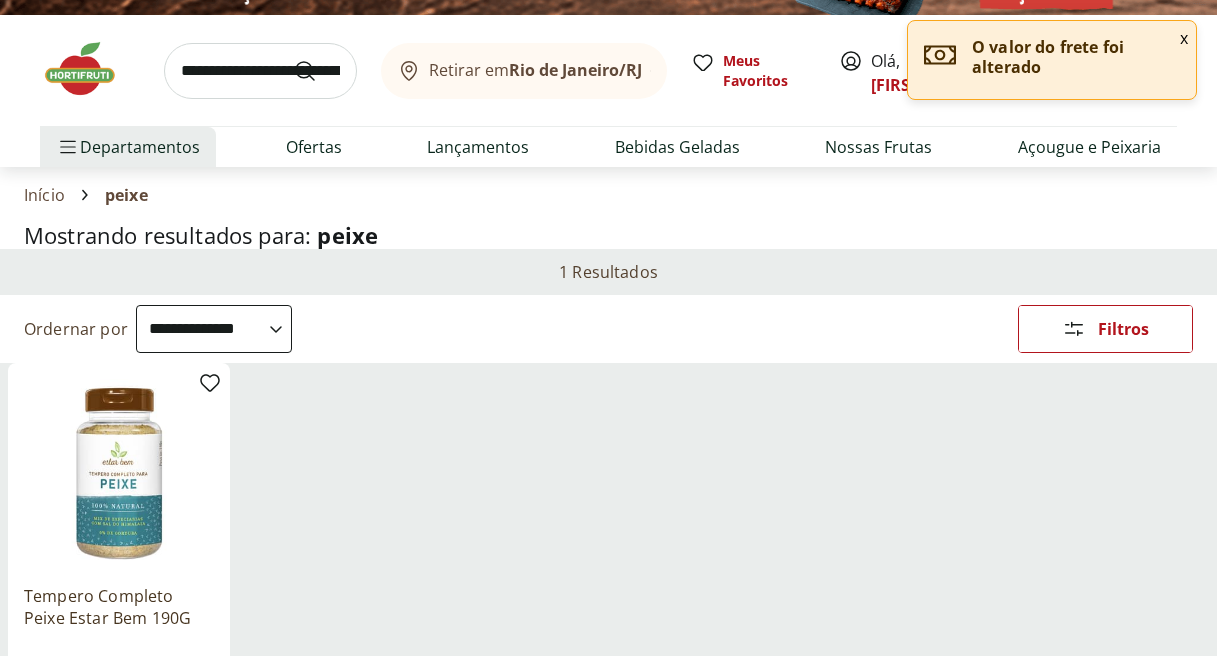scroll, scrollTop: 0, scrollLeft: 0, axis: both 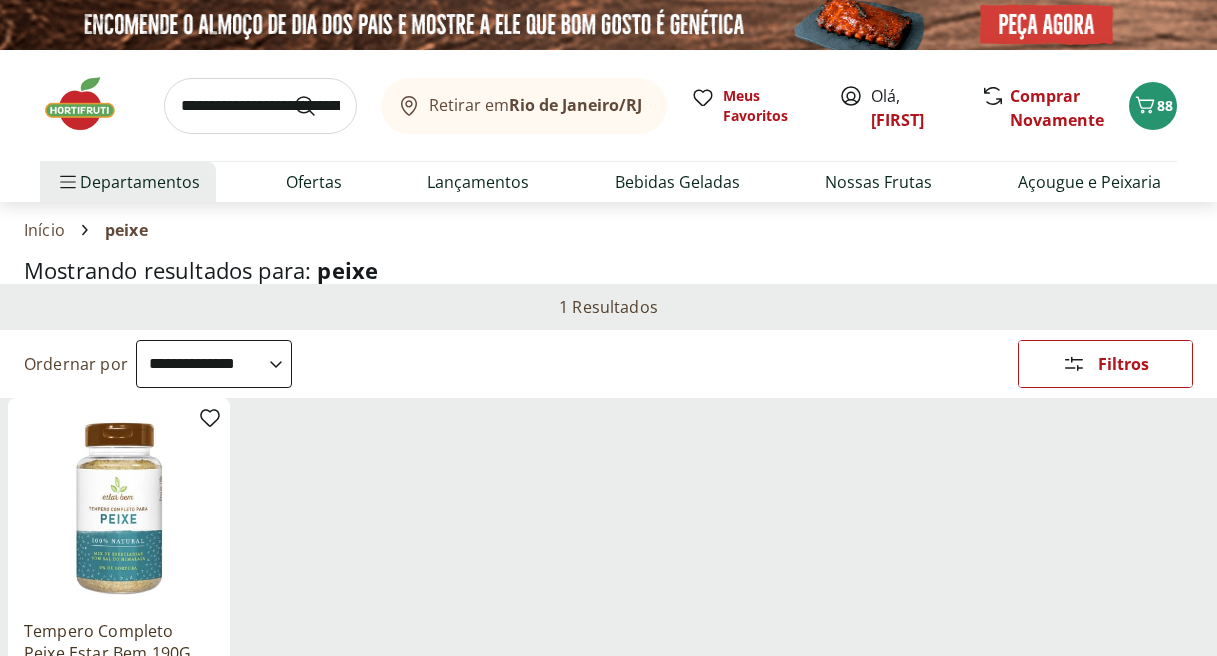 click at bounding box center (260, 106) 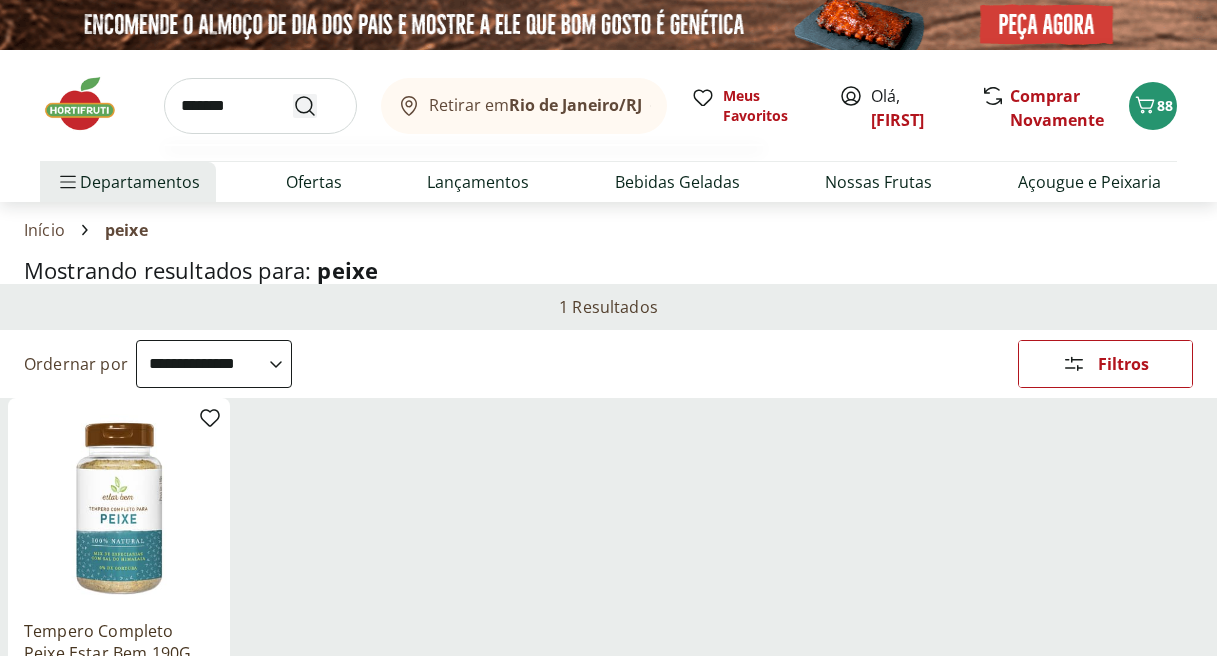 type on "*******" 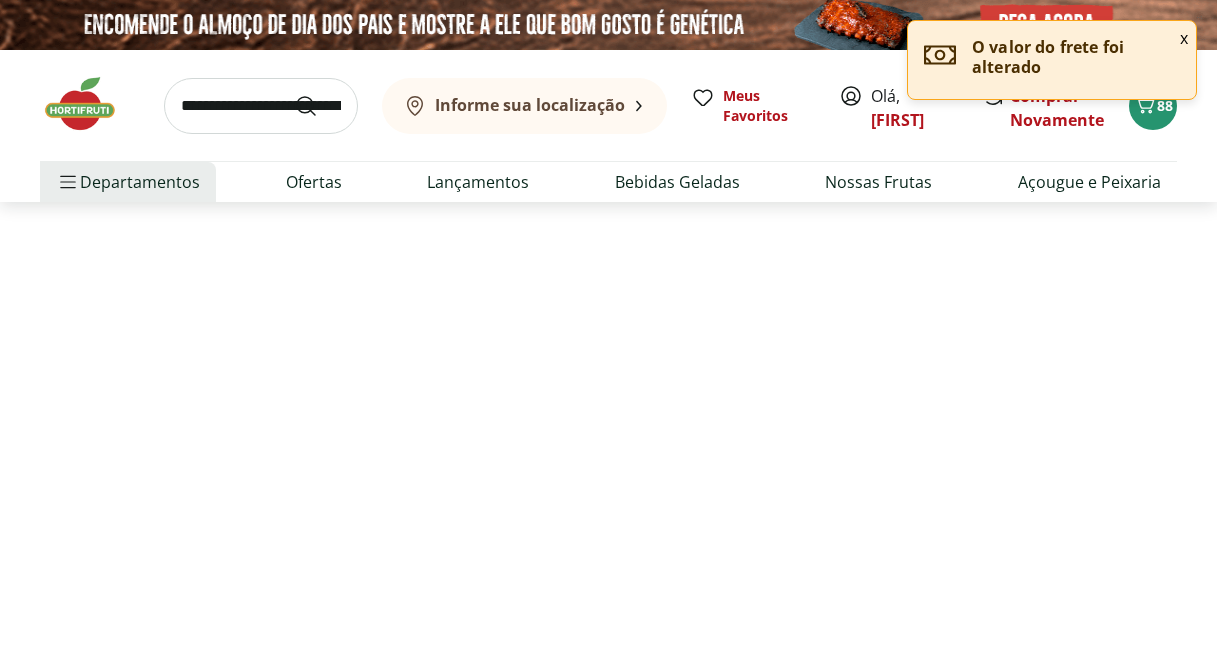 select on "**********" 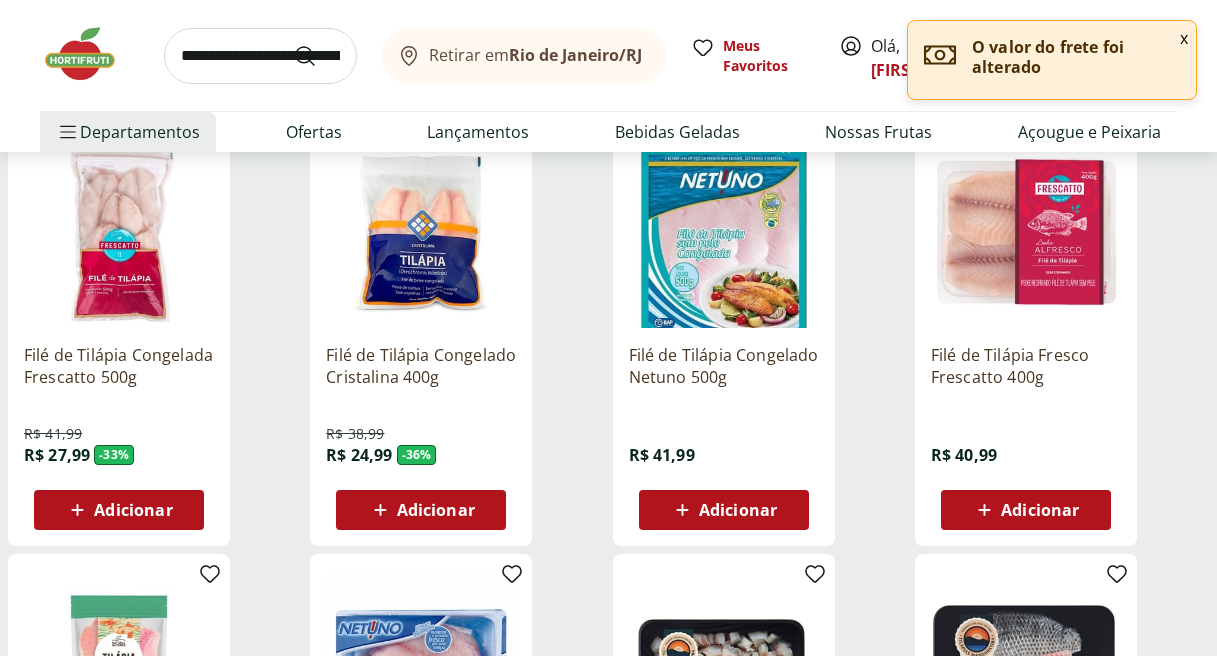 scroll, scrollTop: 273, scrollLeft: 0, axis: vertical 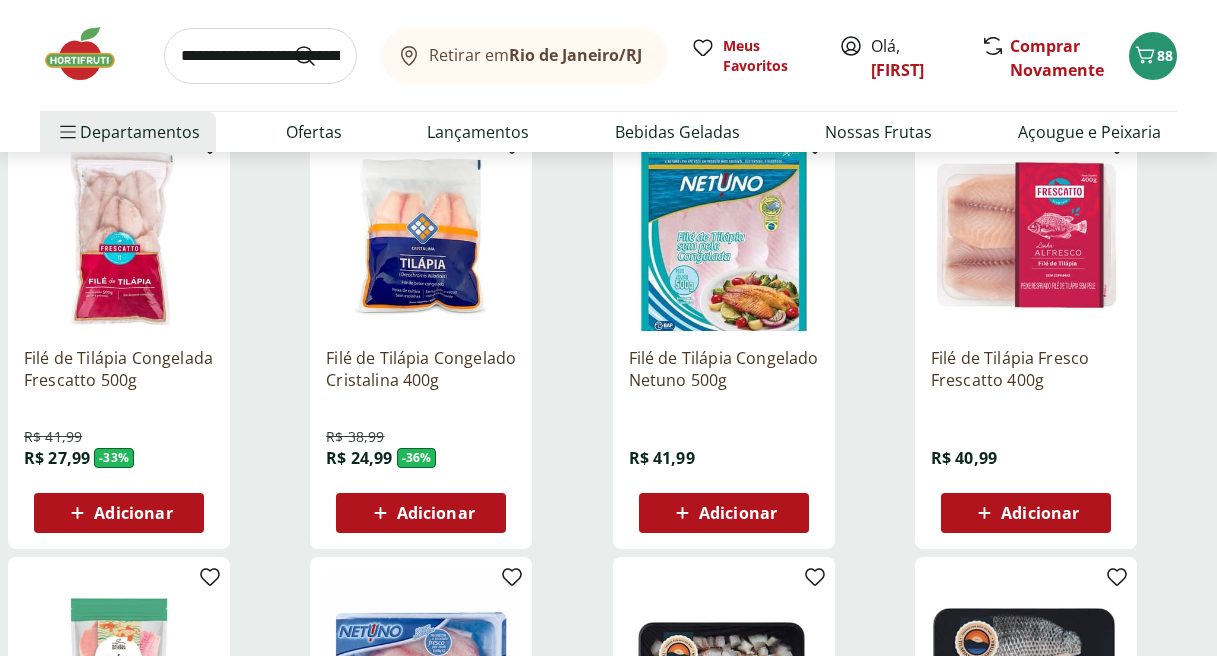 click on "Adicionar" at bounding box center [133, 513] 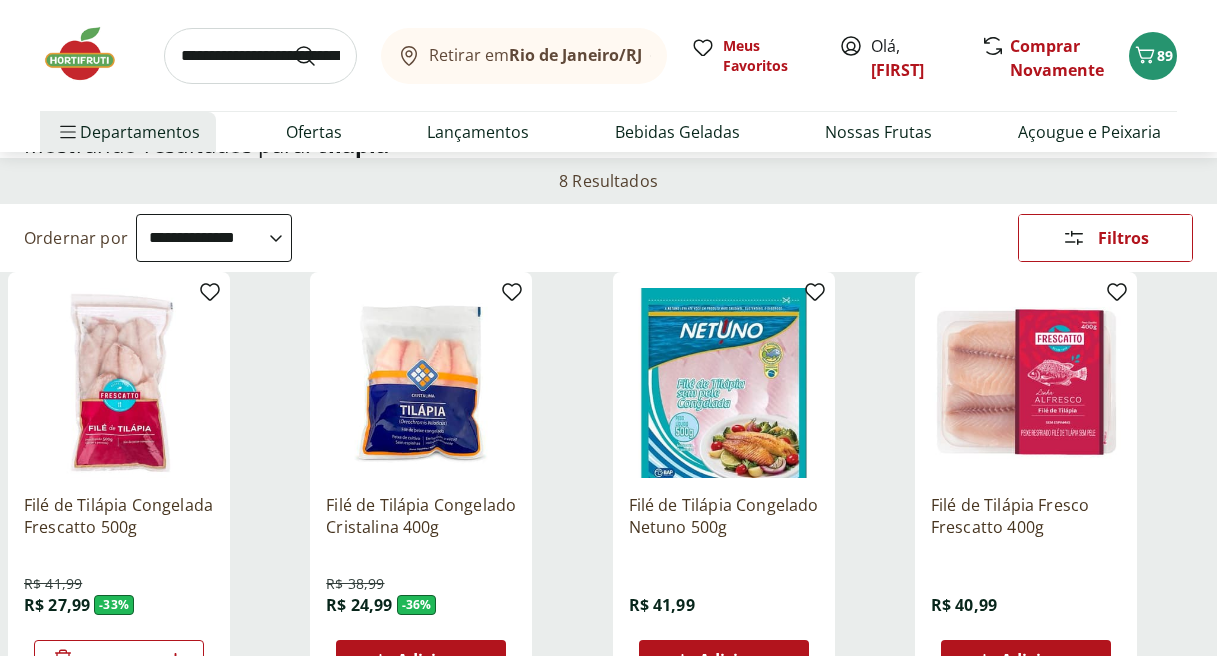 scroll, scrollTop: 115, scrollLeft: 0, axis: vertical 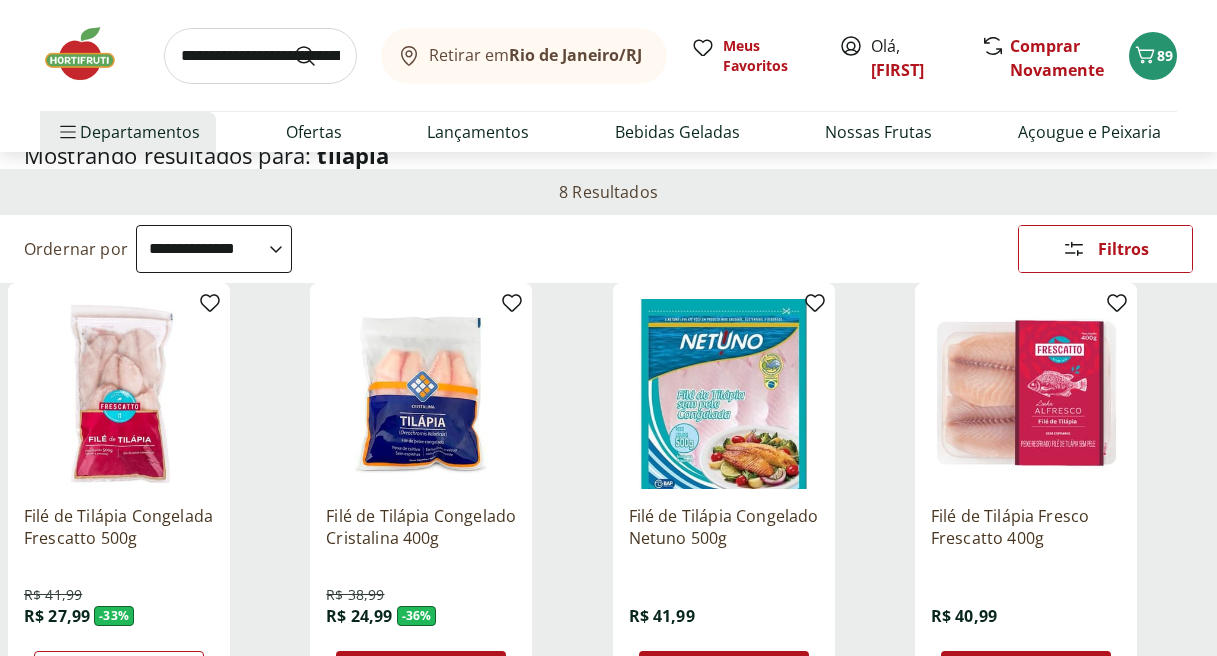 click at bounding box center [260, 56] 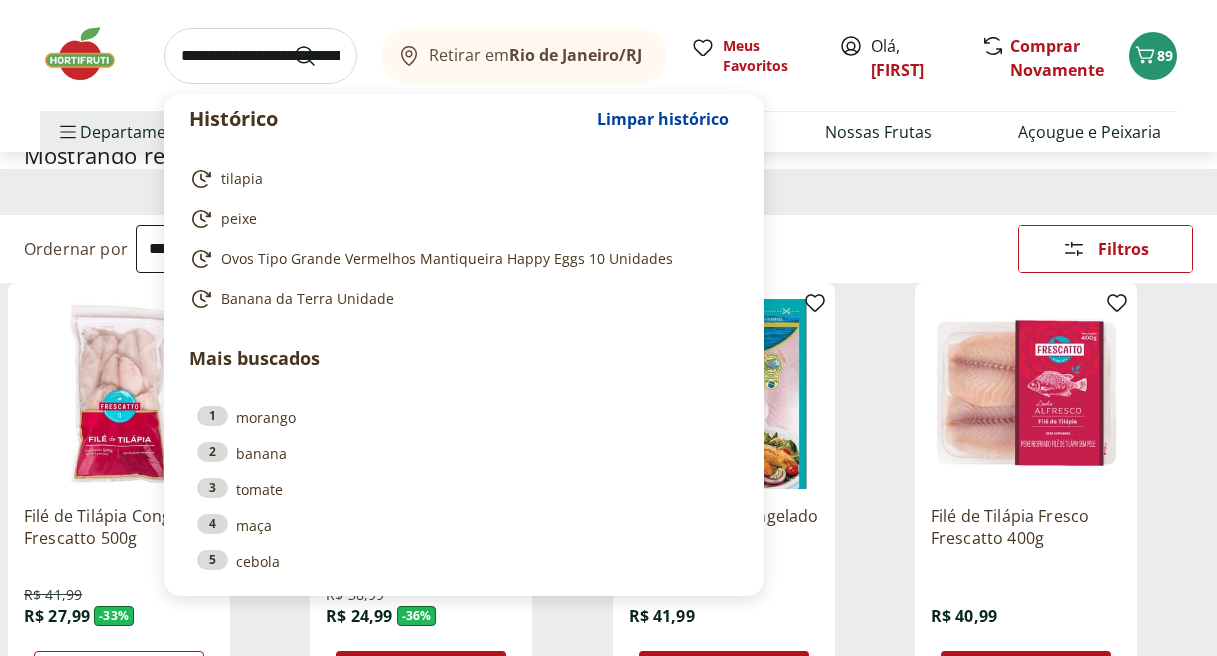 click on "8   Resultados" at bounding box center [608, 192] 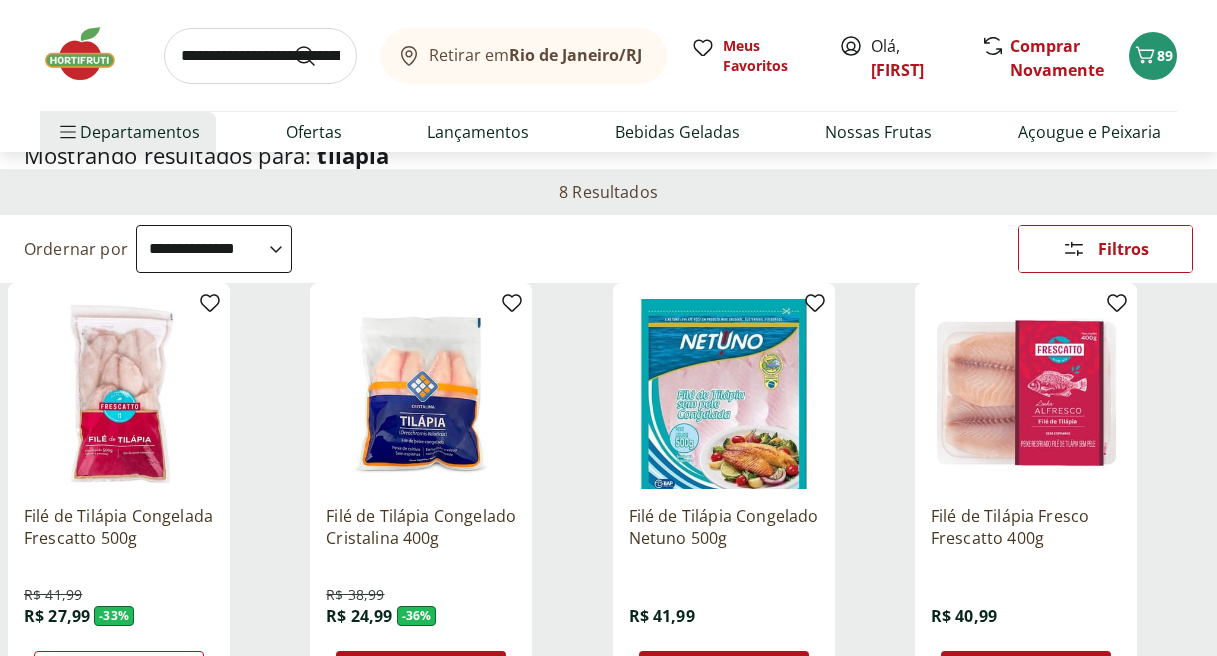 scroll, scrollTop: 0, scrollLeft: 0, axis: both 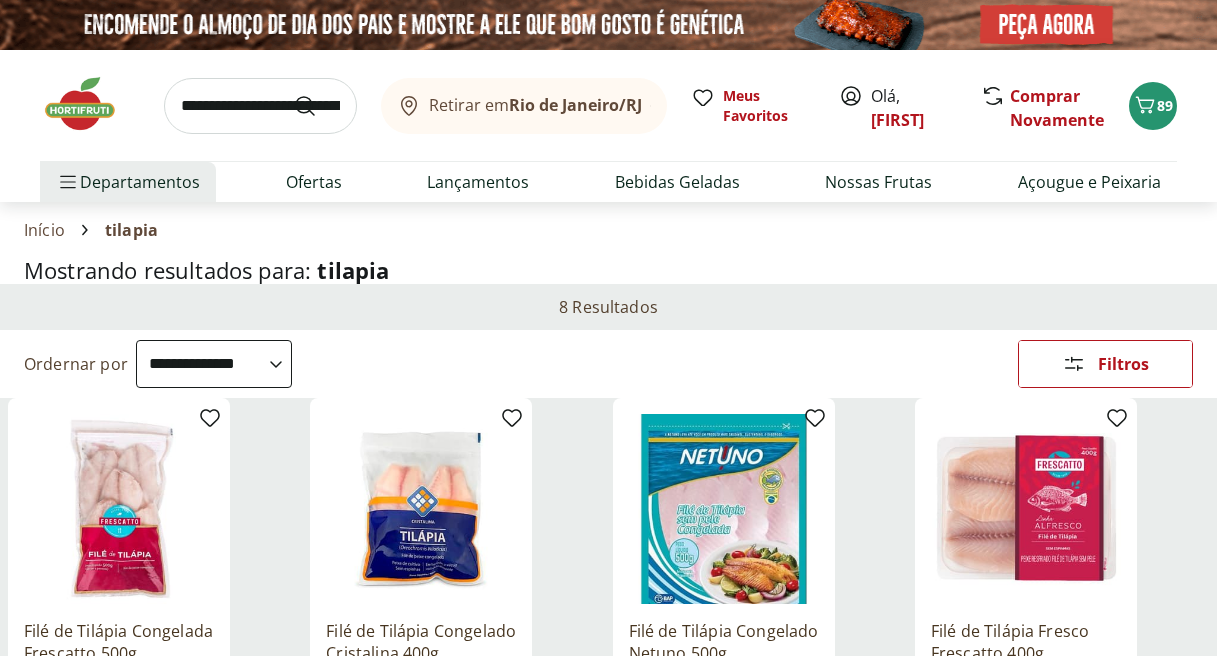 click at bounding box center [260, 106] 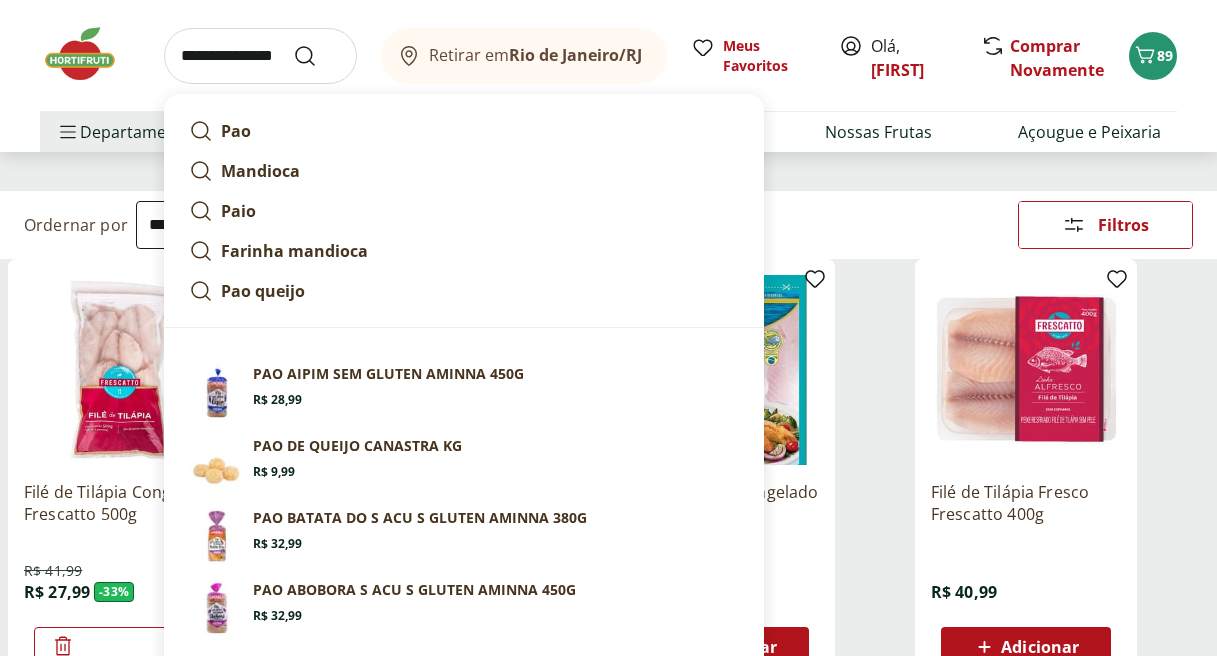 scroll, scrollTop: 159, scrollLeft: 0, axis: vertical 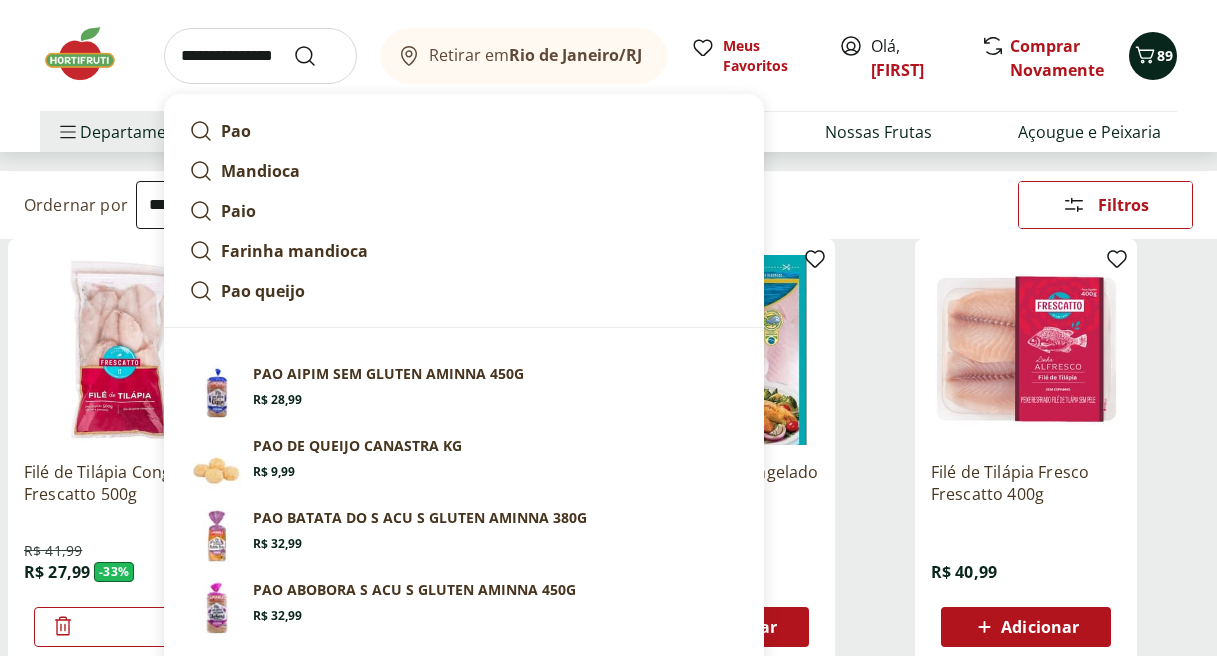 type on "**********" 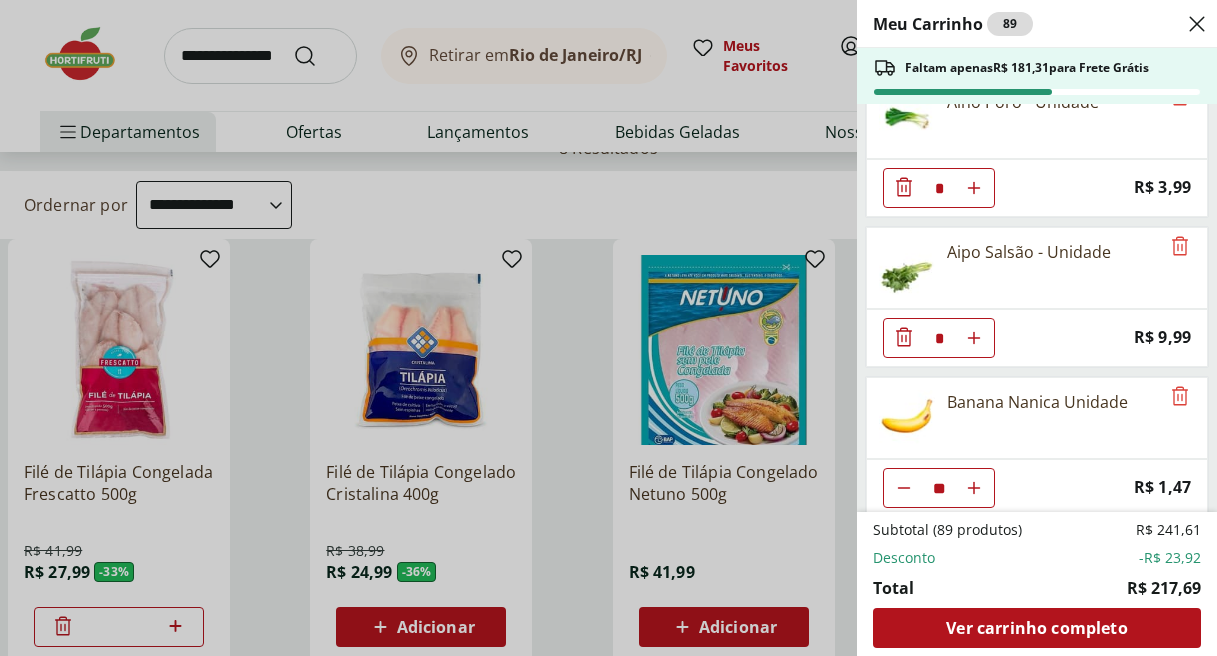 scroll, scrollTop: 2450, scrollLeft: 0, axis: vertical 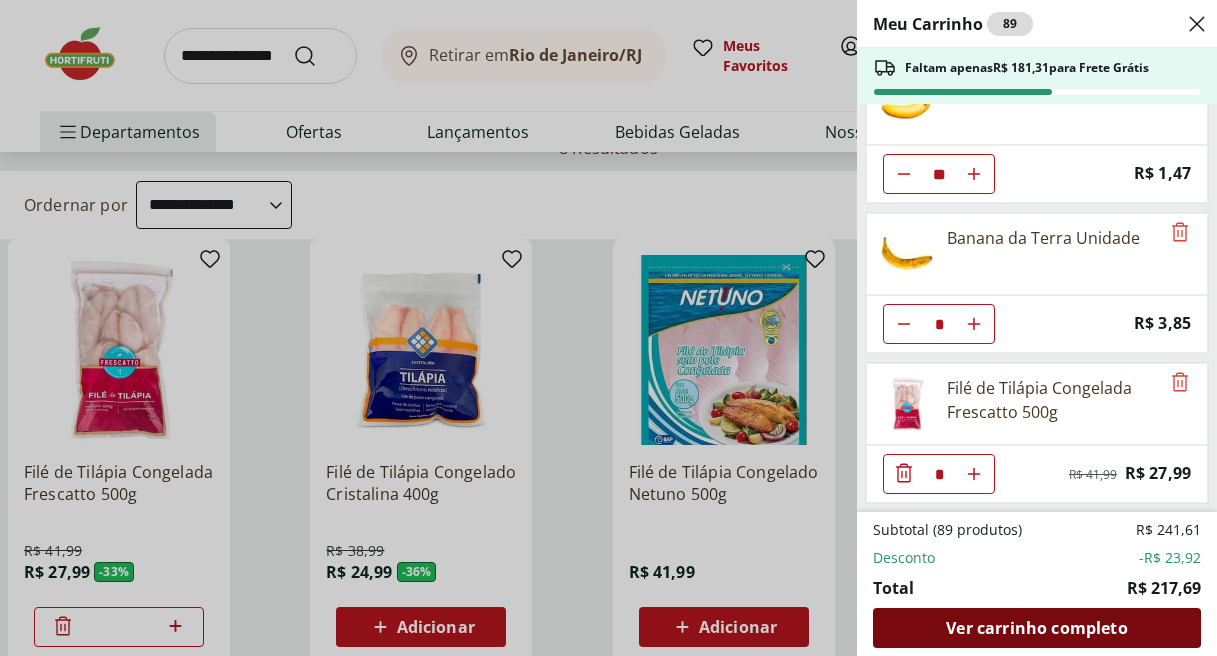 click on "Ver carrinho completo" at bounding box center (1036, 628) 